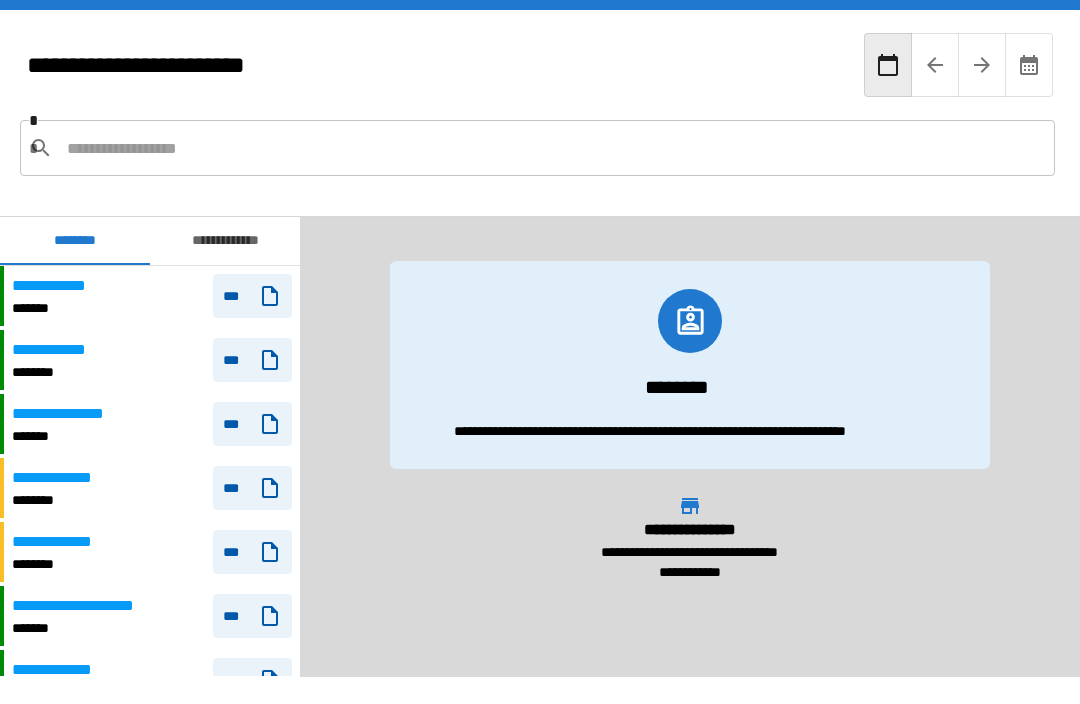 scroll, scrollTop: 0, scrollLeft: 0, axis: both 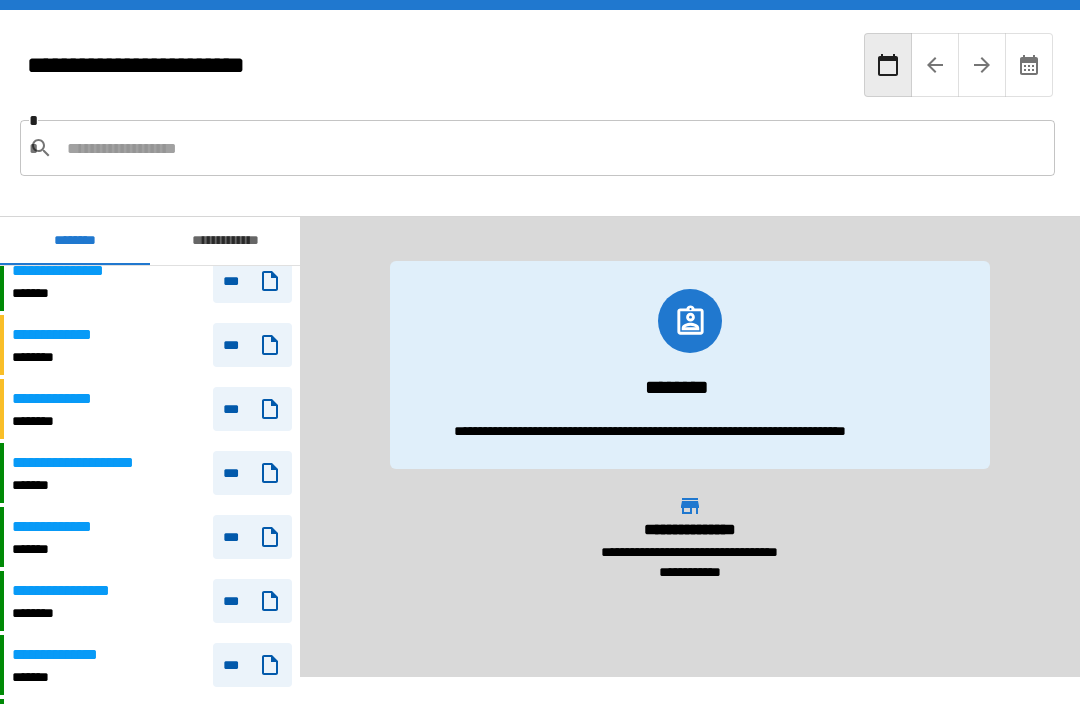 click on "**********" at bounding box center [87, 463] 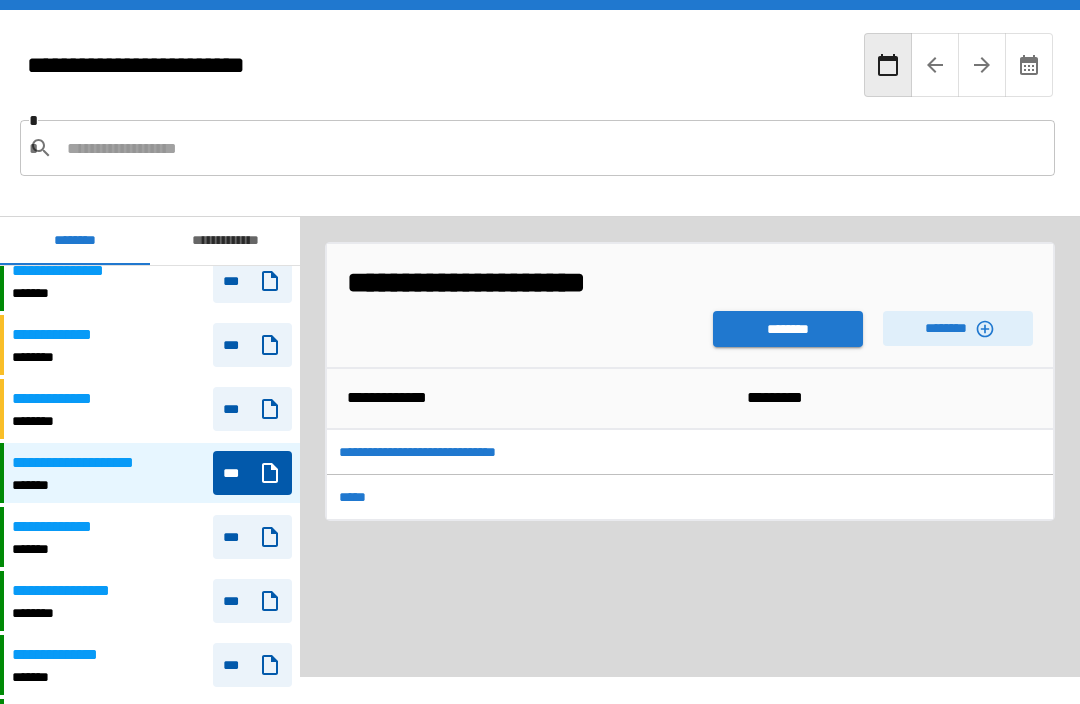 click on "********" at bounding box center [788, 329] 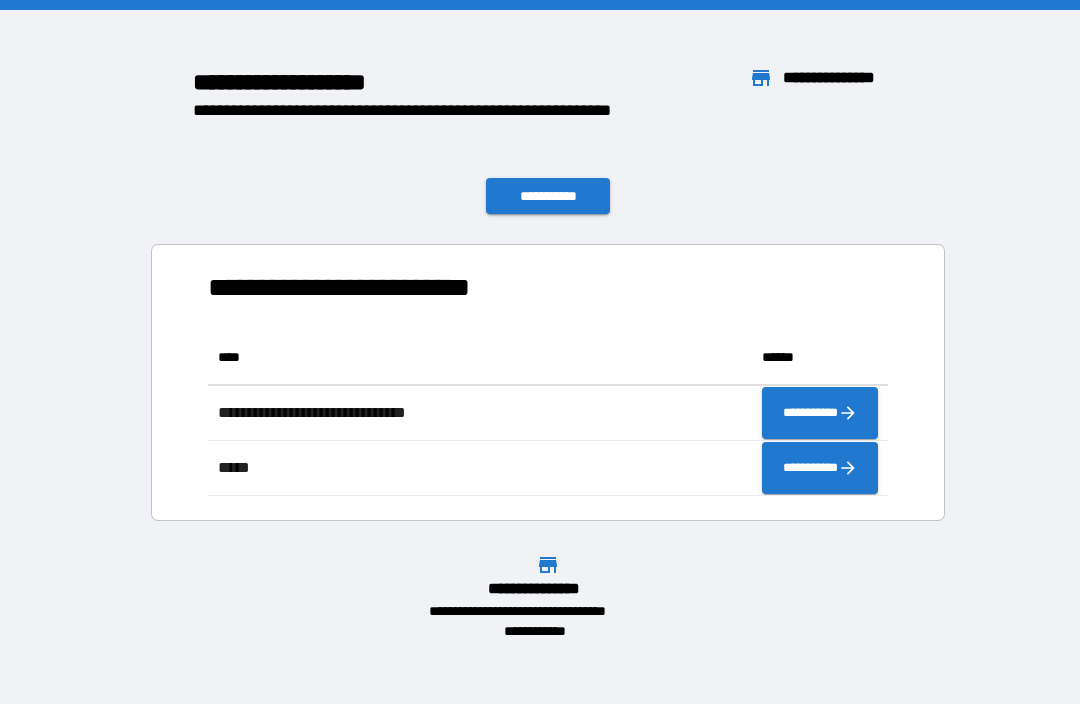 scroll, scrollTop: 1, scrollLeft: 1, axis: both 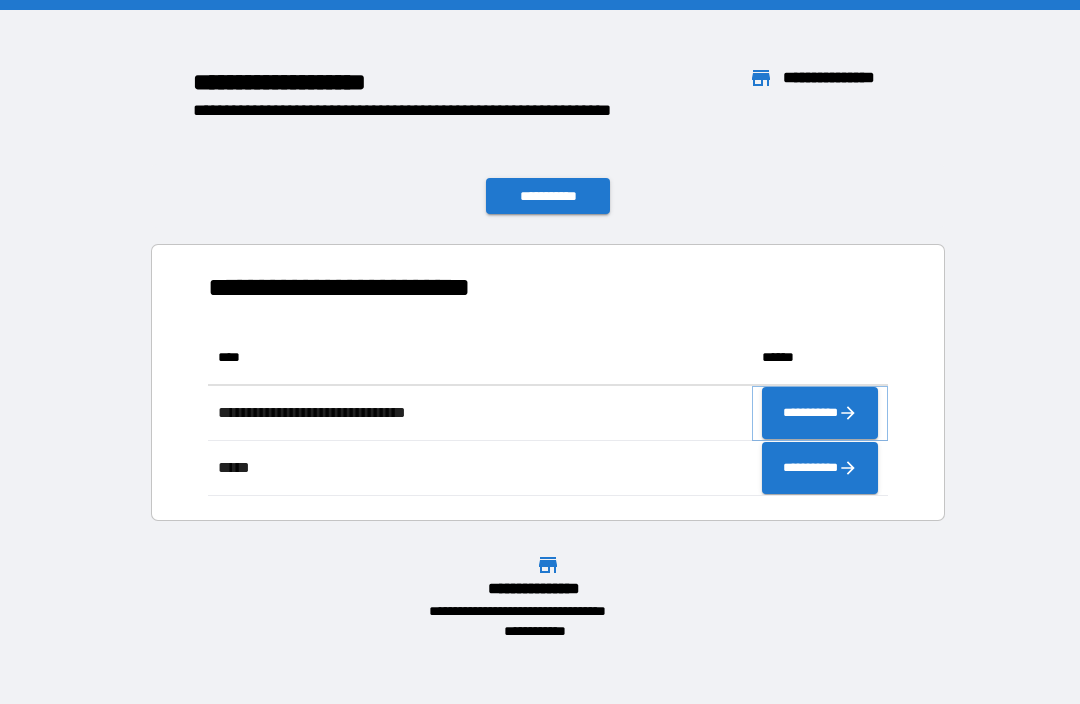 click on "**********" at bounding box center (820, 413) 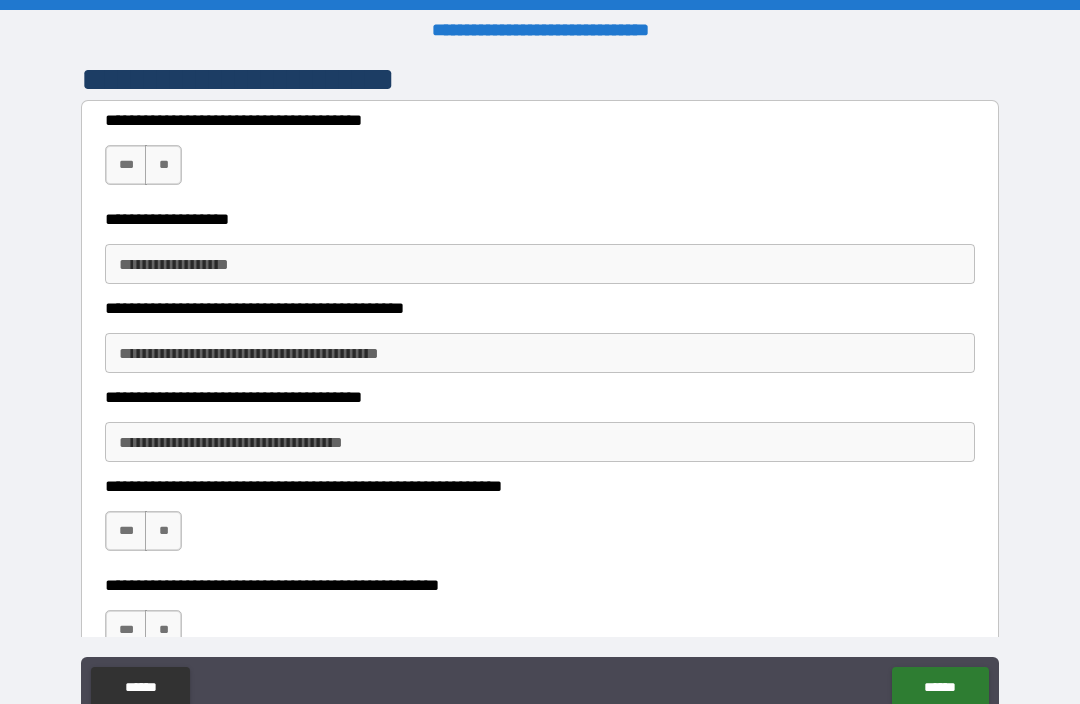 scroll, scrollTop: 380, scrollLeft: 0, axis: vertical 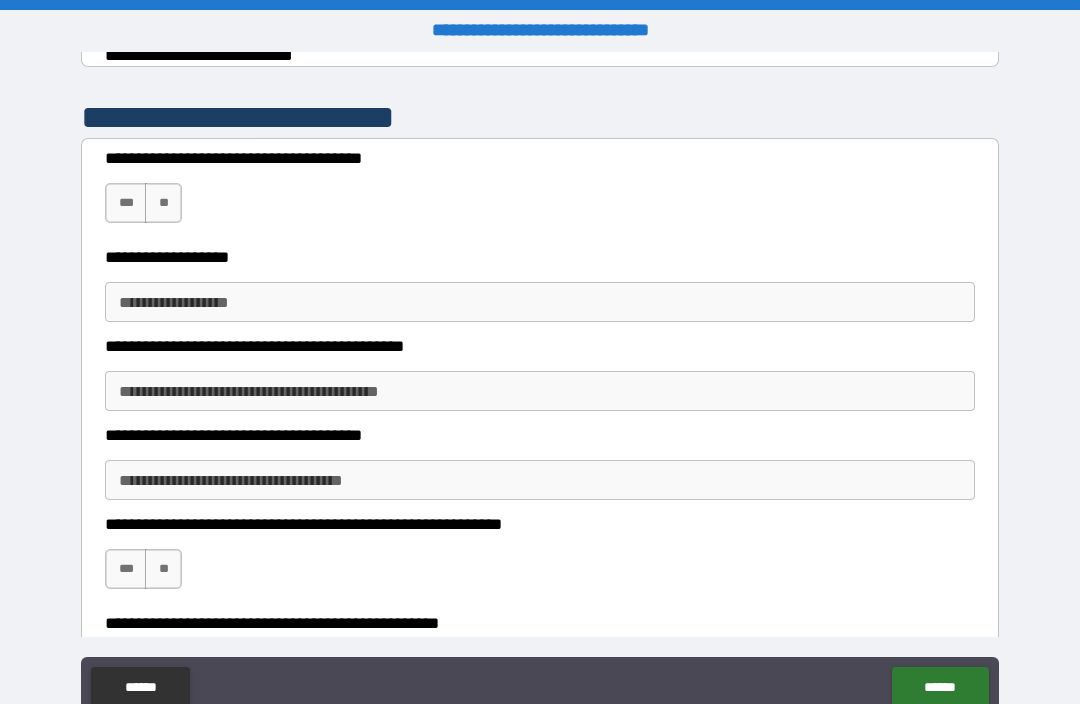 click on "**" at bounding box center [163, 203] 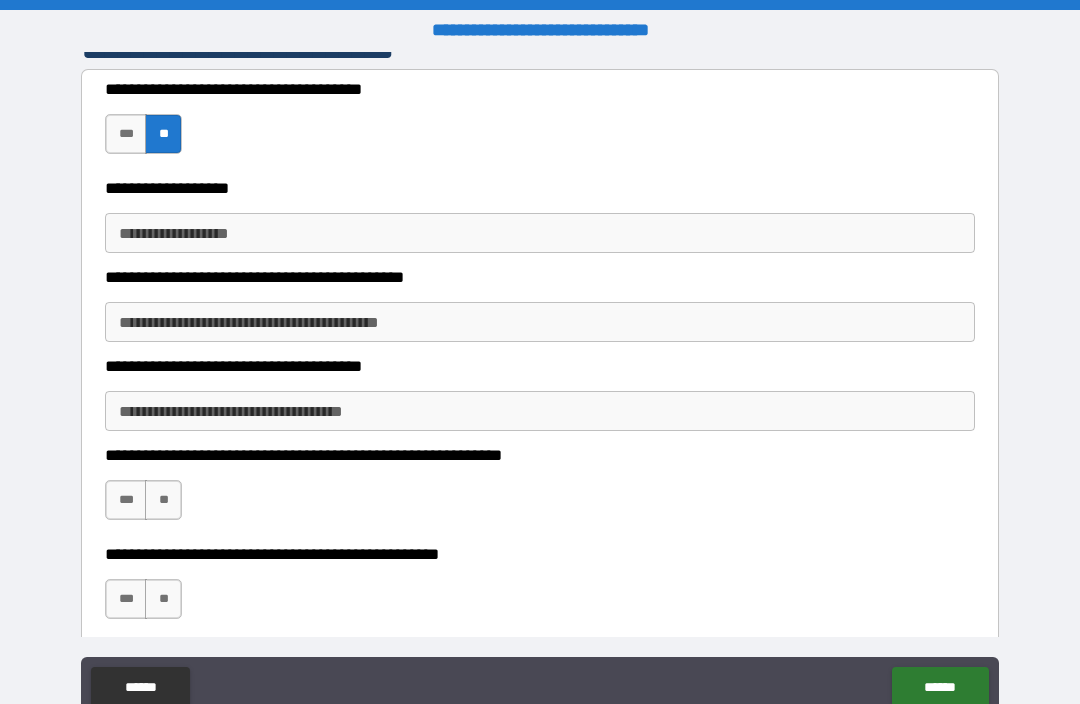 scroll, scrollTop: 434, scrollLeft: 0, axis: vertical 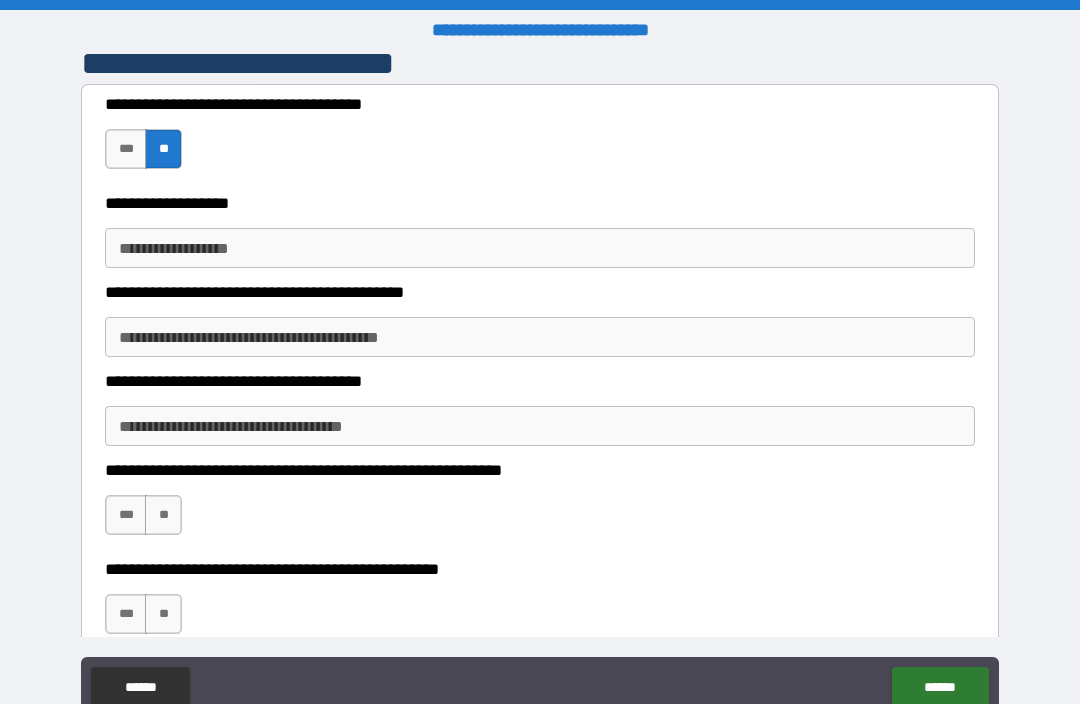 click on "**********" at bounding box center (540, 248) 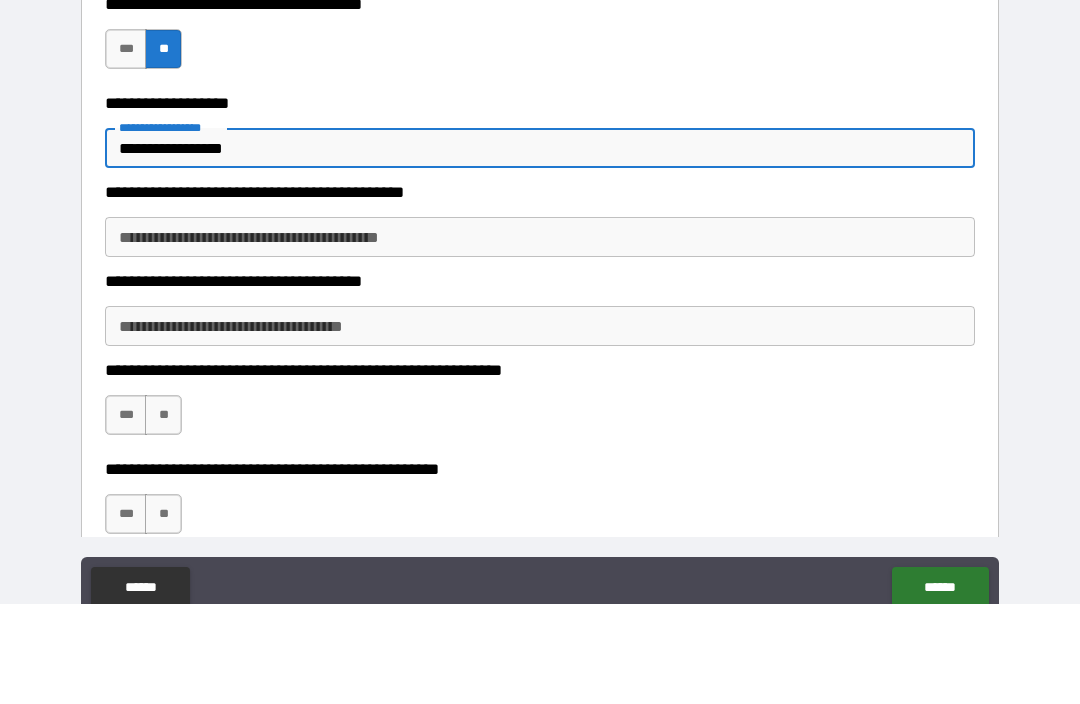 type on "**********" 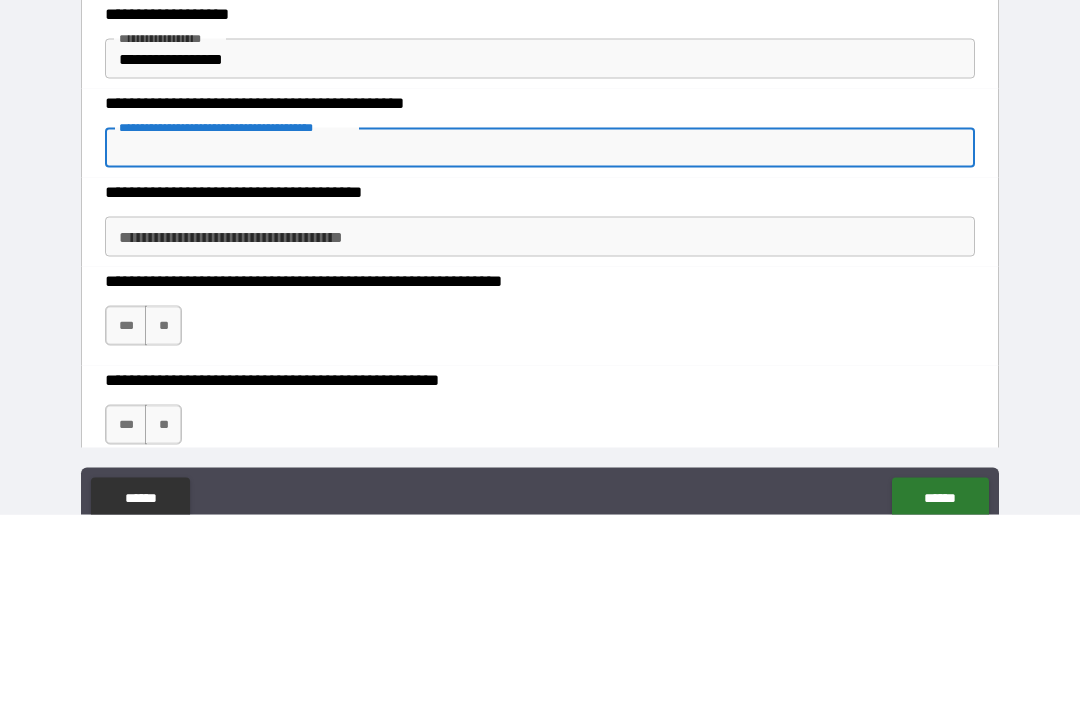 type on "*" 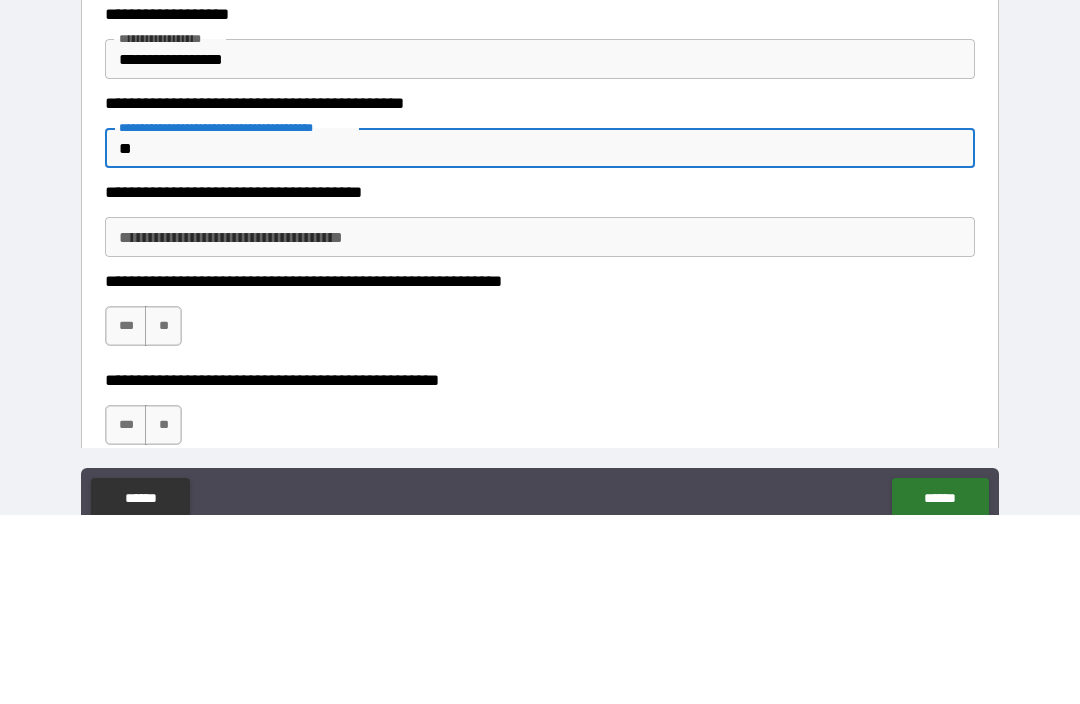 type on "*" 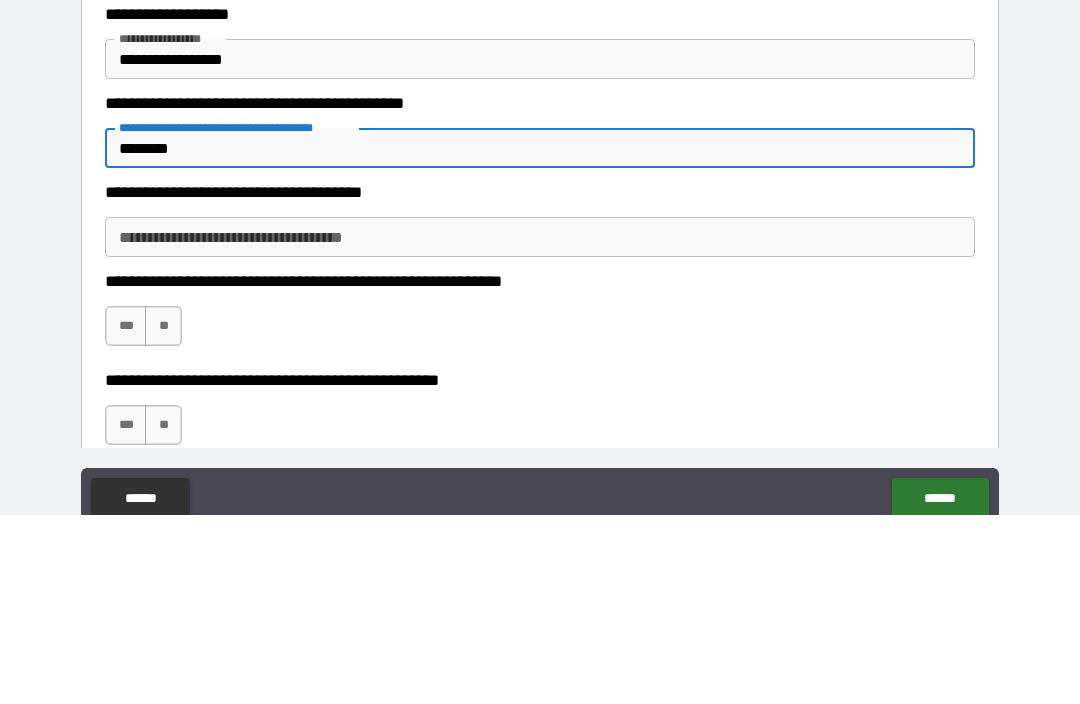 type on "********" 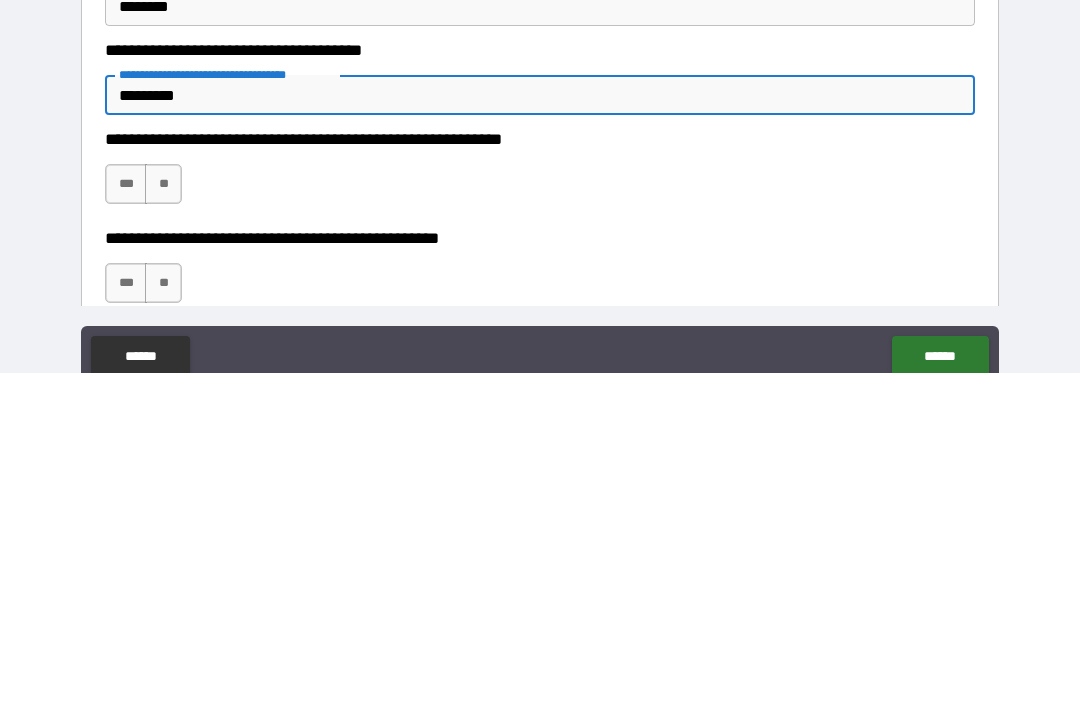 type on "*********" 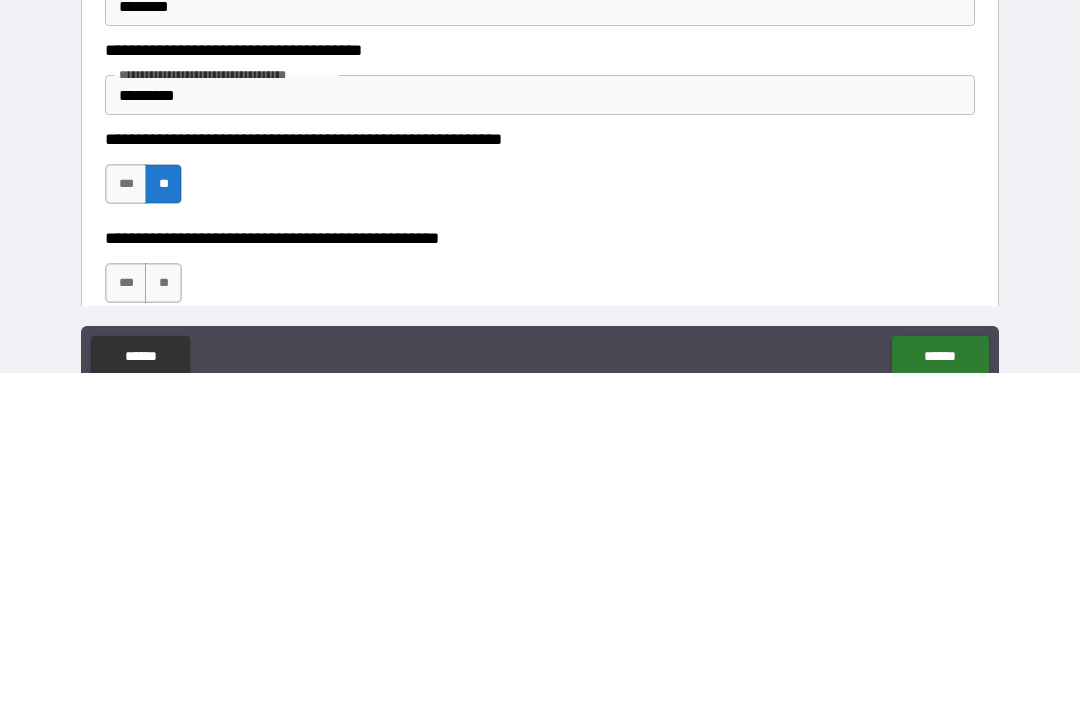 scroll, scrollTop: 66, scrollLeft: 0, axis: vertical 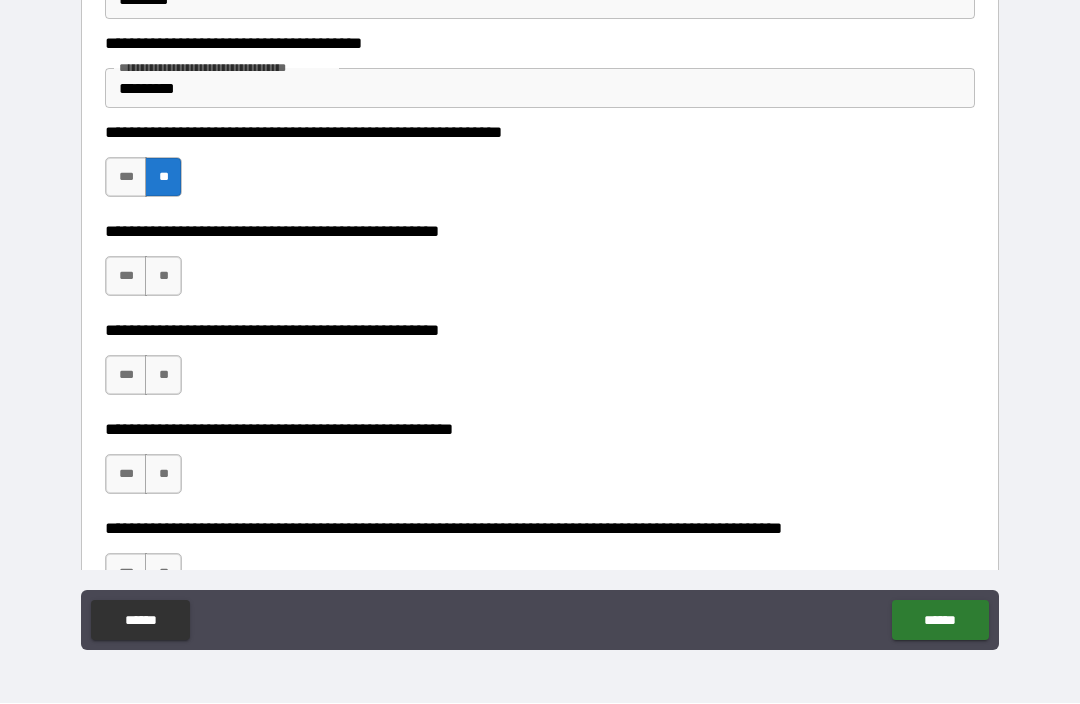 click on "**" at bounding box center (163, 277) 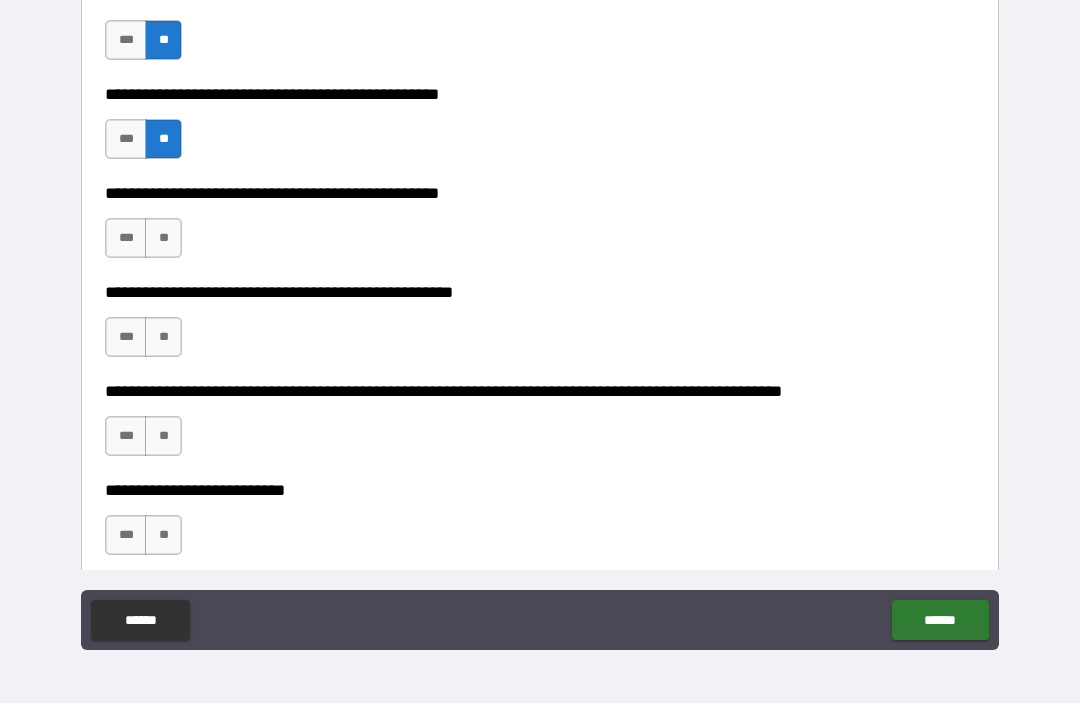 scroll, scrollTop: 845, scrollLeft: 0, axis: vertical 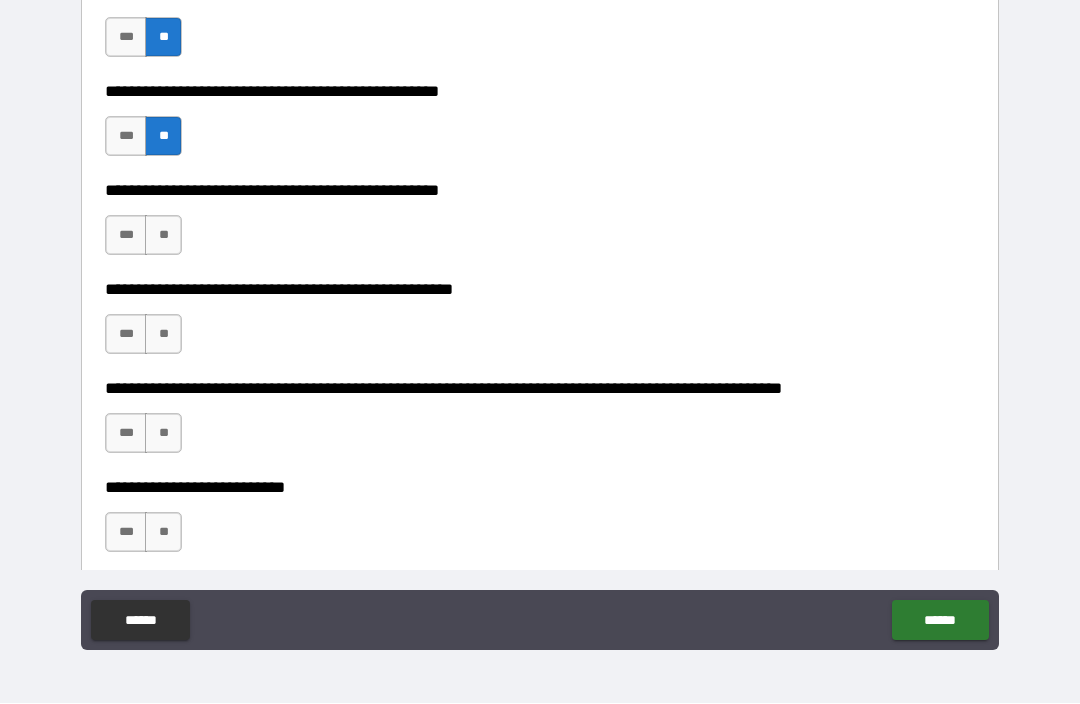 click on "***" at bounding box center (126, 236) 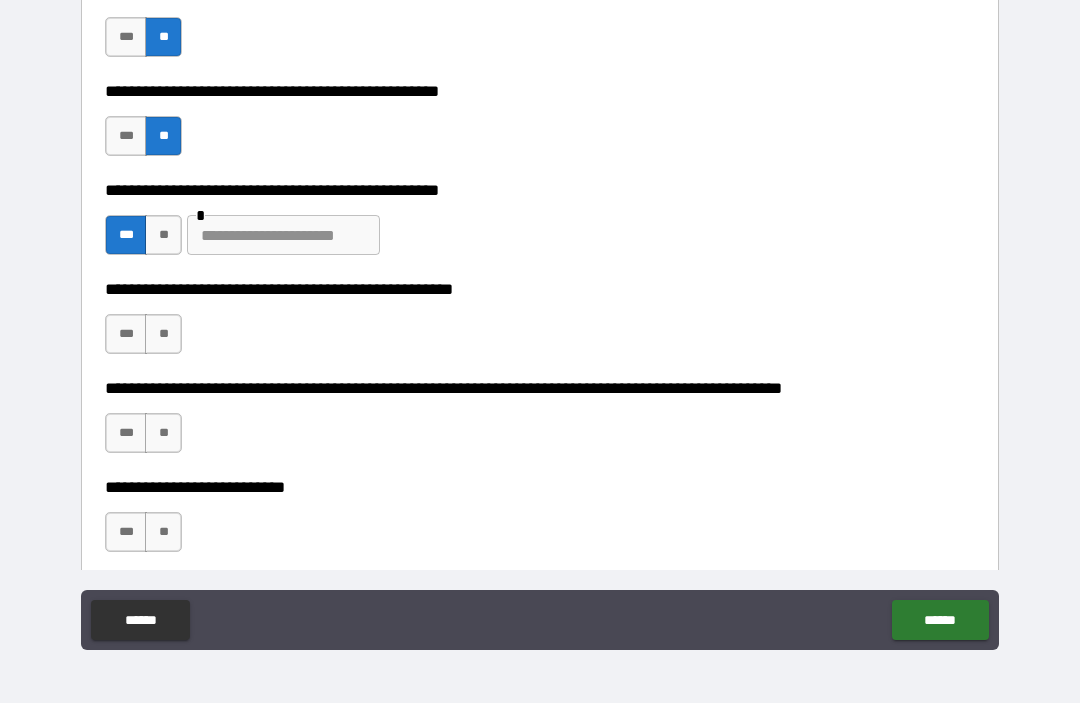scroll, scrollTop: 868, scrollLeft: 0, axis: vertical 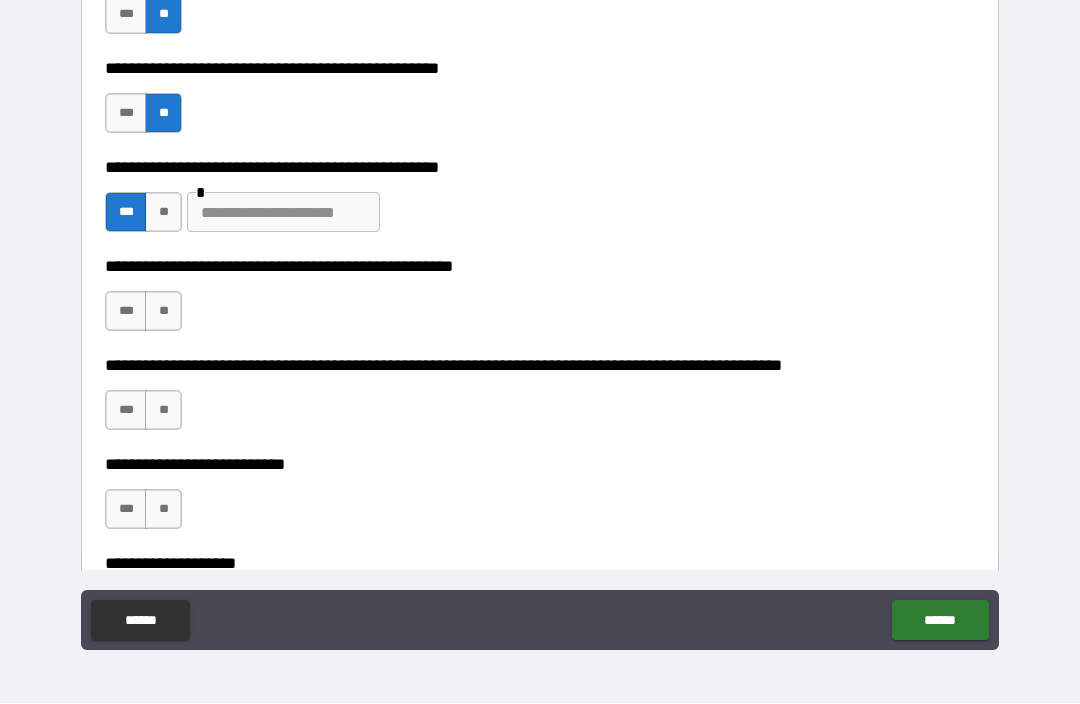 click at bounding box center [283, 213] 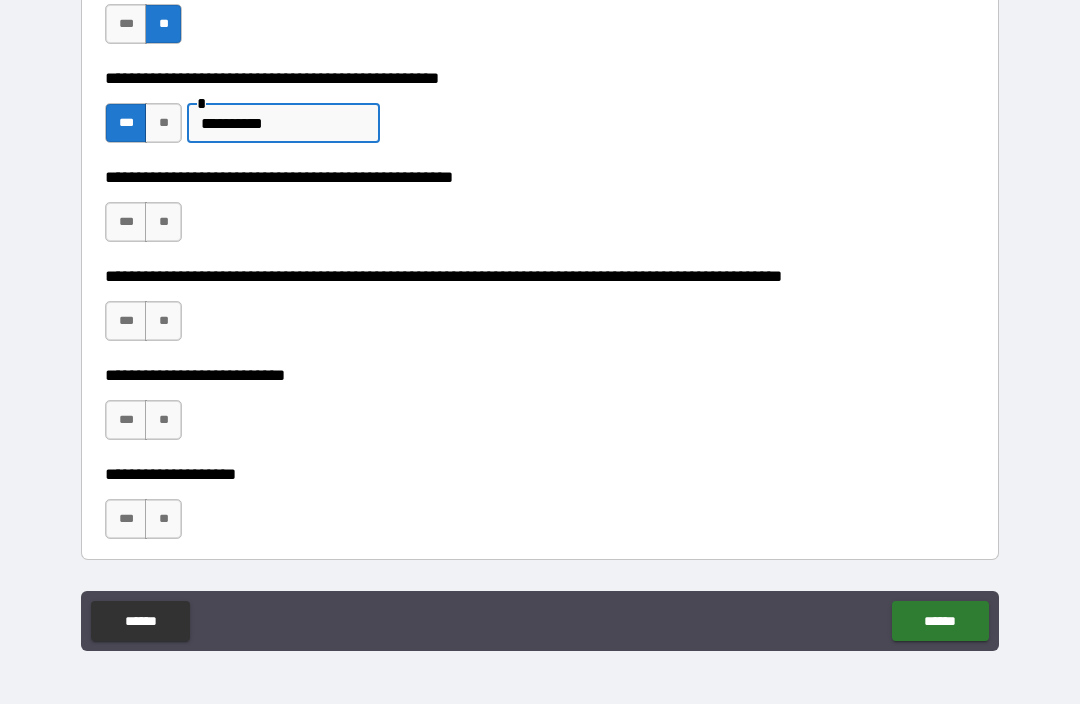 scroll, scrollTop: 961, scrollLeft: 0, axis: vertical 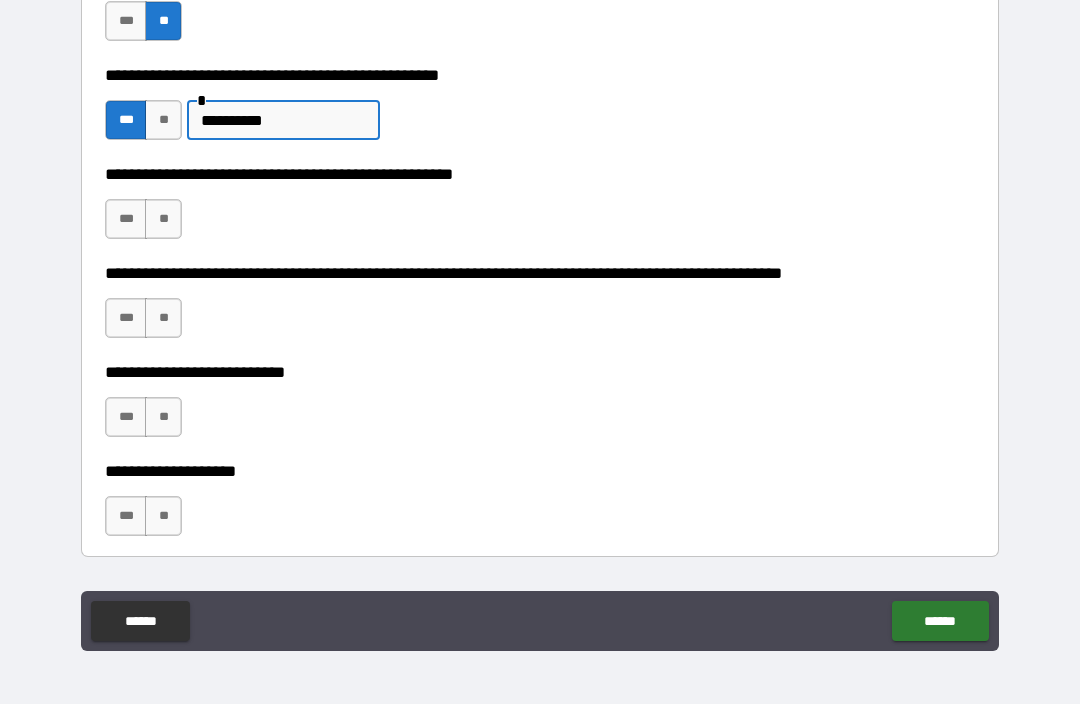 click on "**********" at bounding box center (283, 120) 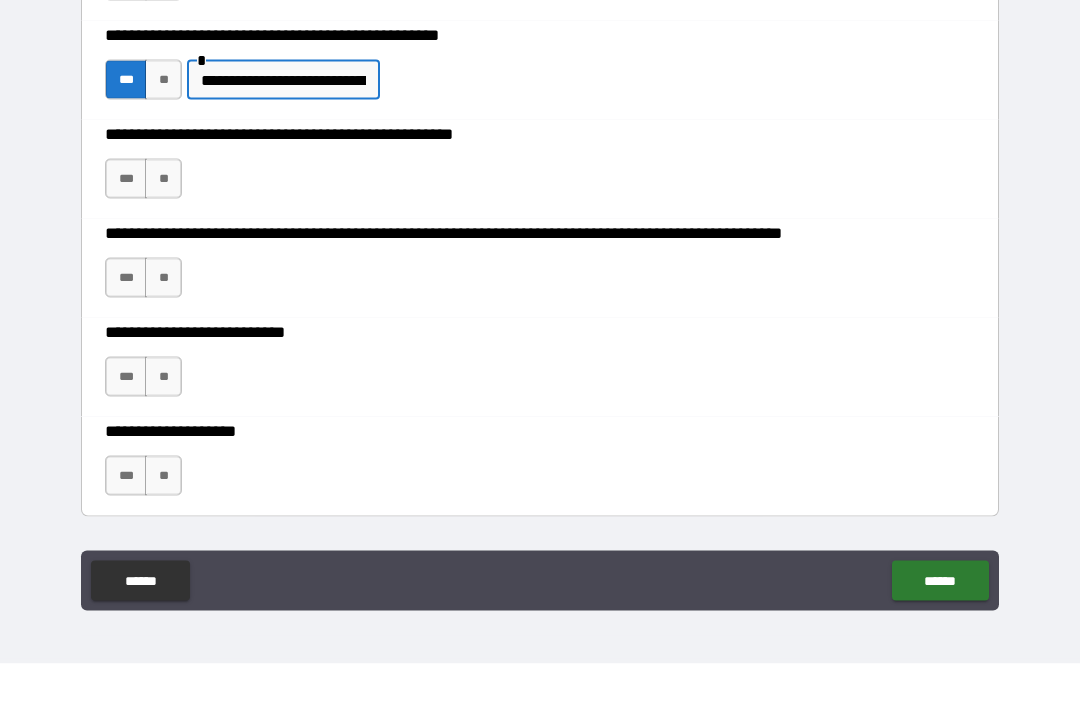 type on "**********" 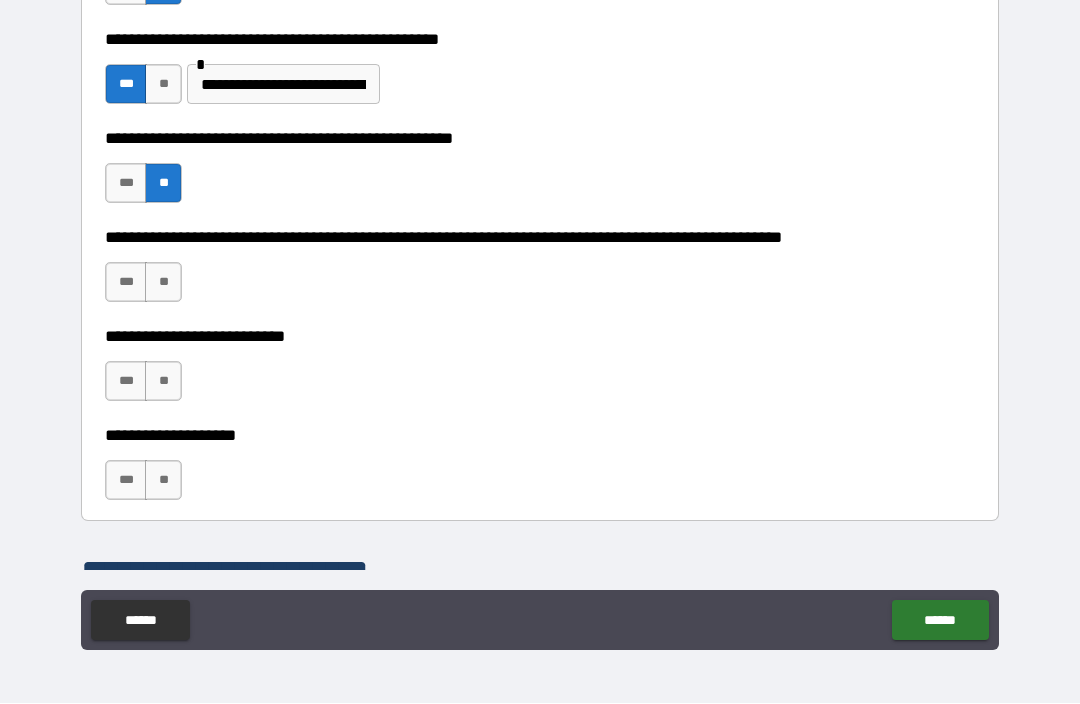 scroll, scrollTop: 1004, scrollLeft: 0, axis: vertical 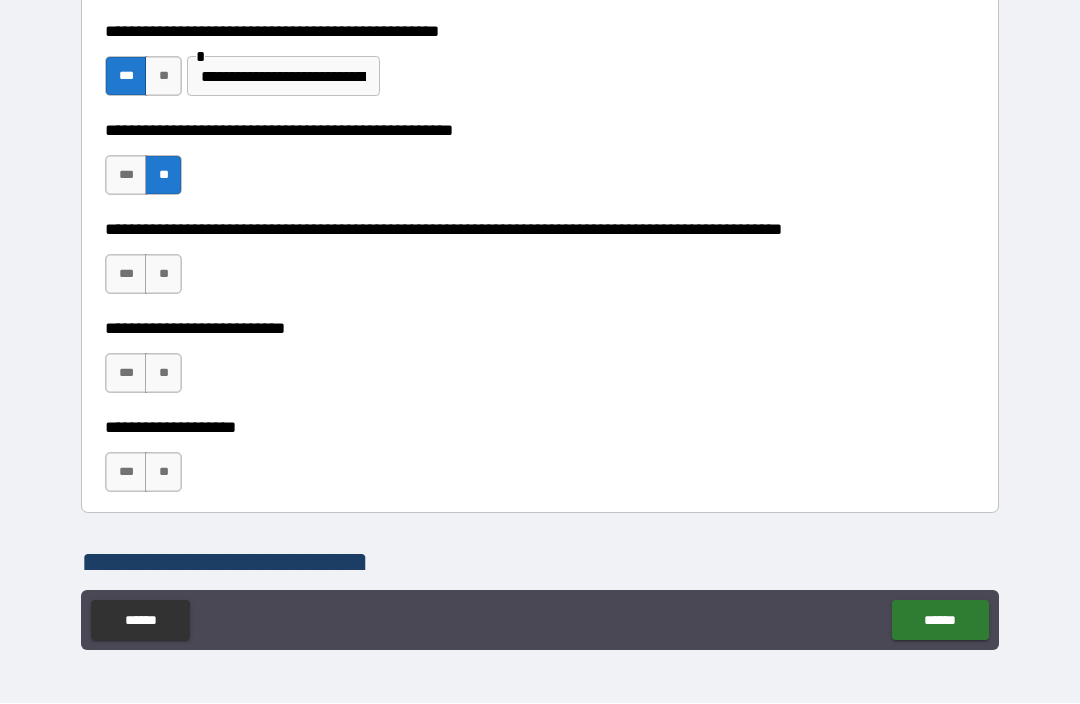 click on "***" at bounding box center (126, 473) 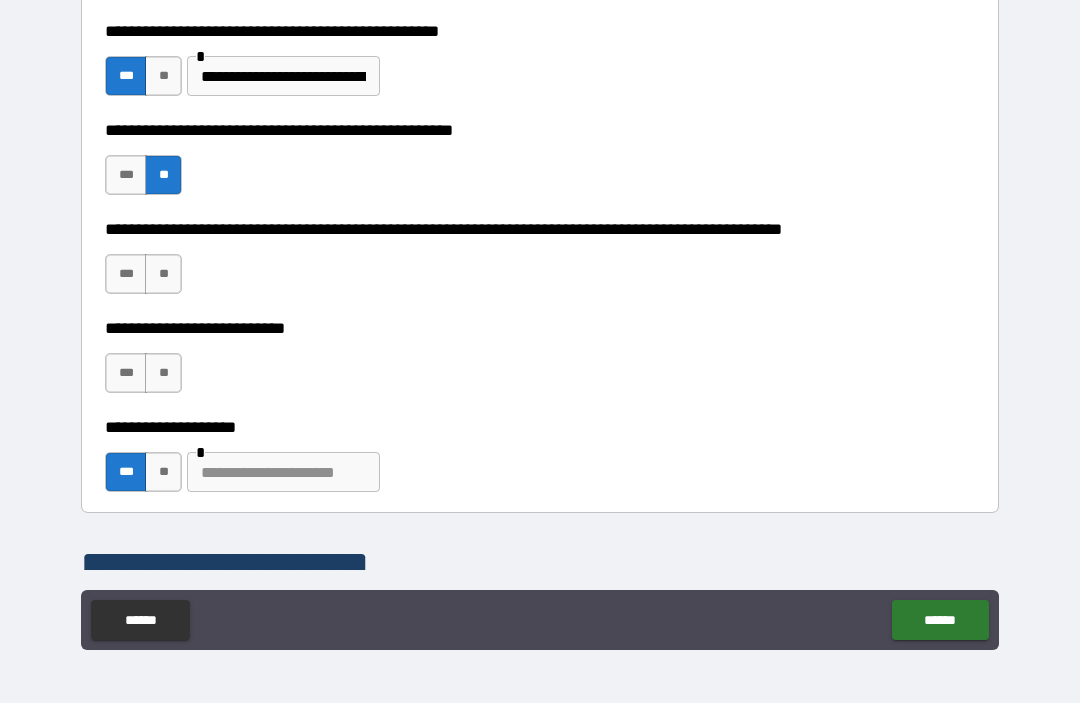 click on "**" at bounding box center [163, 275] 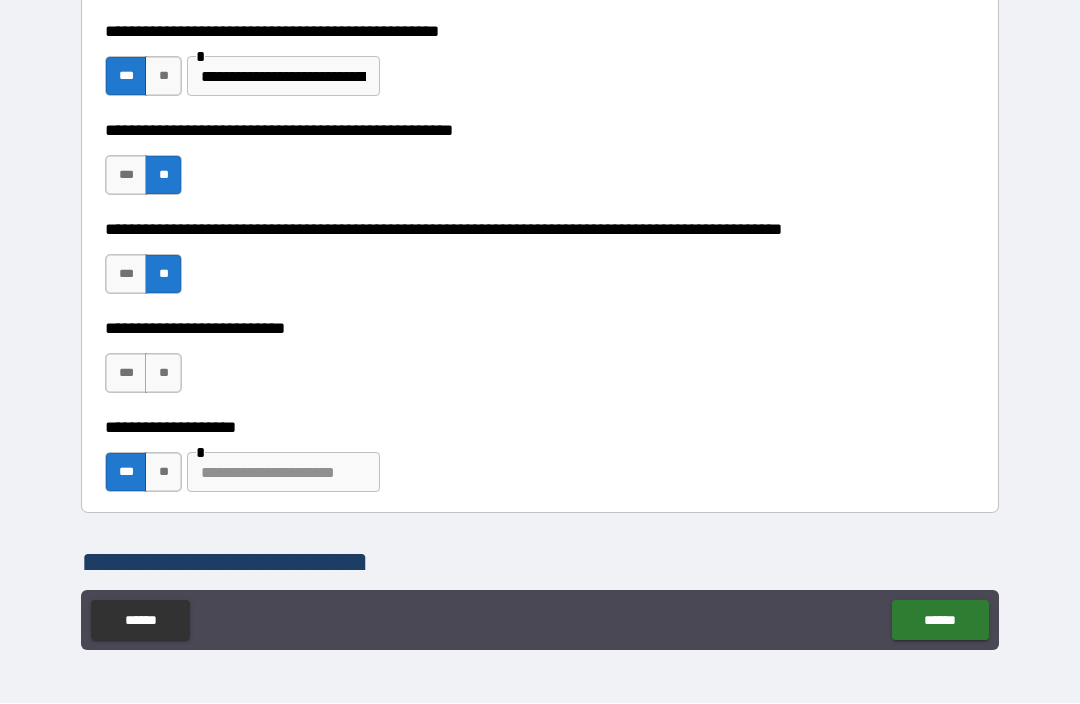 click on "**" at bounding box center (163, 374) 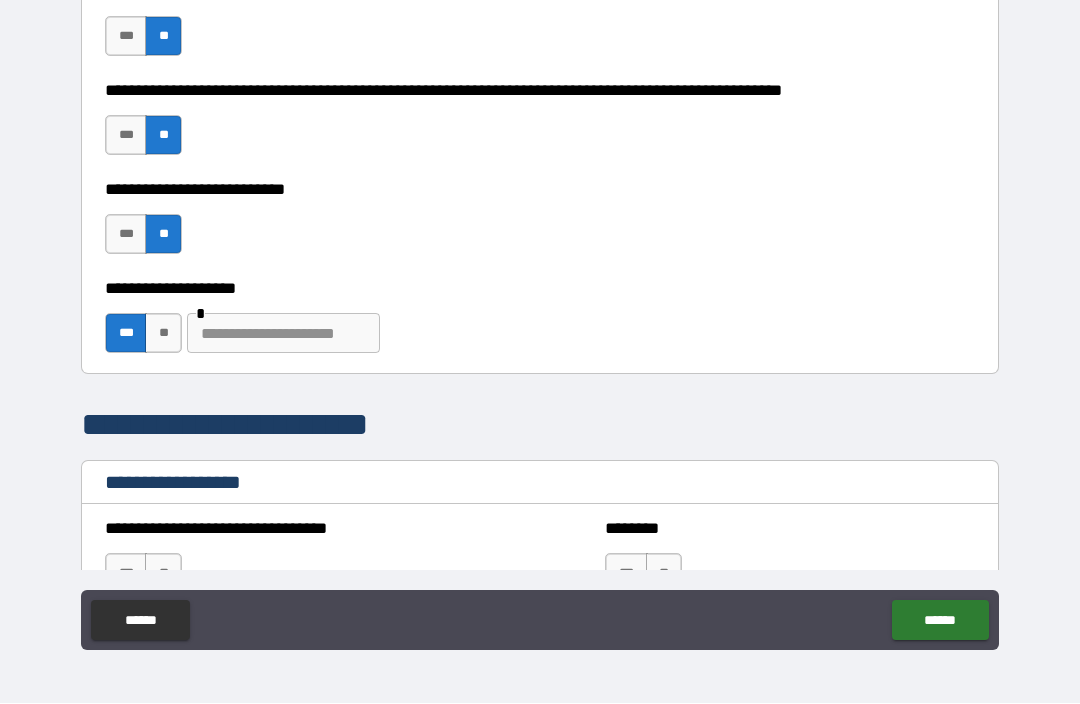 scroll, scrollTop: 1159, scrollLeft: 0, axis: vertical 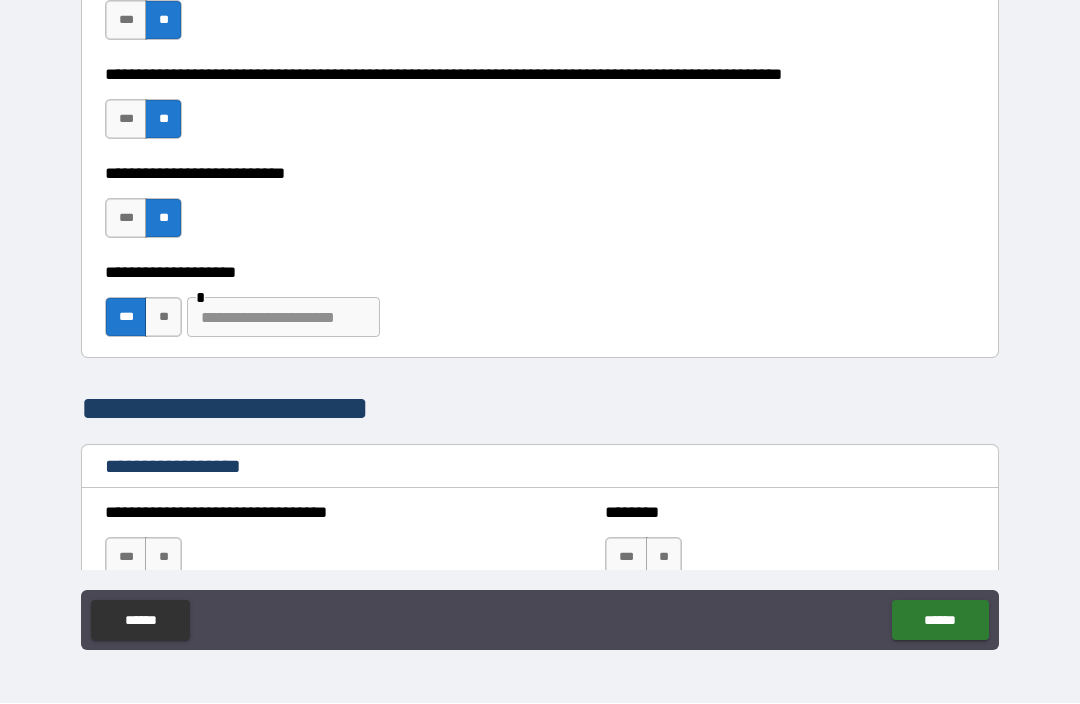 click at bounding box center [283, 318] 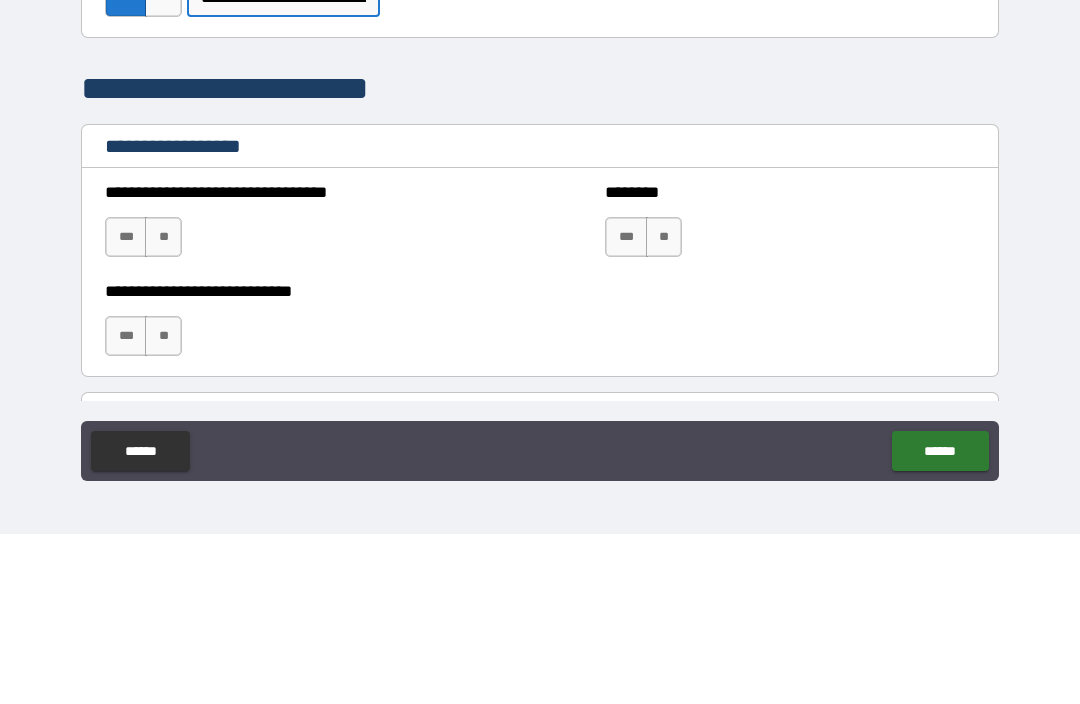 scroll, scrollTop: 1311, scrollLeft: 0, axis: vertical 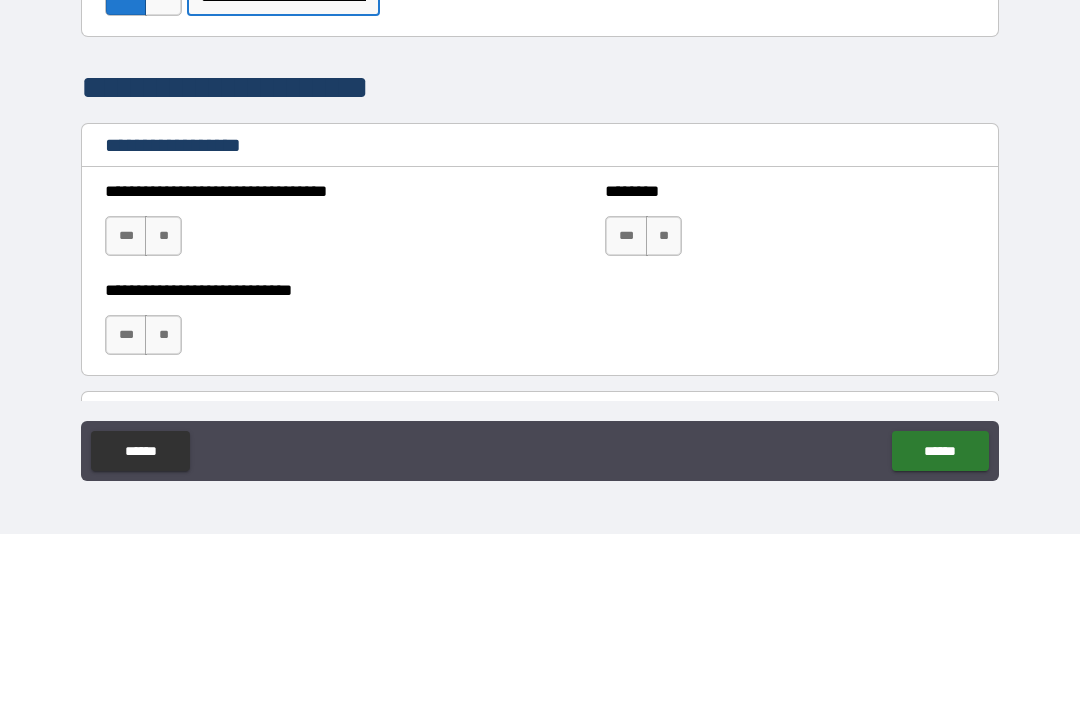 type on "**********" 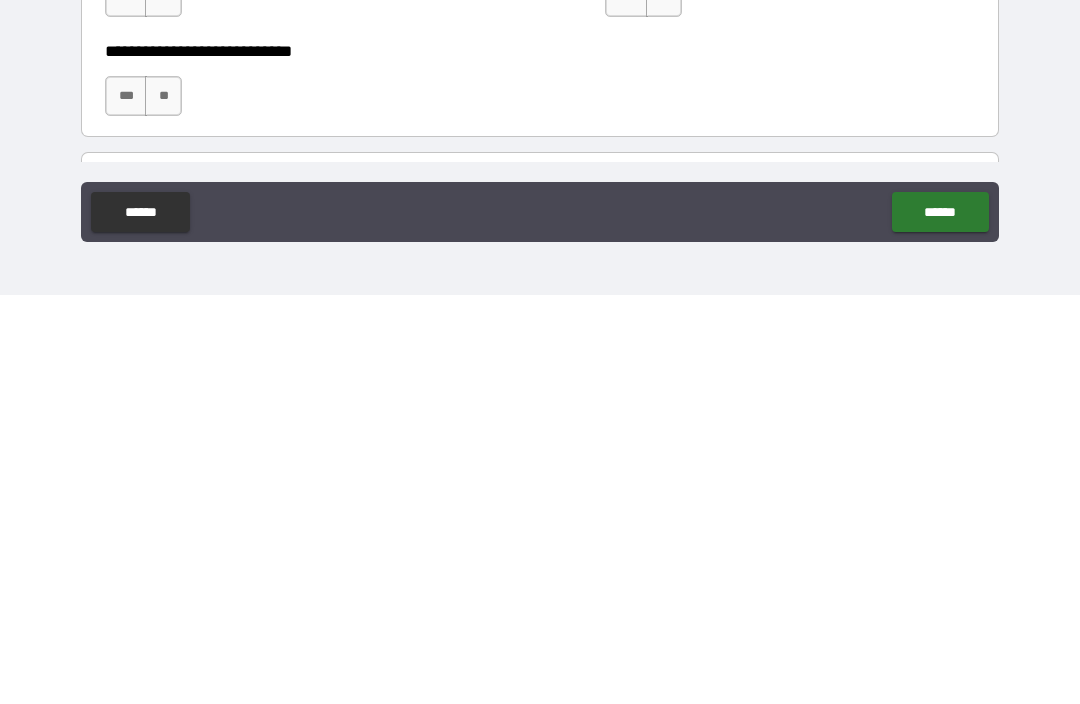 click on "******" at bounding box center (940, 621) 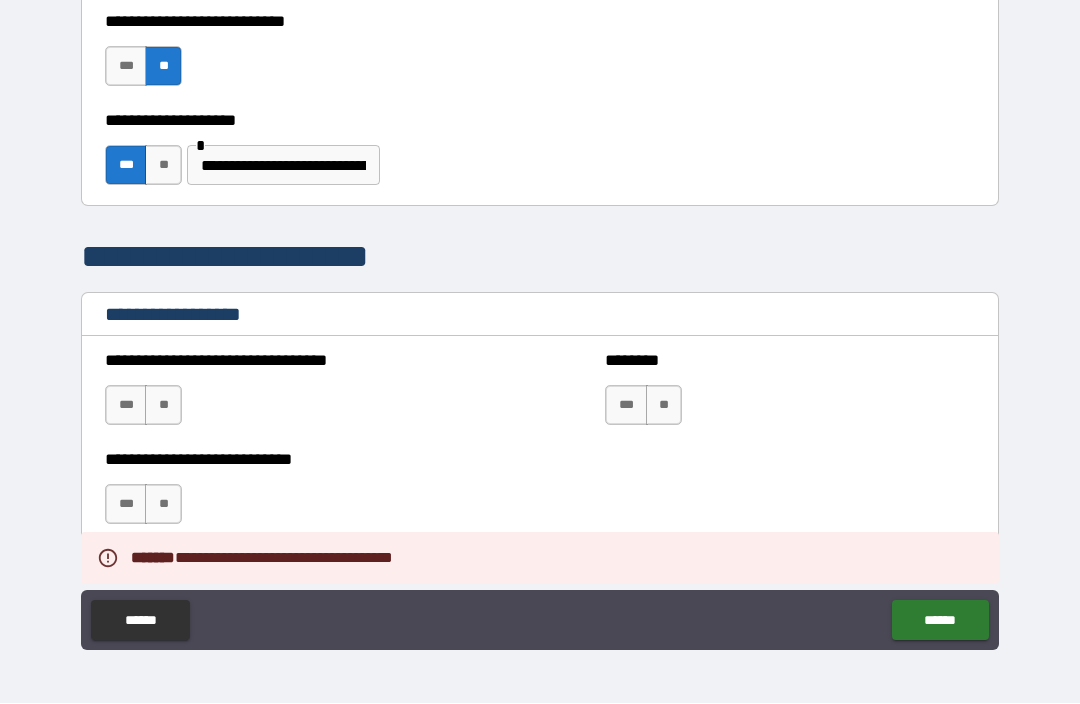click on "**" at bounding box center [163, 406] 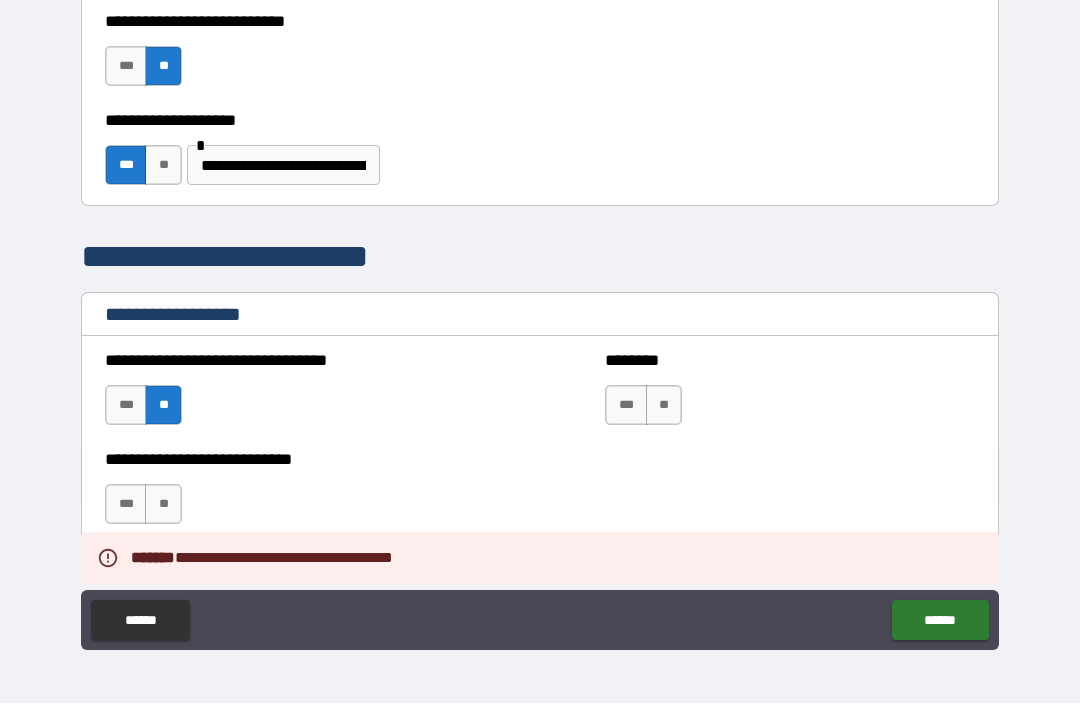 click on "**" at bounding box center [163, 406] 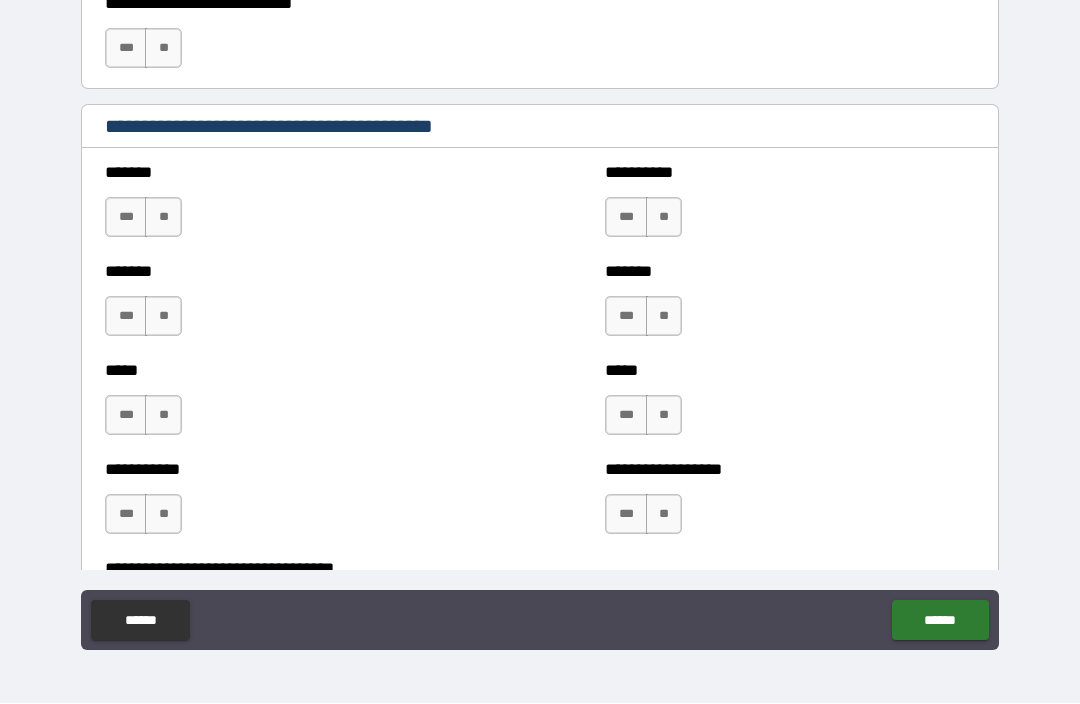 scroll, scrollTop: 1768, scrollLeft: 0, axis: vertical 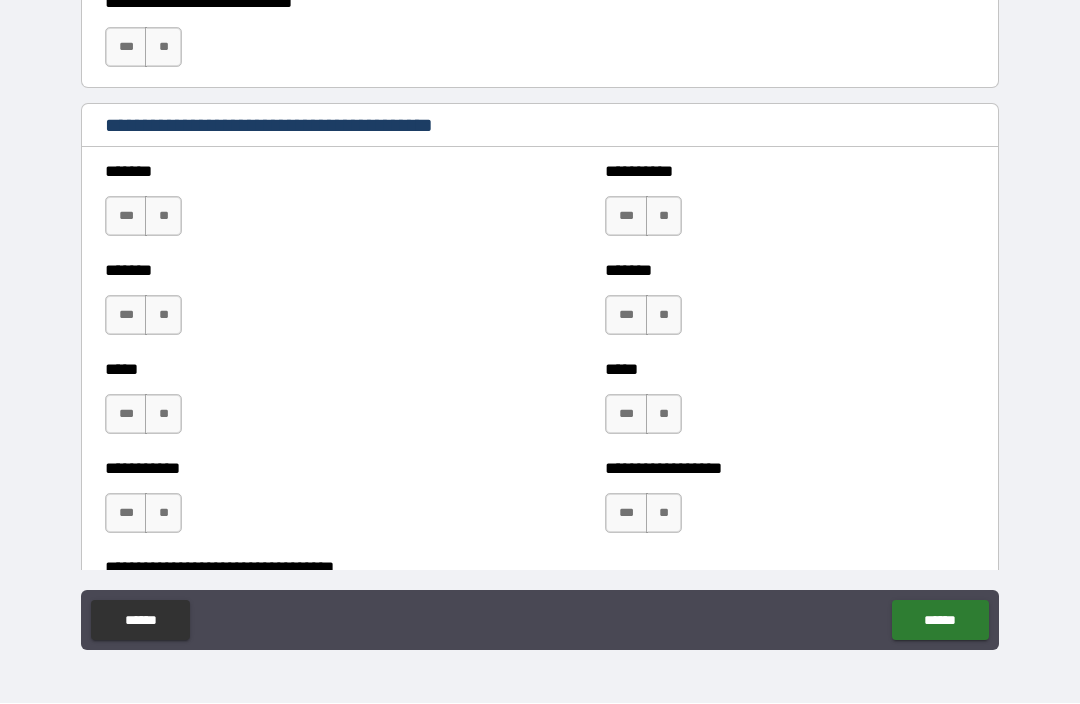 click on "**" at bounding box center [163, 217] 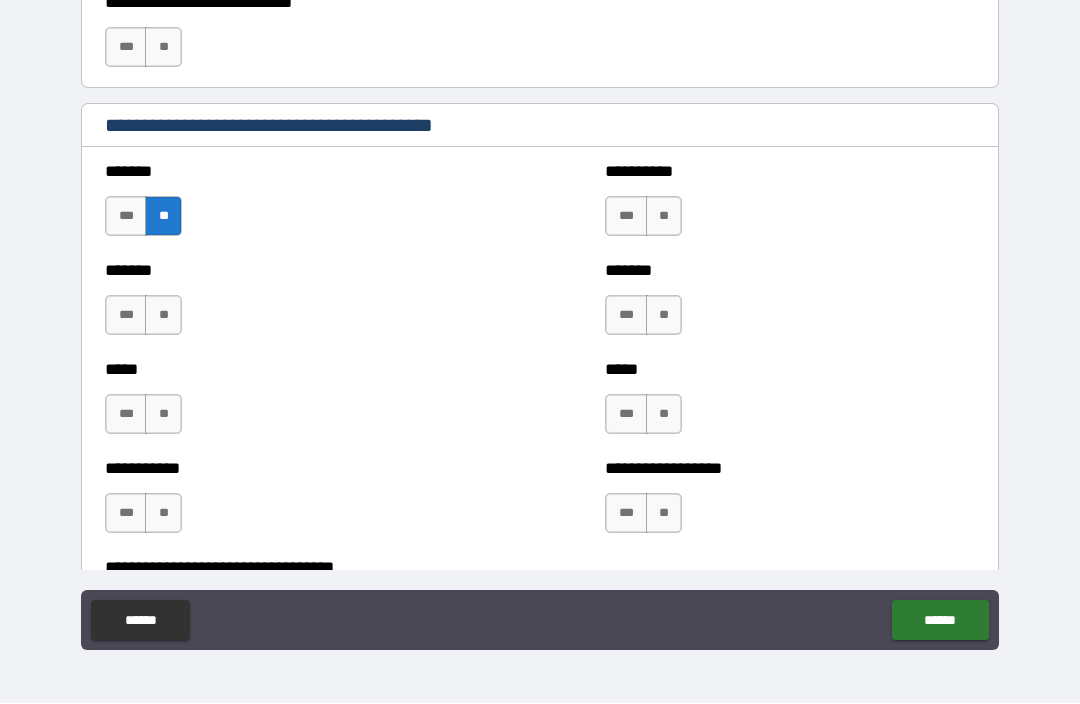 click on "**" at bounding box center [163, 316] 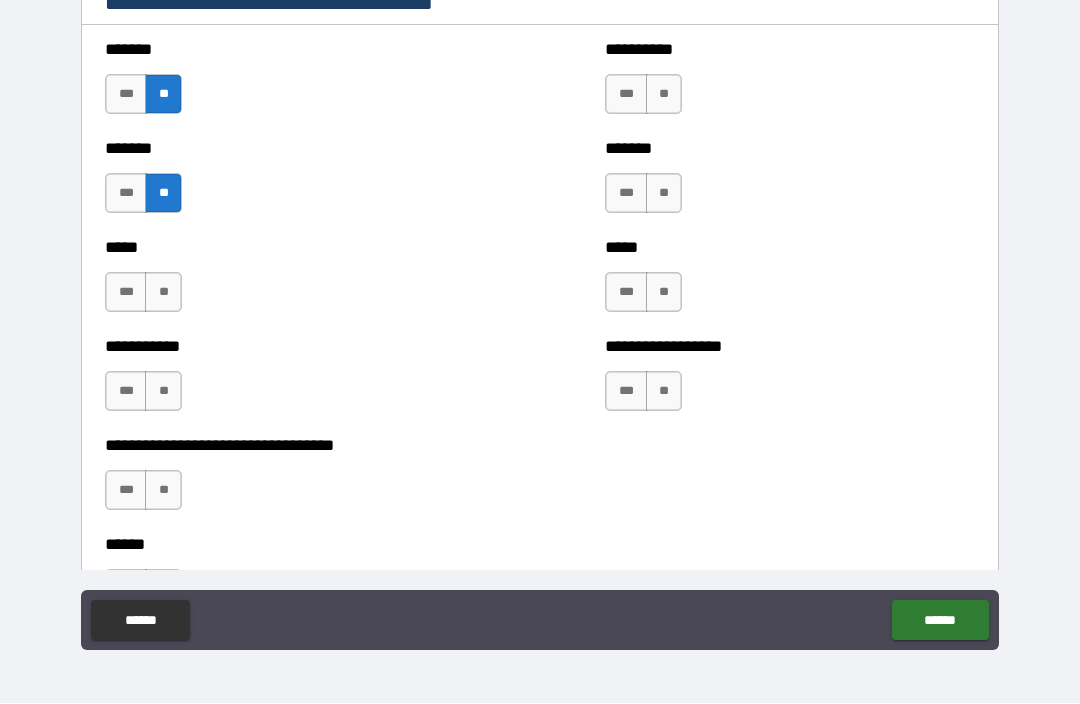 scroll, scrollTop: 1901, scrollLeft: 0, axis: vertical 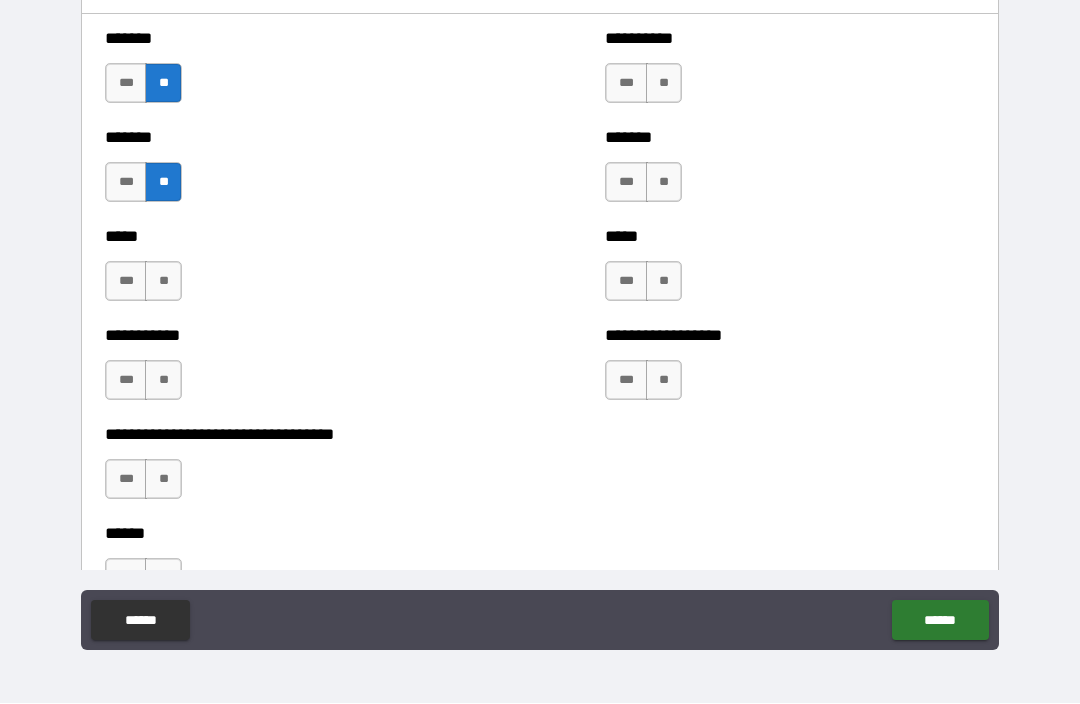 click on "**" at bounding box center (163, 282) 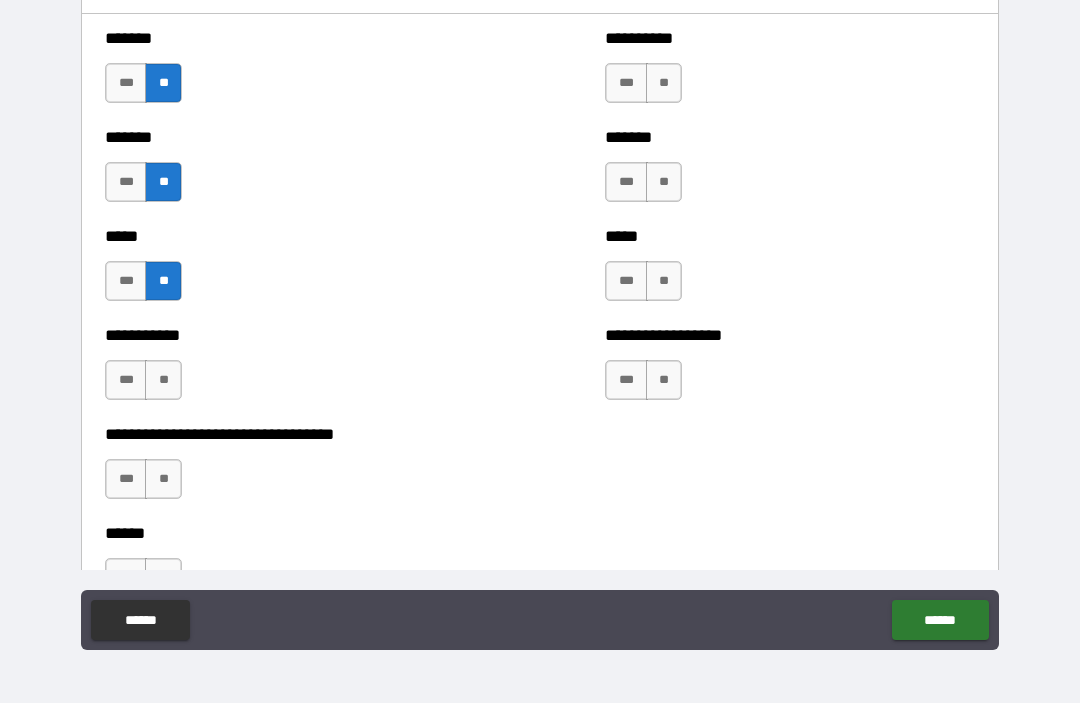 click on "**" at bounding box center (163, 381) 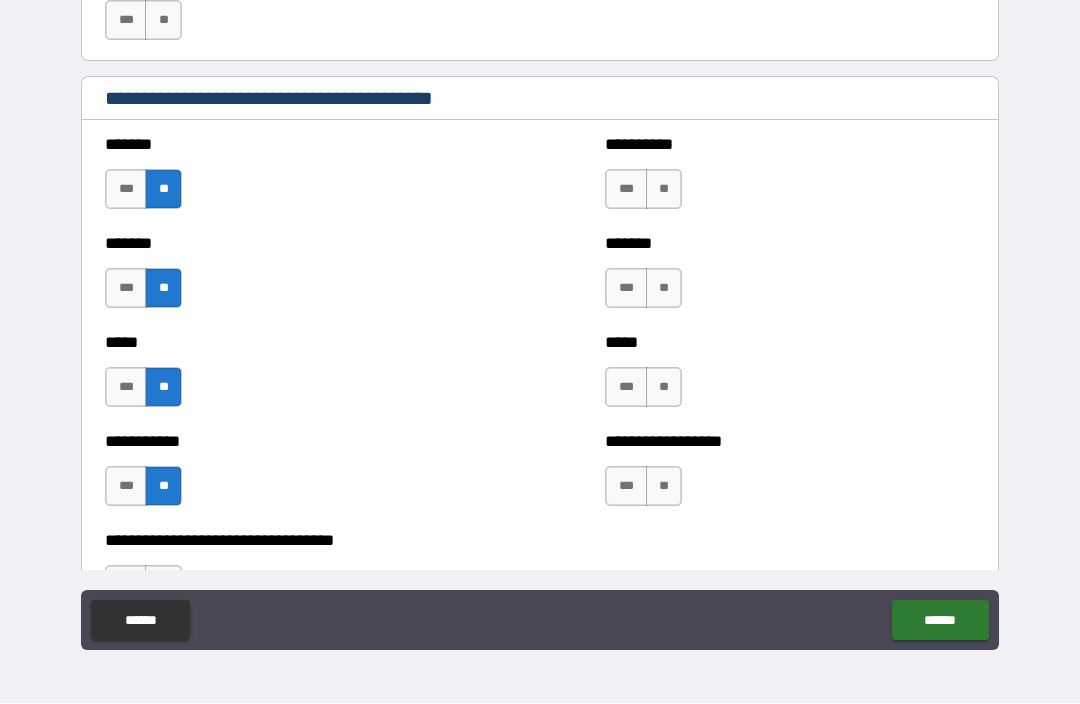 scroll, scrollTop: 1787, scrollLeft: 0, axis: vertical 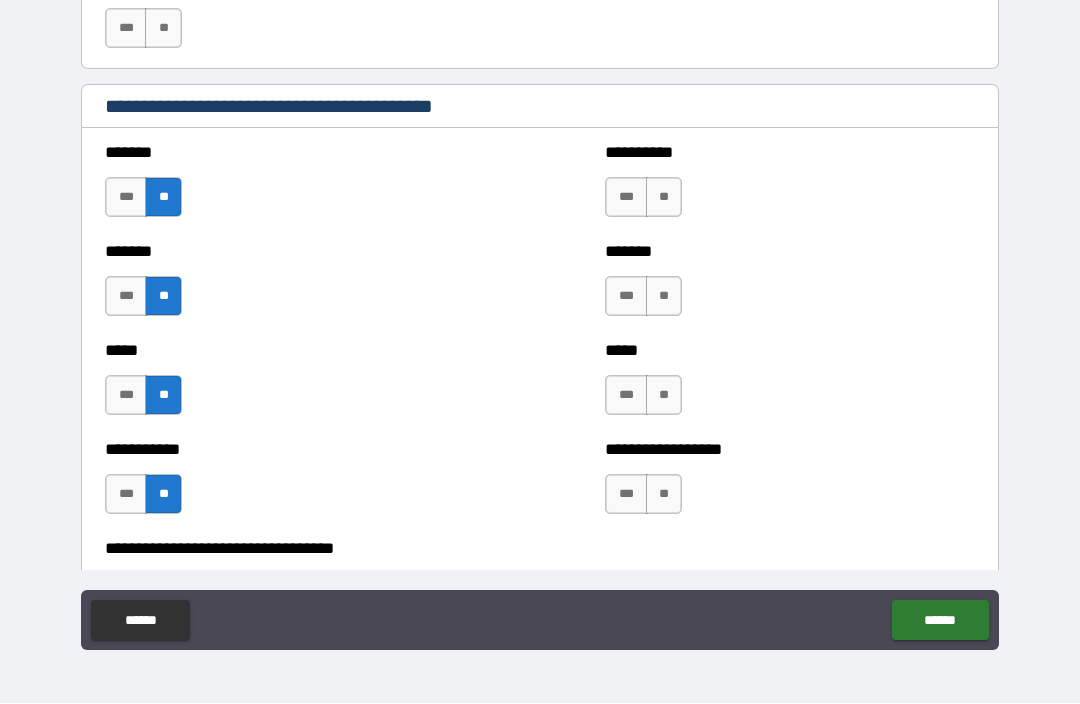 click on "**" at bounding box center (664, 198) 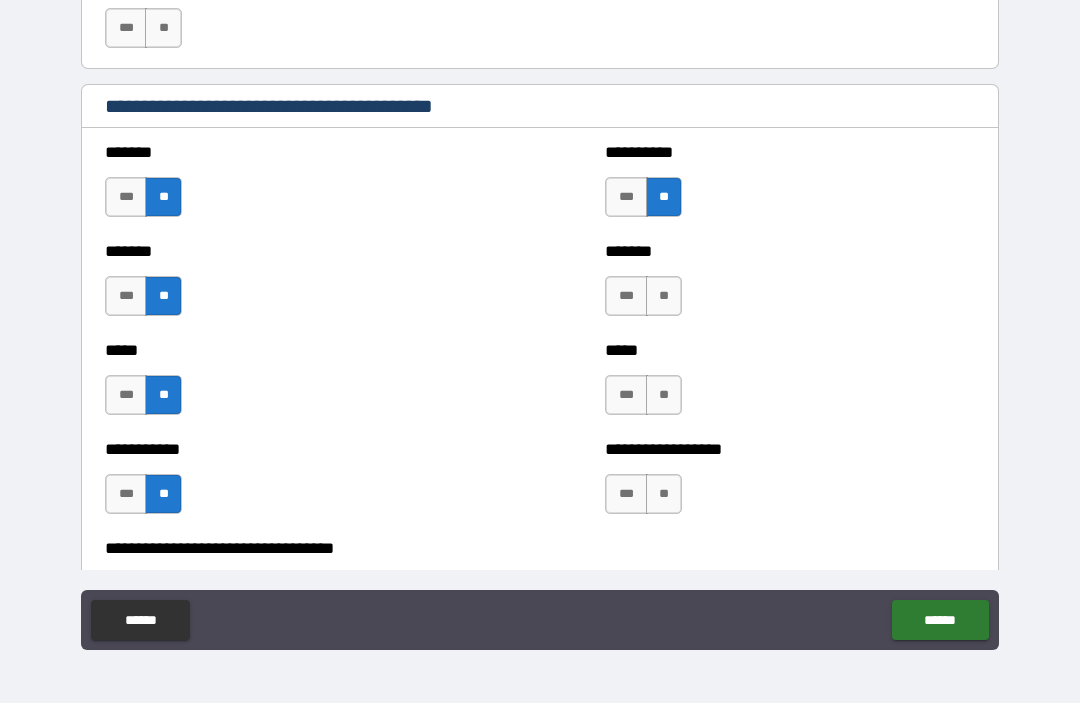 click on "**" at bounding box center (664, 297) 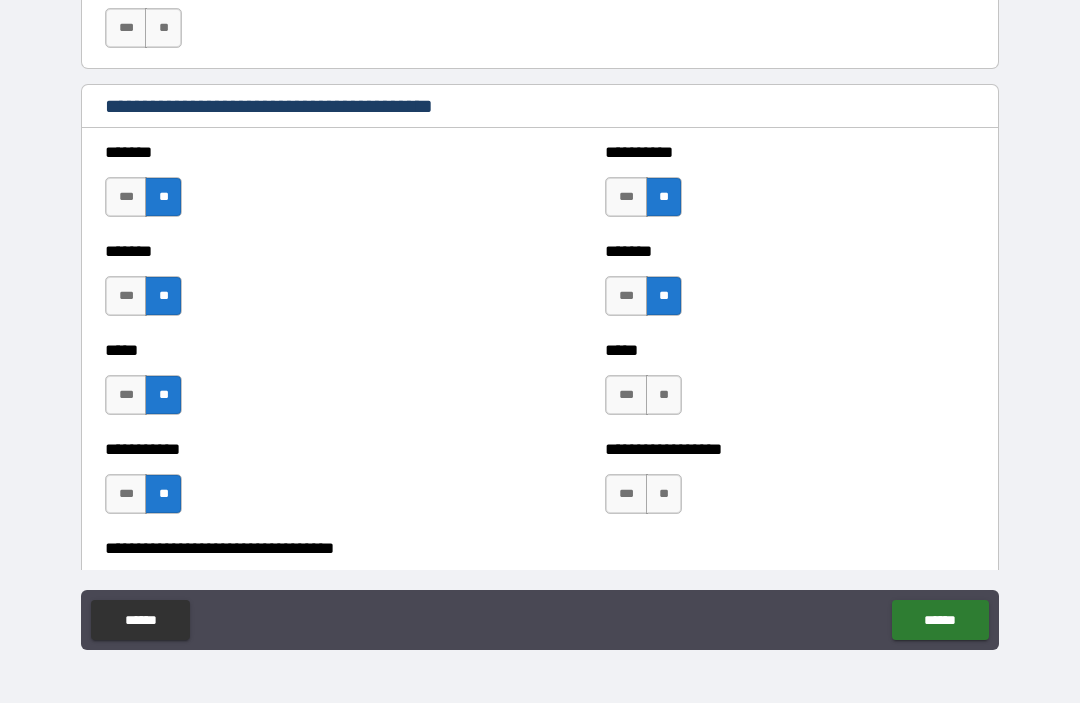 click on "**" at bounding box center [664, 396] 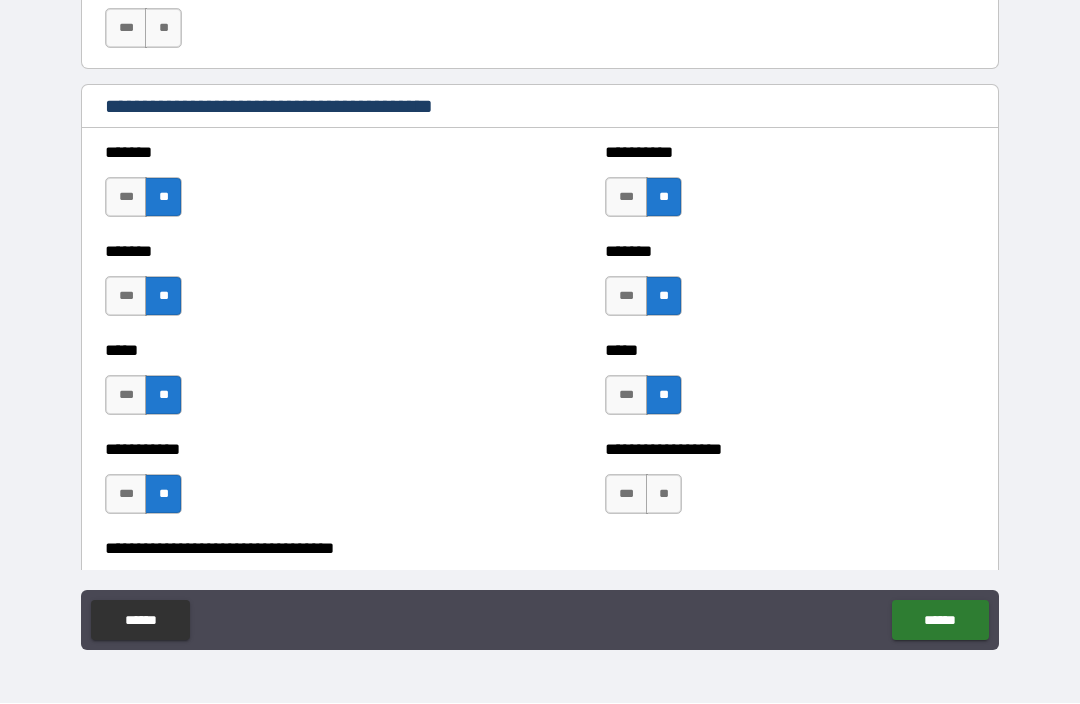click on "**" at bounding box center [664, 495] 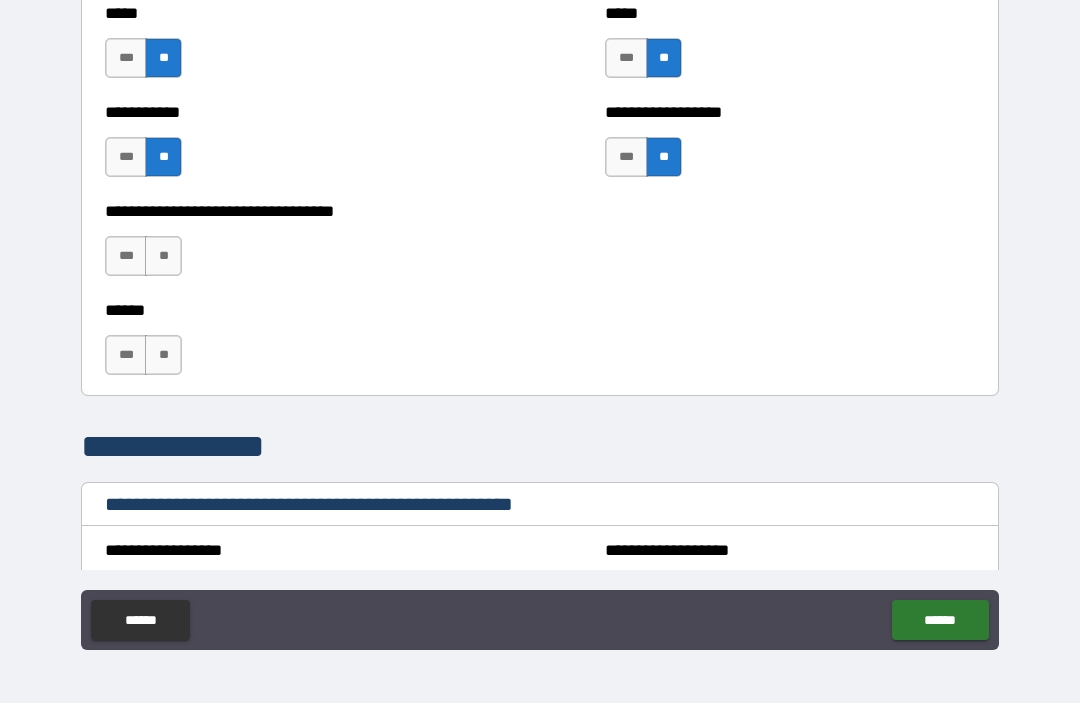 scroll, scrollTop: 2125, scrollLeft: 0, axis: vertical 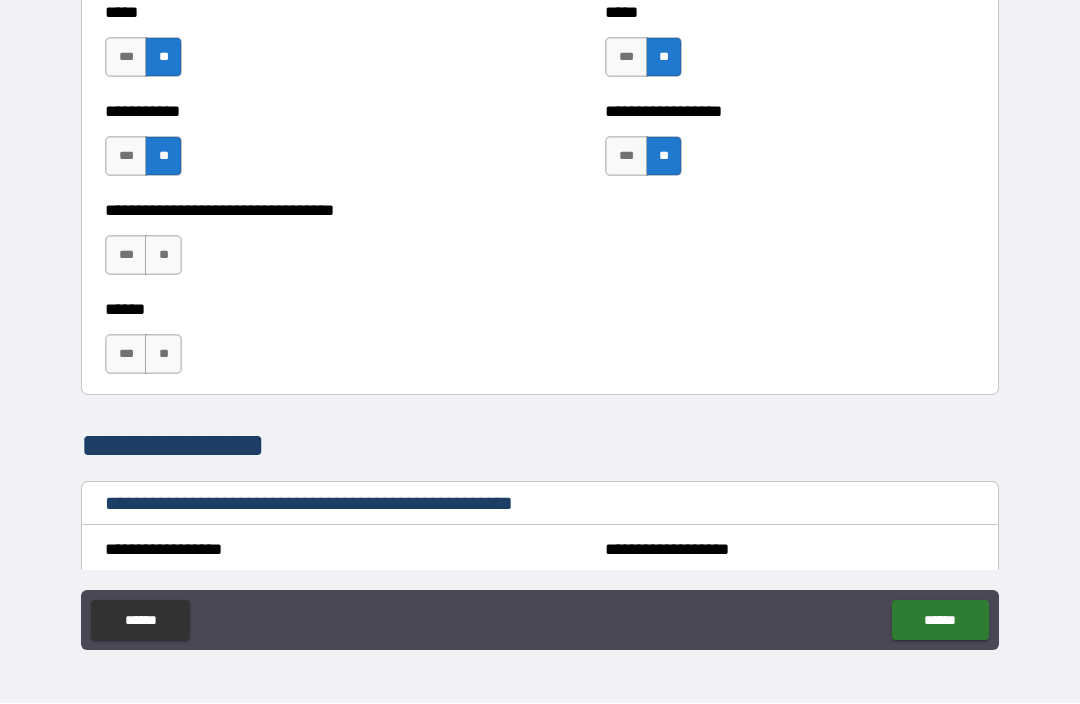 click on "**" at bounding box center (163, 256) 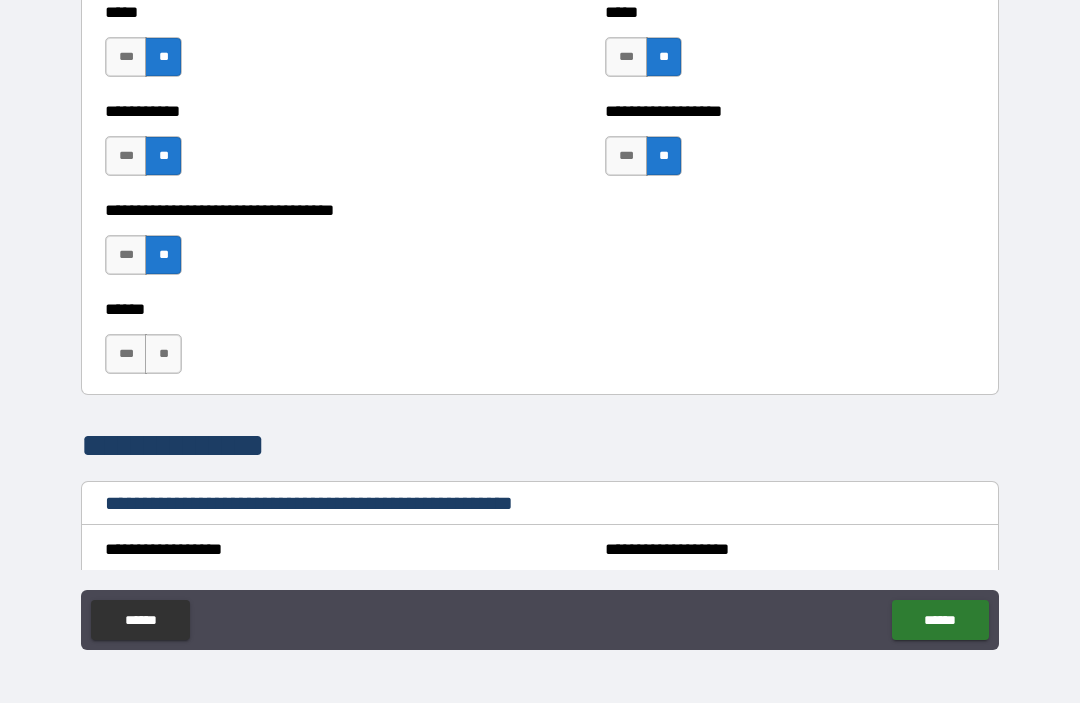 click on "**" at bounding box center [163, 355] 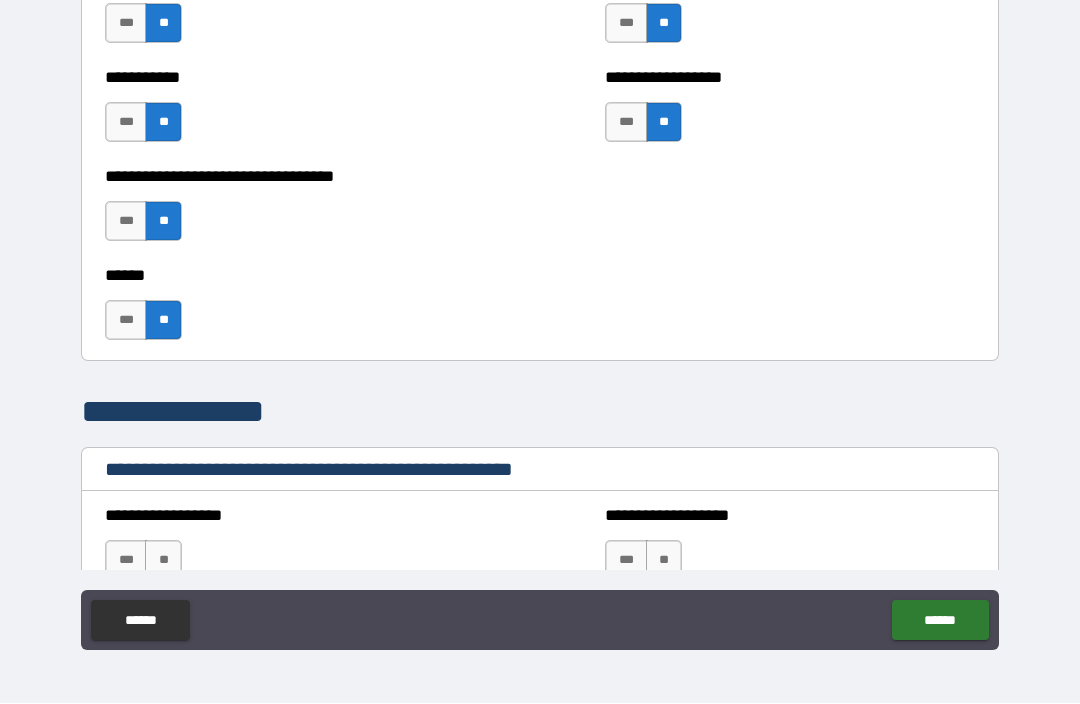 scroll, scrollTop: 2160, scrollLeft: 0, axis: vertical 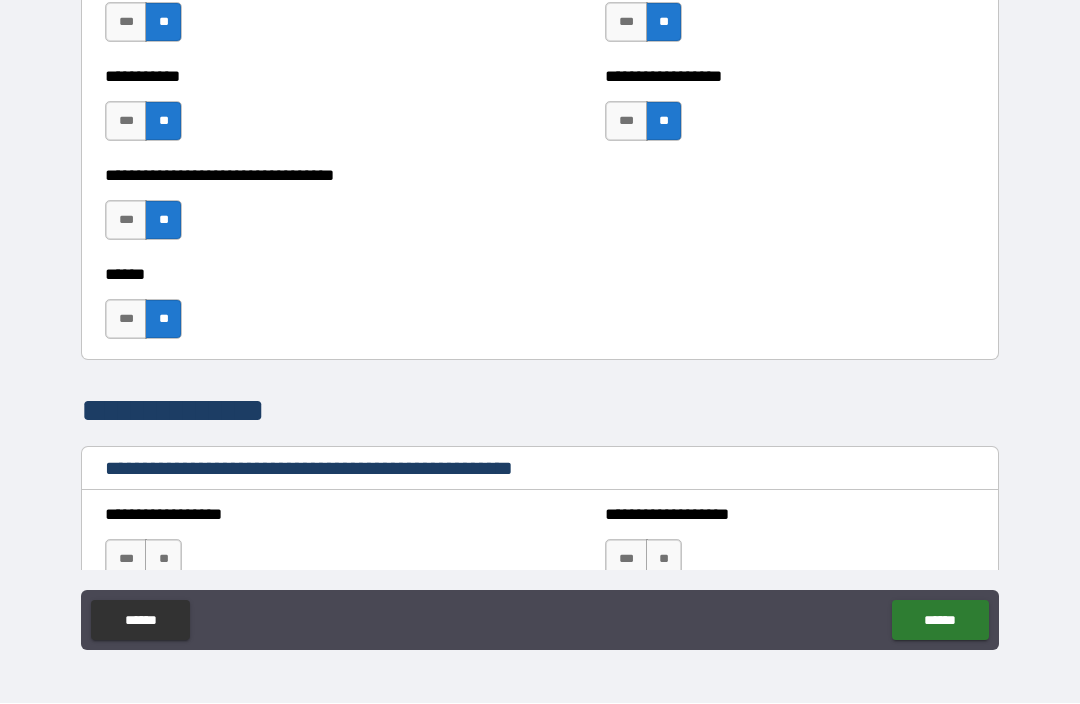 click on "***" at bounding box center (126, 221) 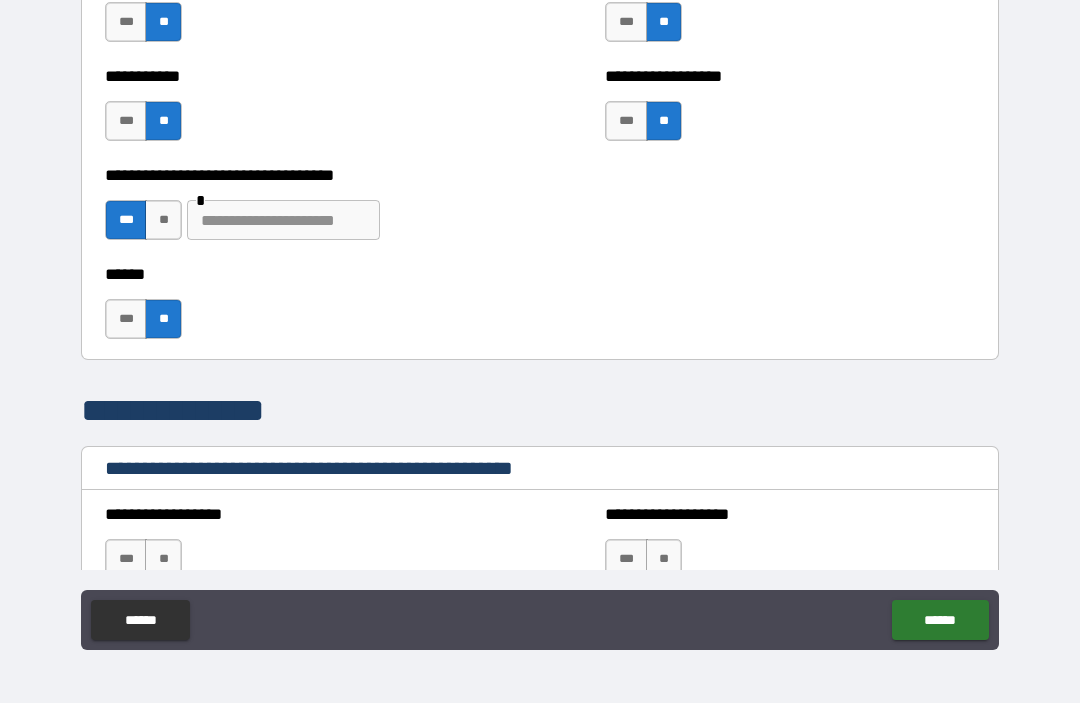 click at bounding box center [283, 221] 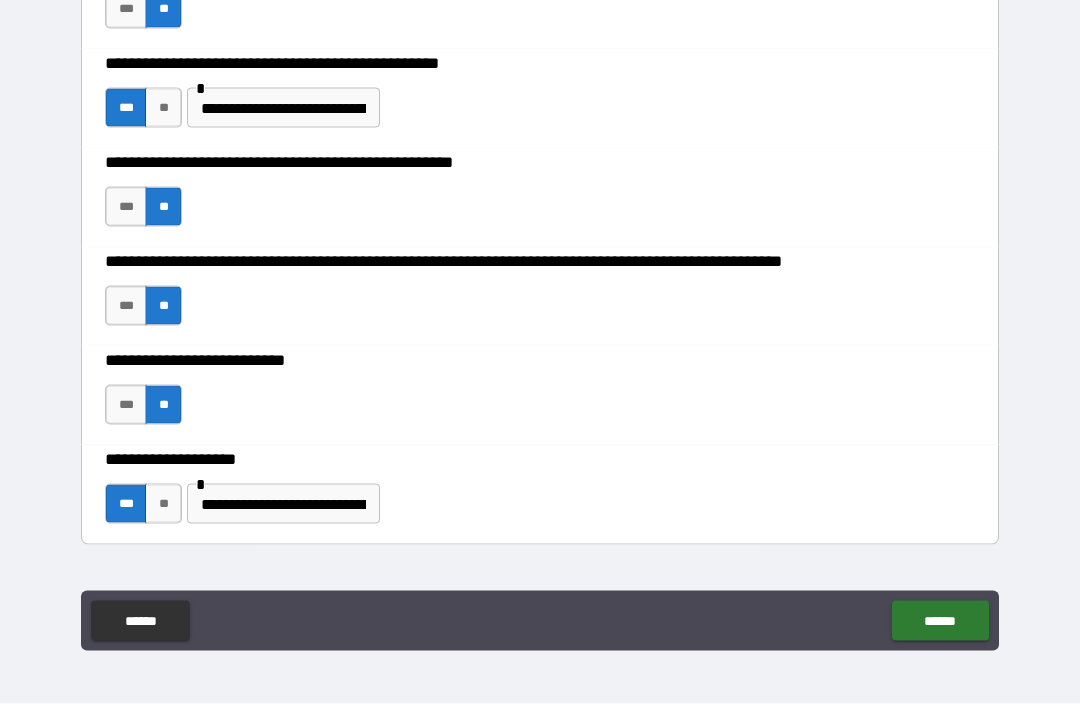 scroll, scrollTop: 958, scrollLeft: 0, axis: vertical 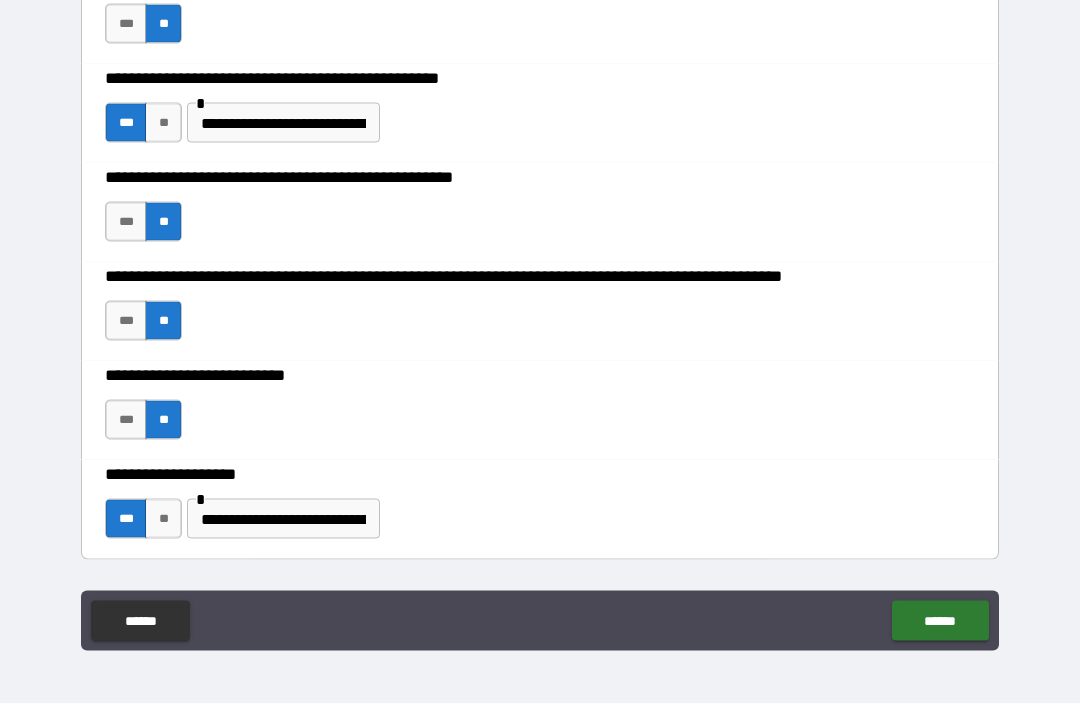 click on "**********" at bounding box center (283, 123) 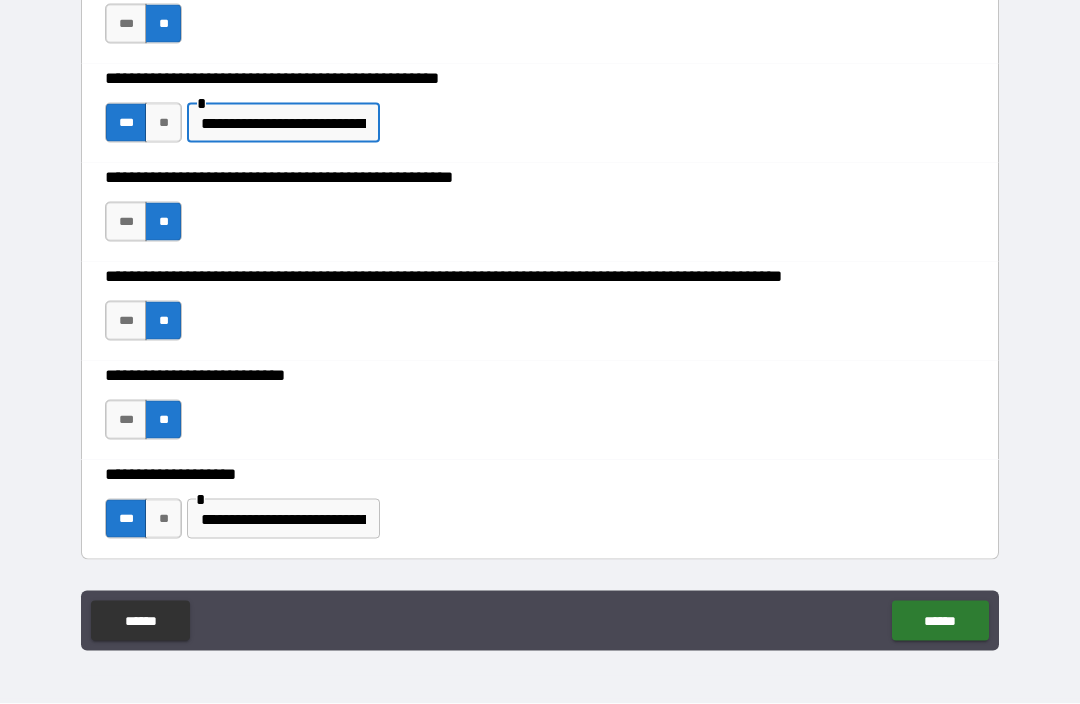 click on "**********" at bounding box center [283, 123] 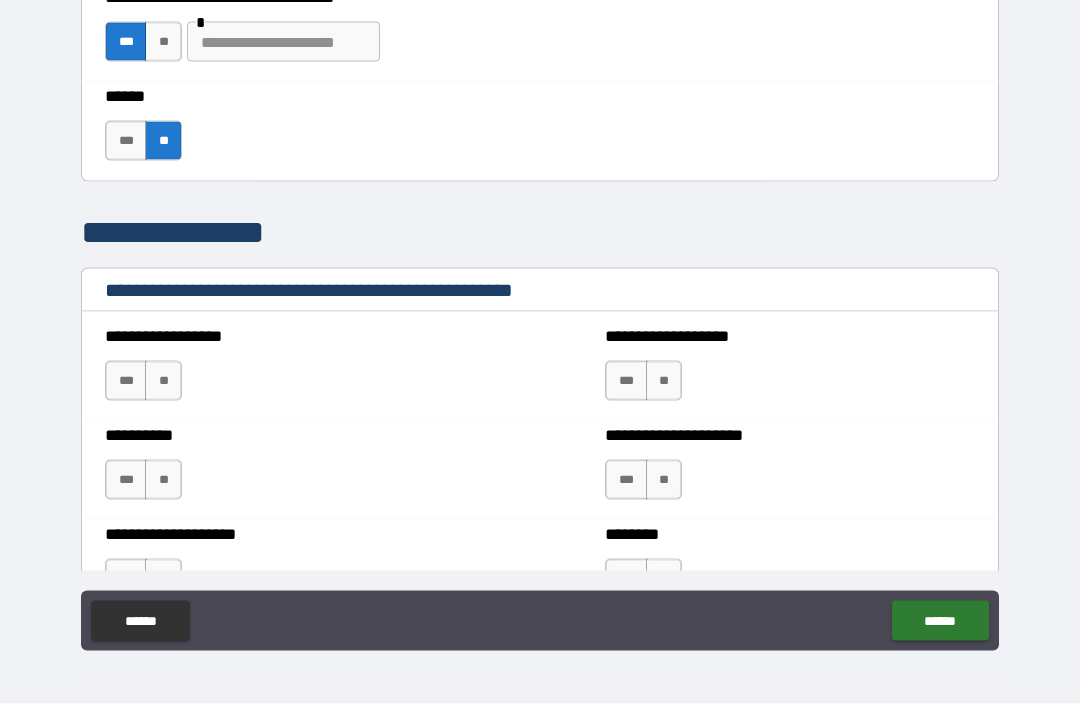 scroll, scrollTop: 2275, scrollLeft: 0, axis: vertical 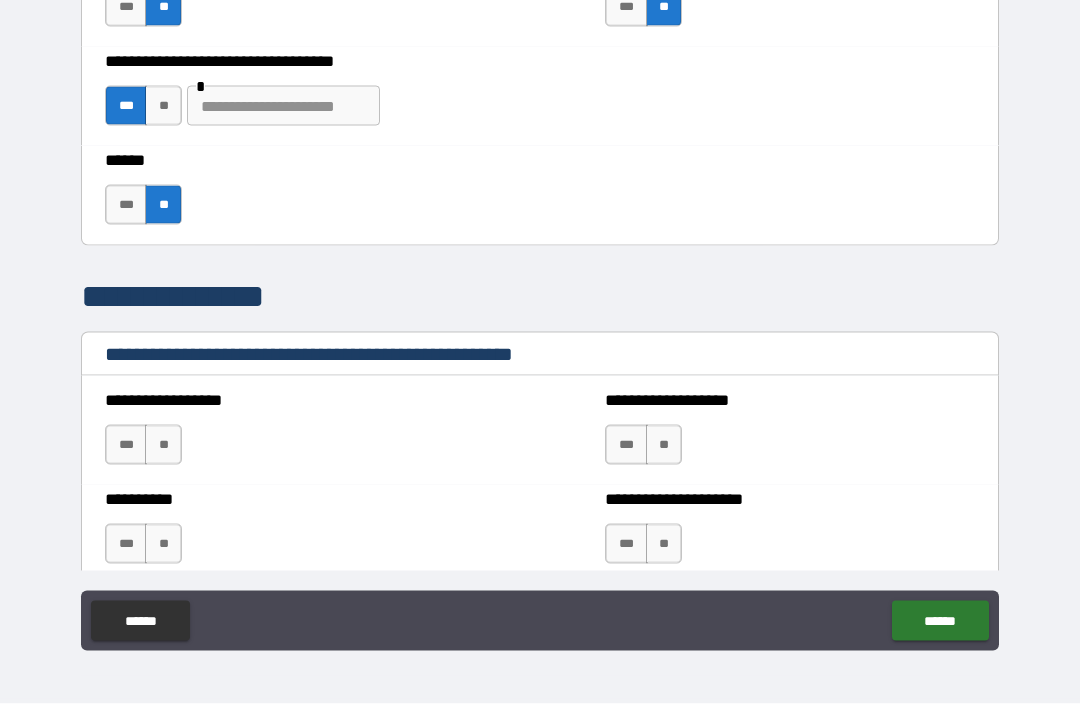 click at bounding box center (283, 106) 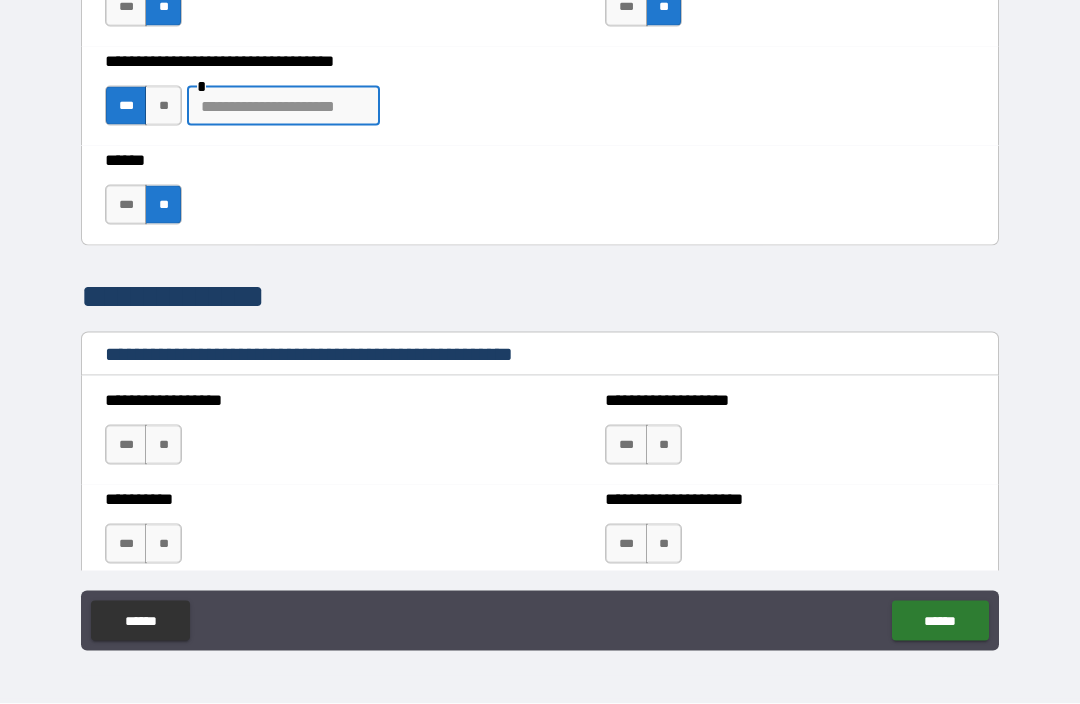 click at bounding box center [283, 106] 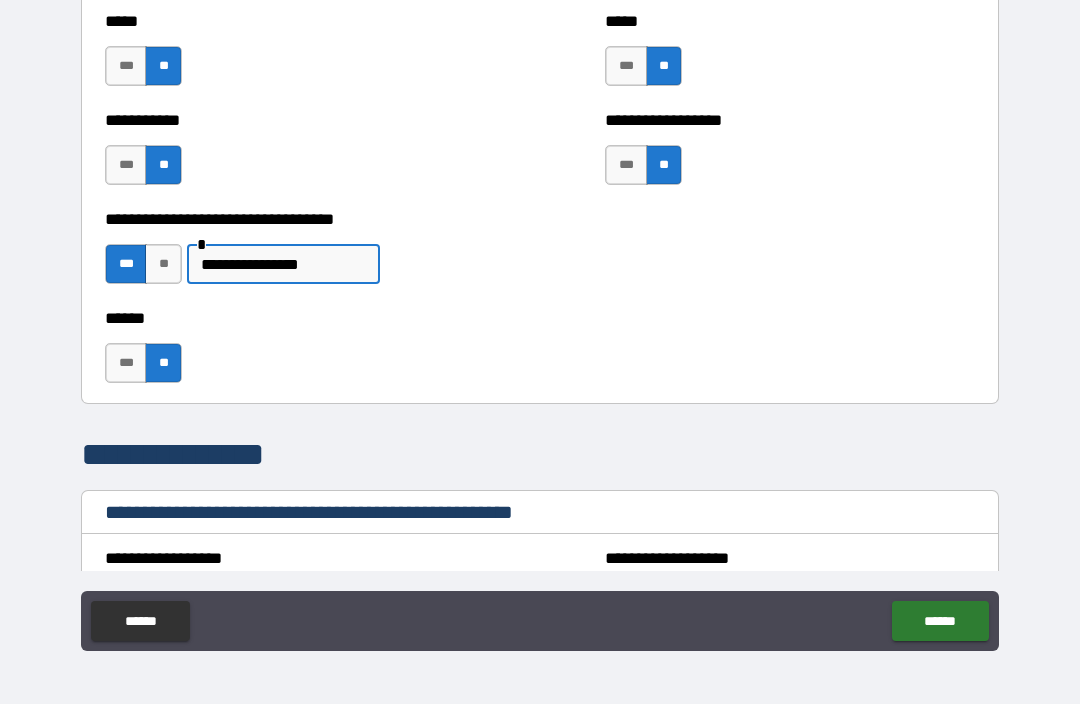 scroll, scrollTop: 2124, scrollLeft: 0, axis: vertical 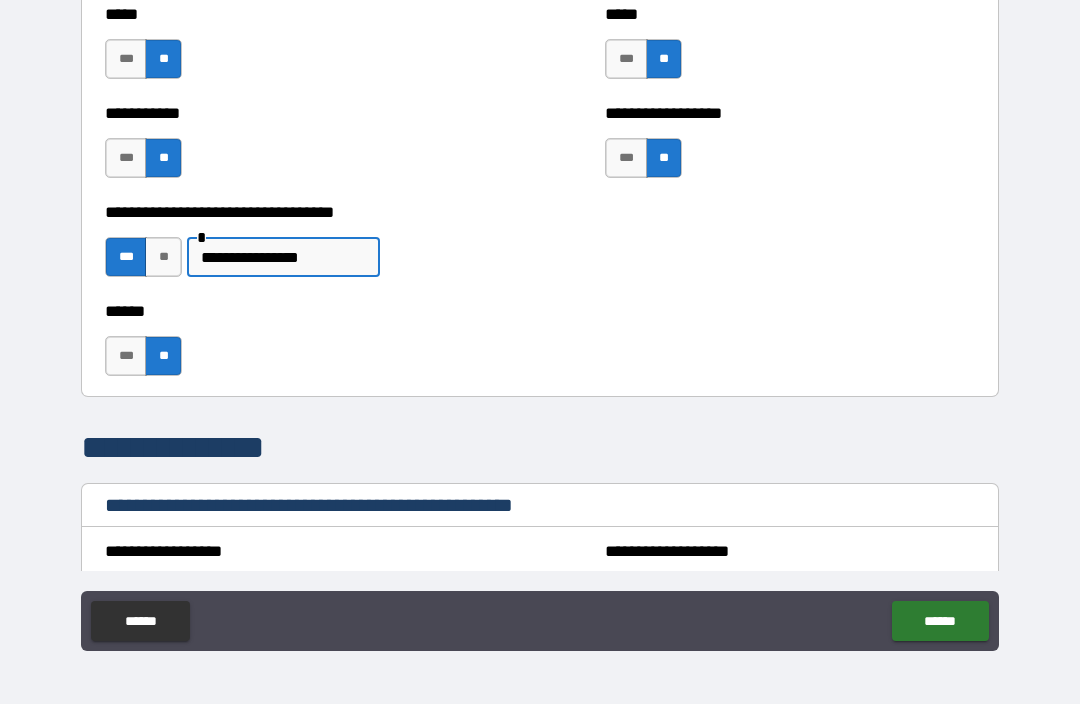 type on "**********" 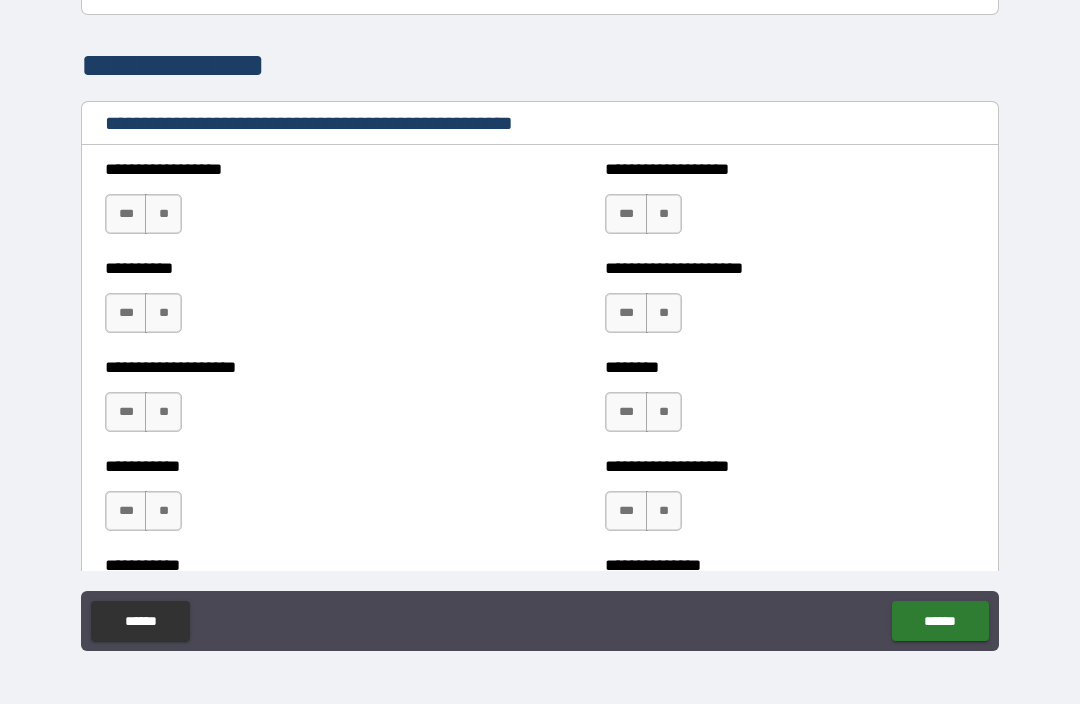 scroll, scrollTop: 2508, scrollLeft: 0, axis: vertical 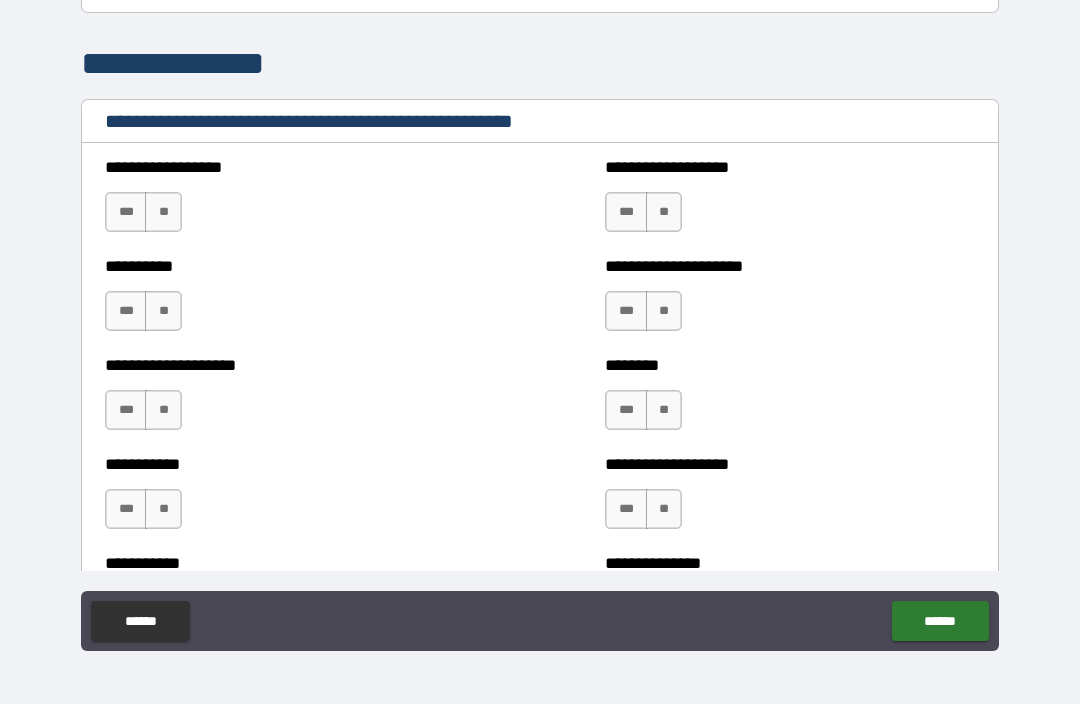 click on "**" at bounding box center (163, 212) 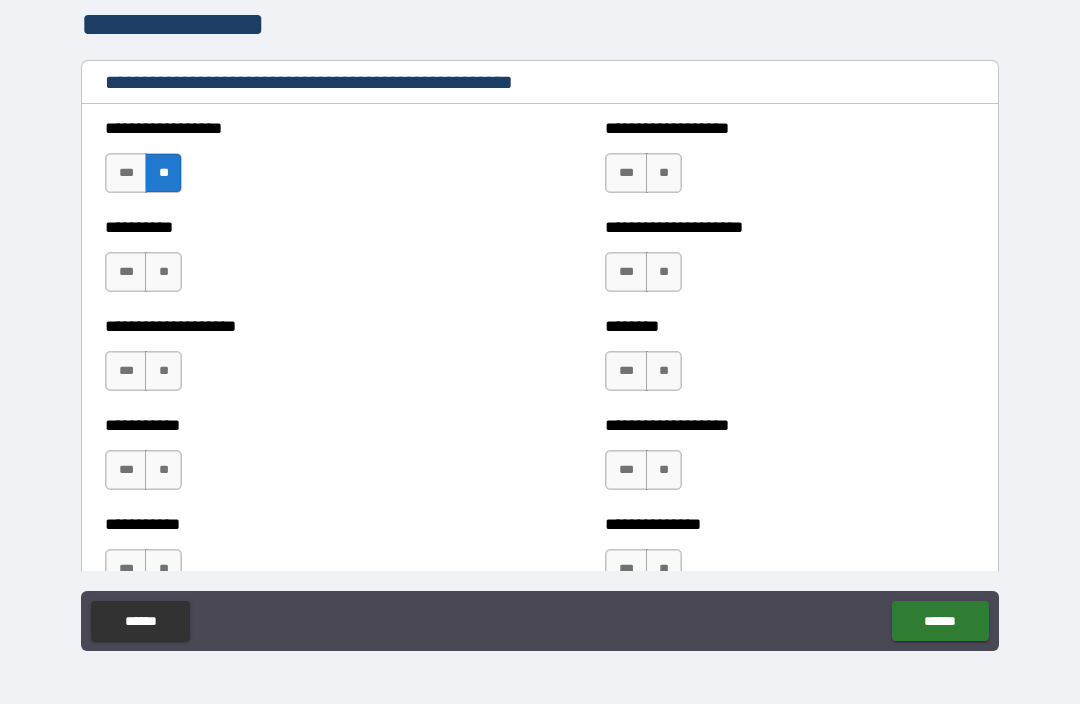 scroll, scrollTop: 2548, scrollLeft: 0, axis: vertical 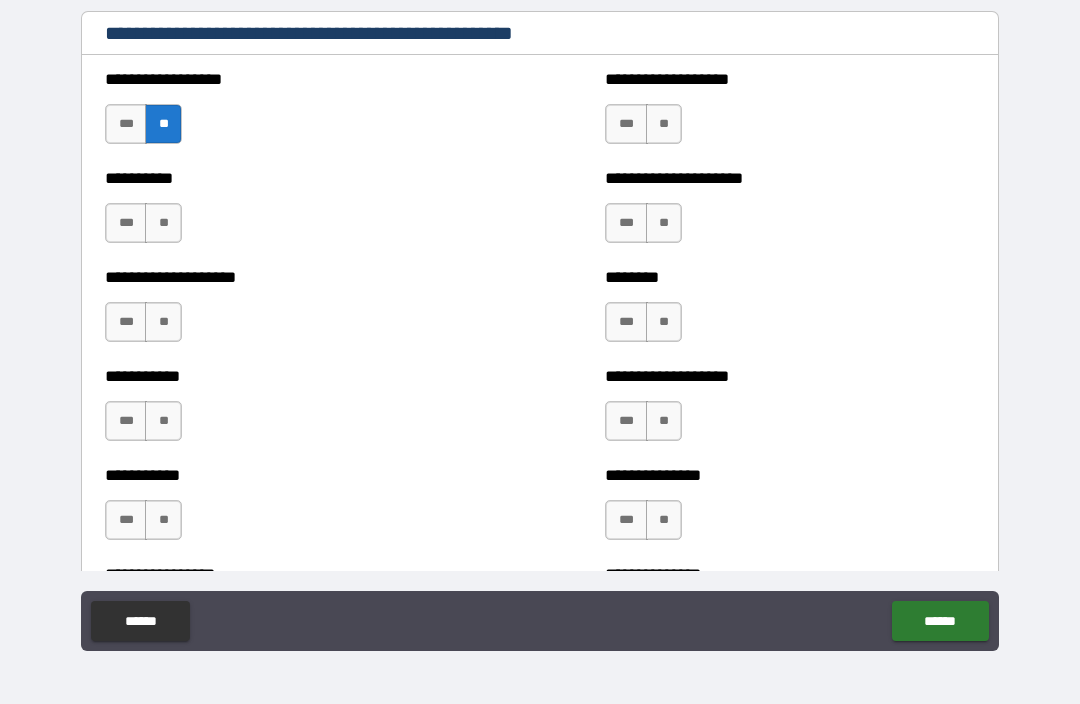 click on "**" at bounding box center (163, 223) 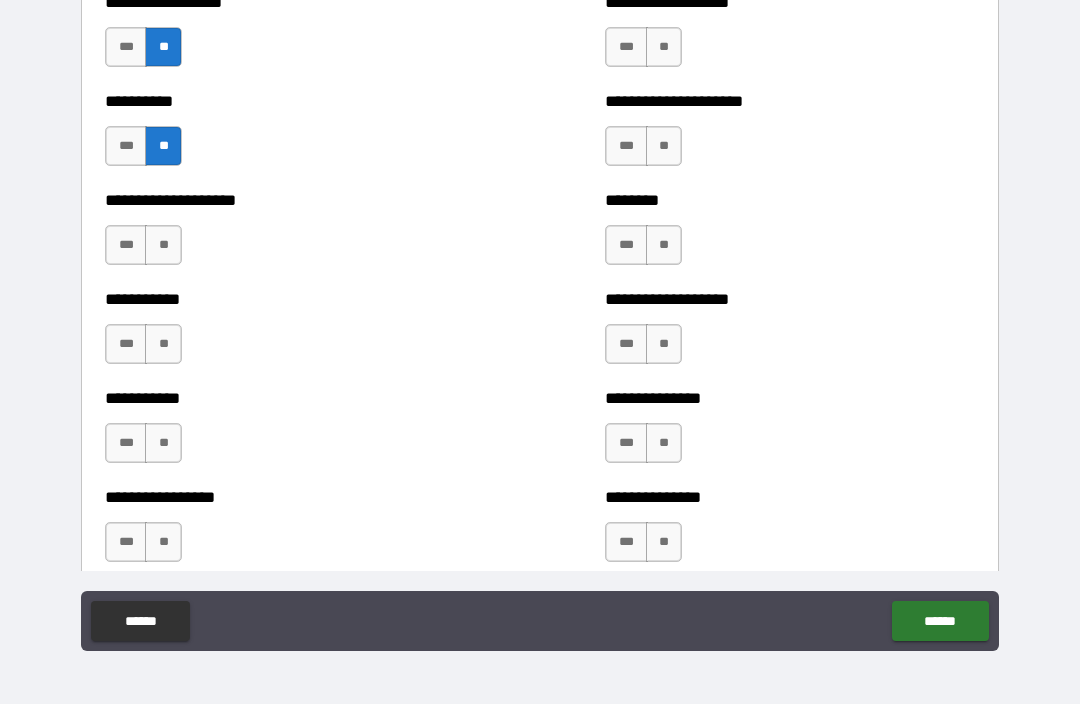 scroll, scrollTop: 2674, scrollLeft: 0, axis: vertical 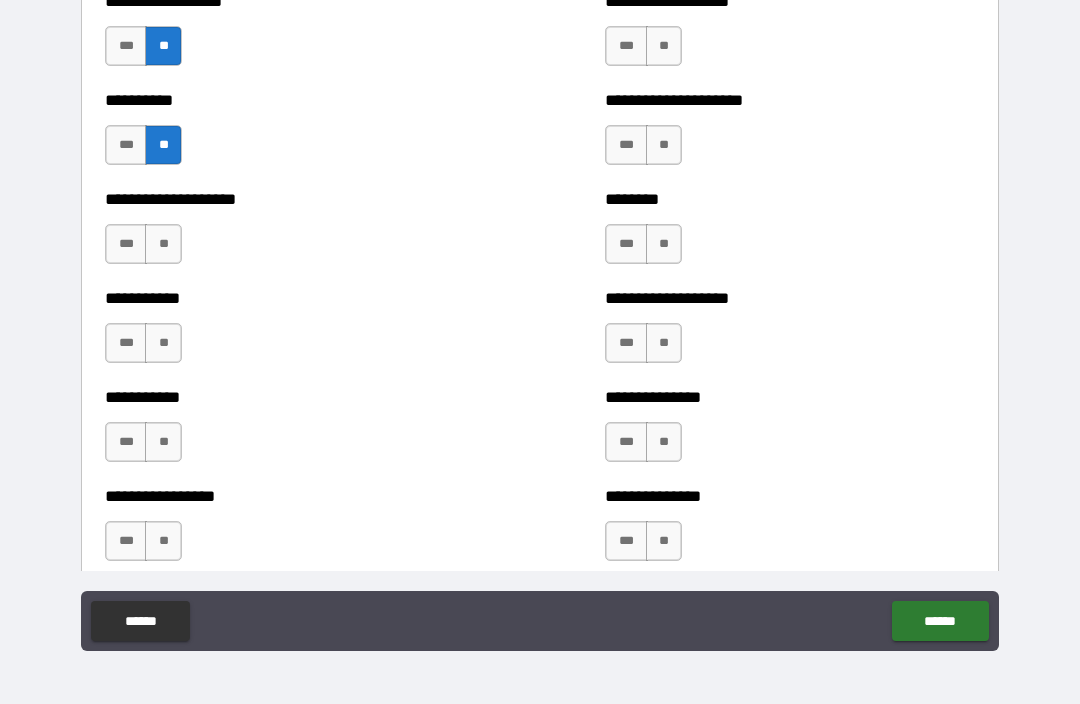 click on "**" at bounding box center [163, 244] 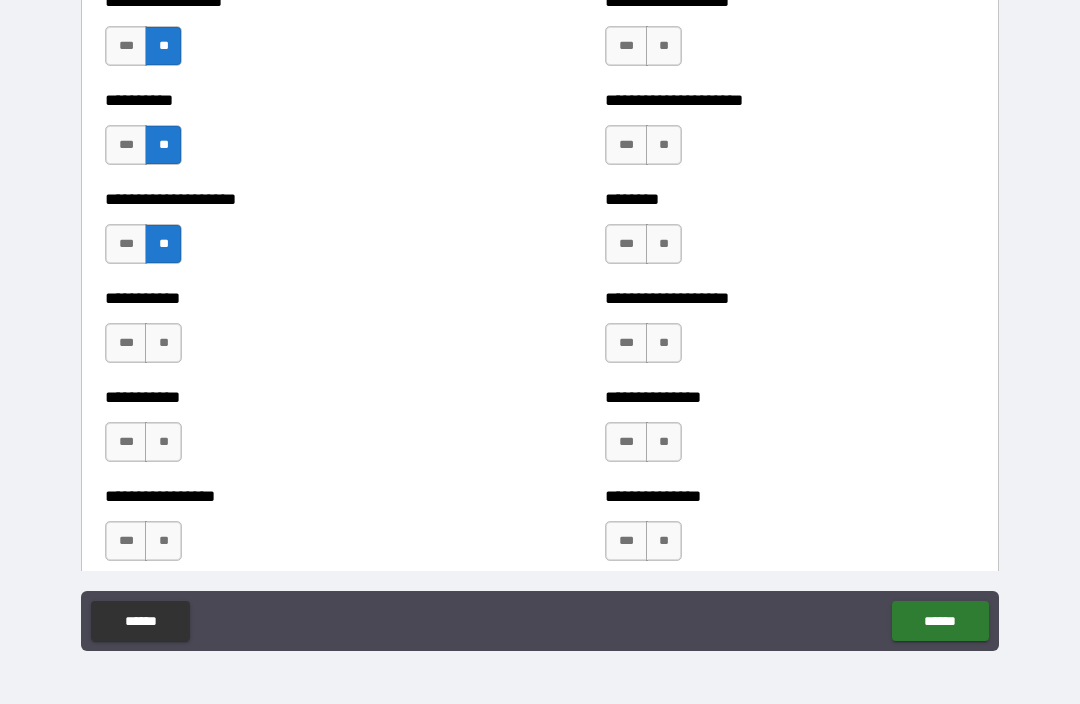 click on "**" at bounding box center [163, 343] 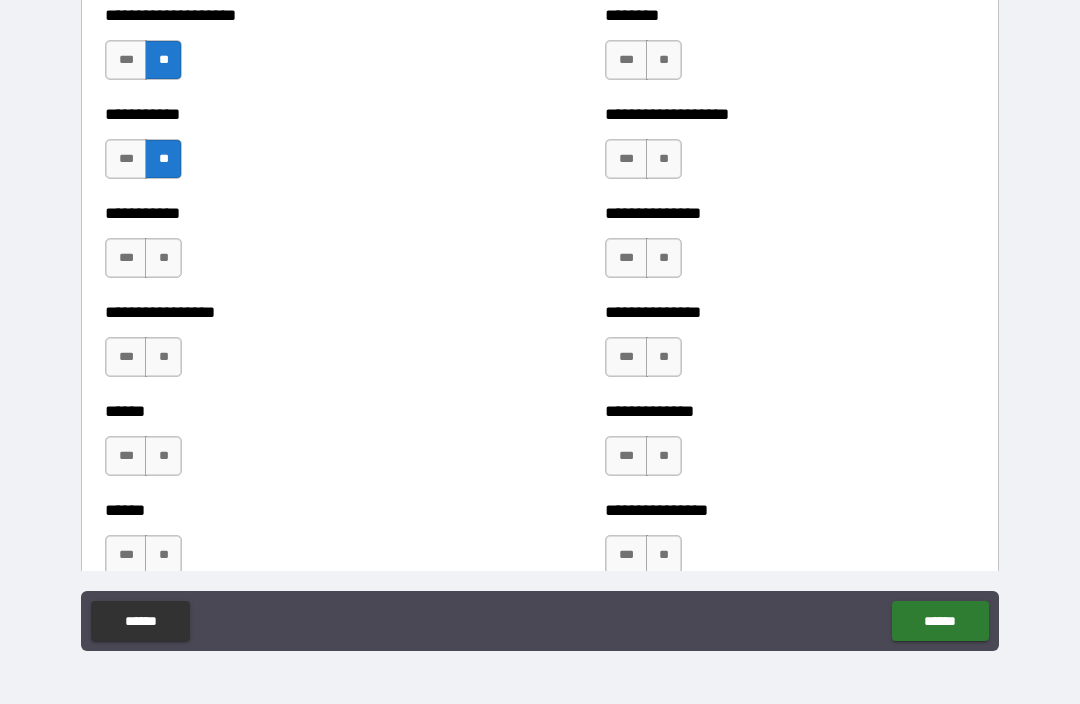 click on "**" at bounding box center [163, 258] 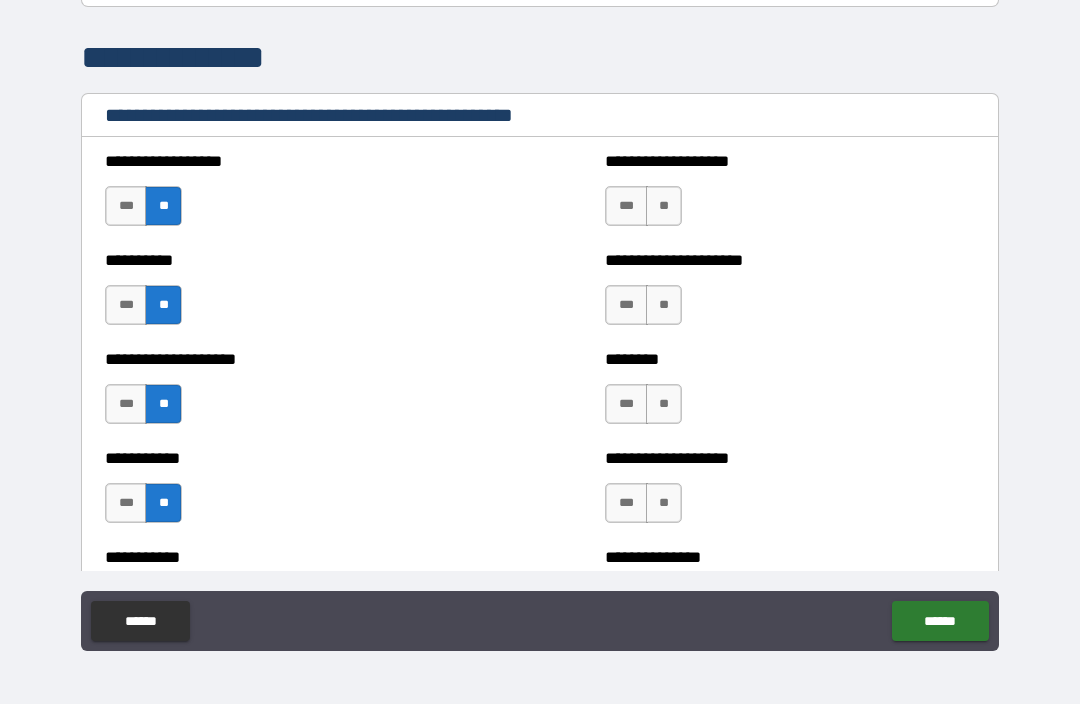scroll, scrollTop: 2516, scrollLeft: 0, axis: vertical 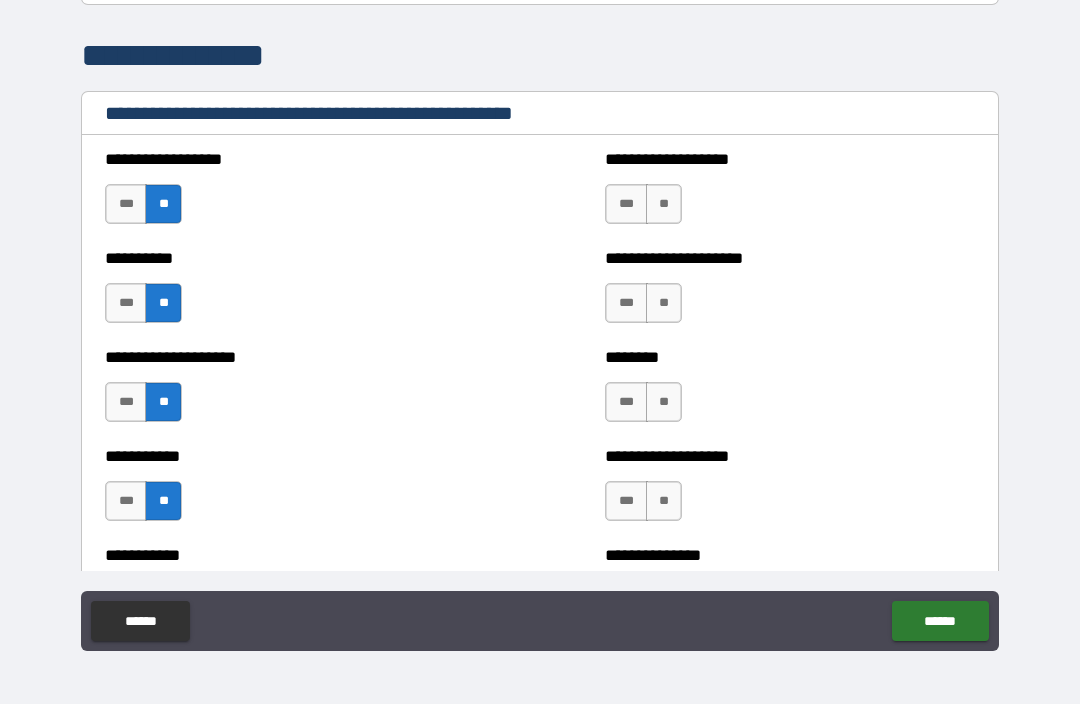 click on "**" at bounding box center [664, 204] 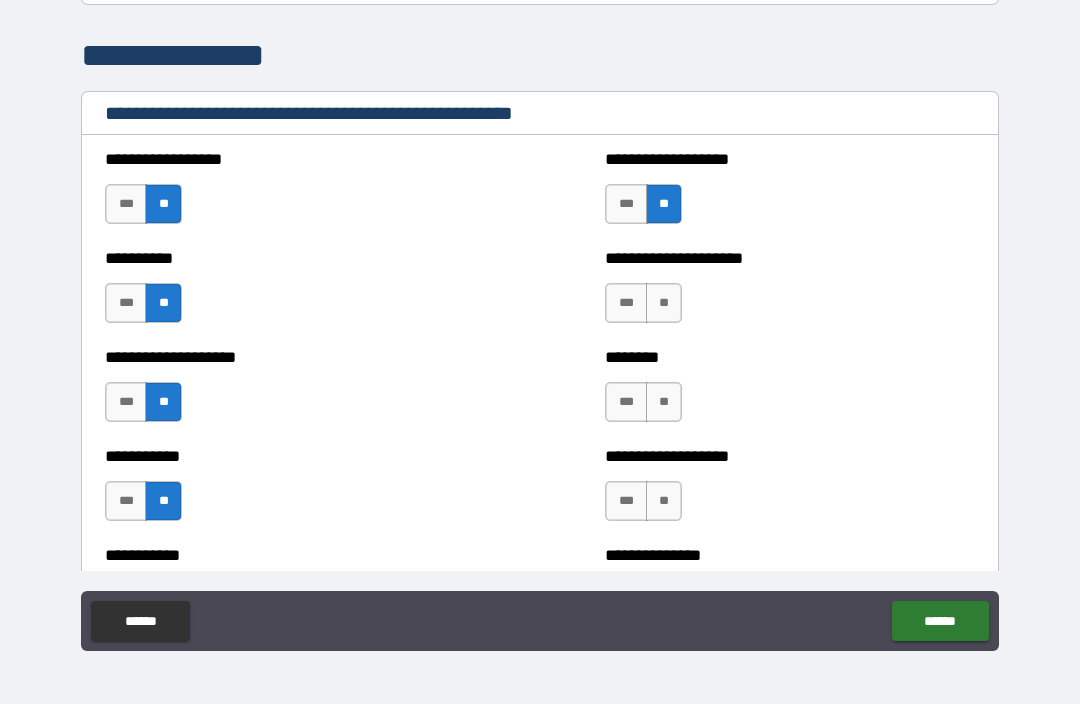 click on "**" at bounding box center (664, 303) 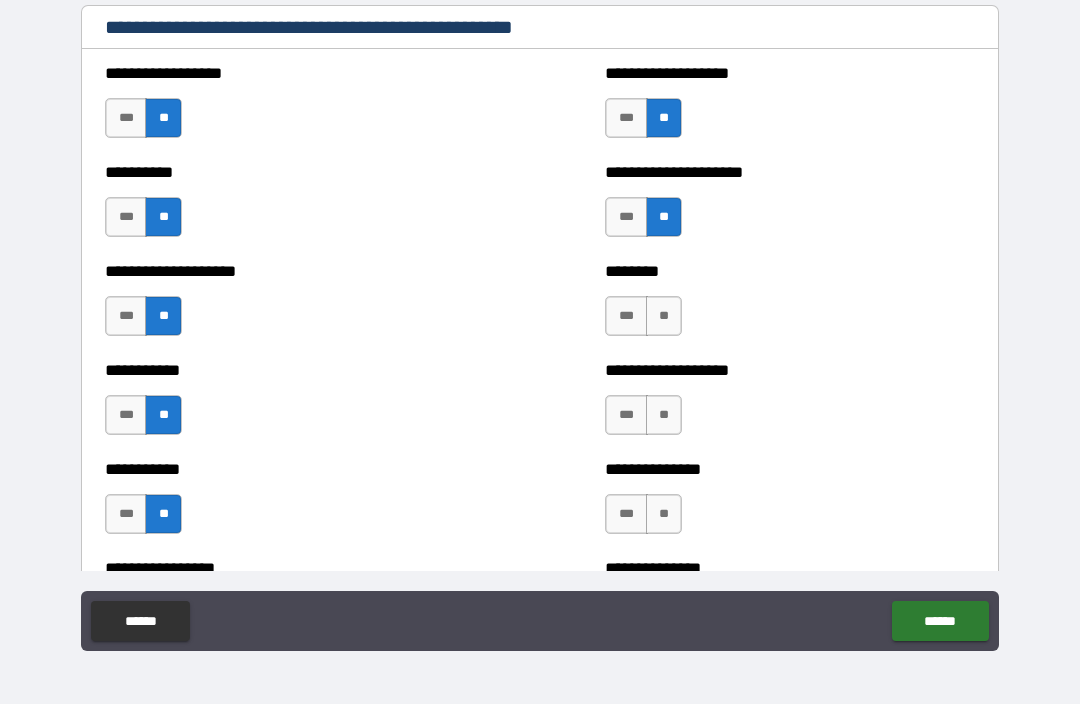 scroll, scrollTop: 2603, scrollLeft: 0, axis: vertical 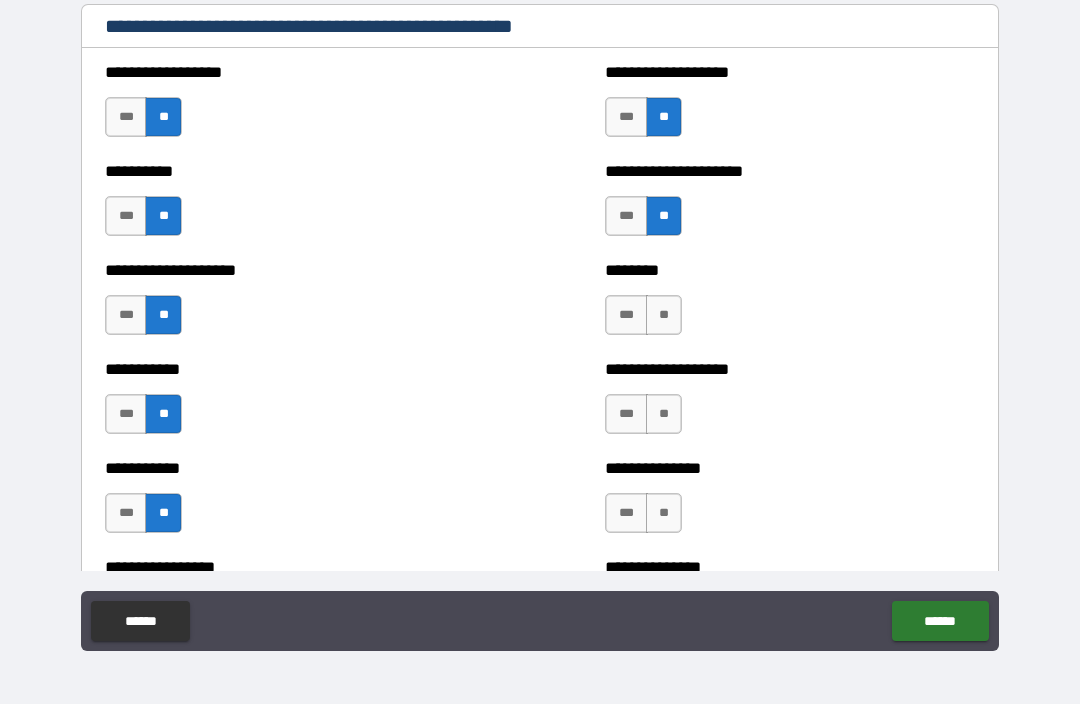 click on "**" at bounding box center [664, 315] 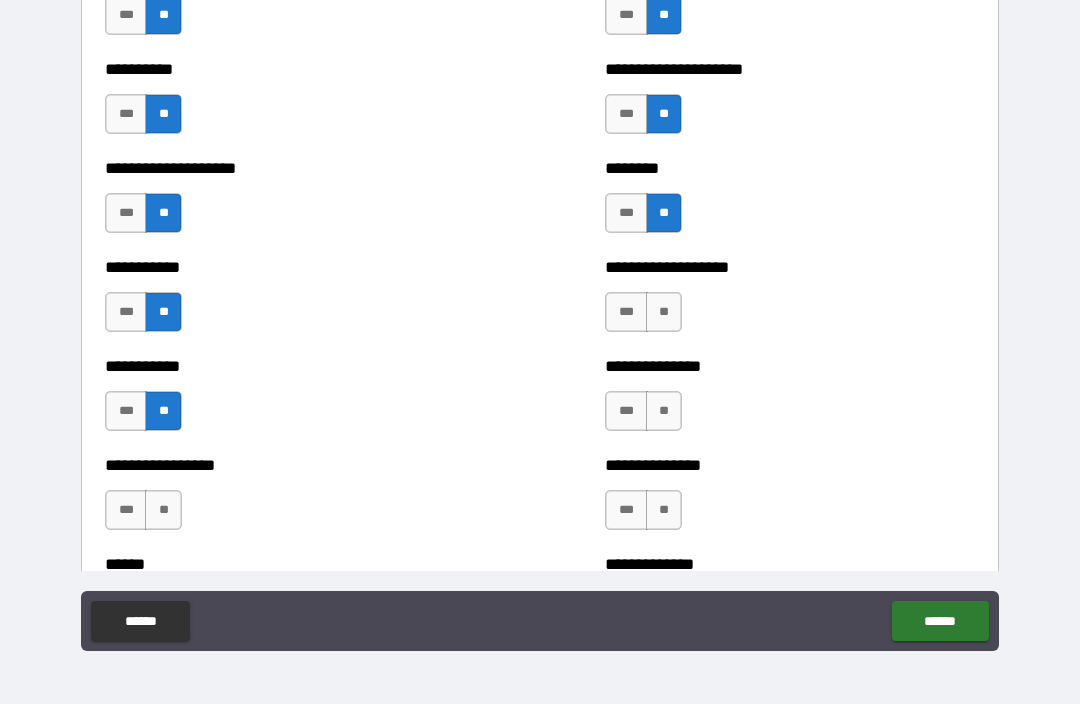scroll, scrollTop: 2707, scrollLeft: 0, axis: vertical 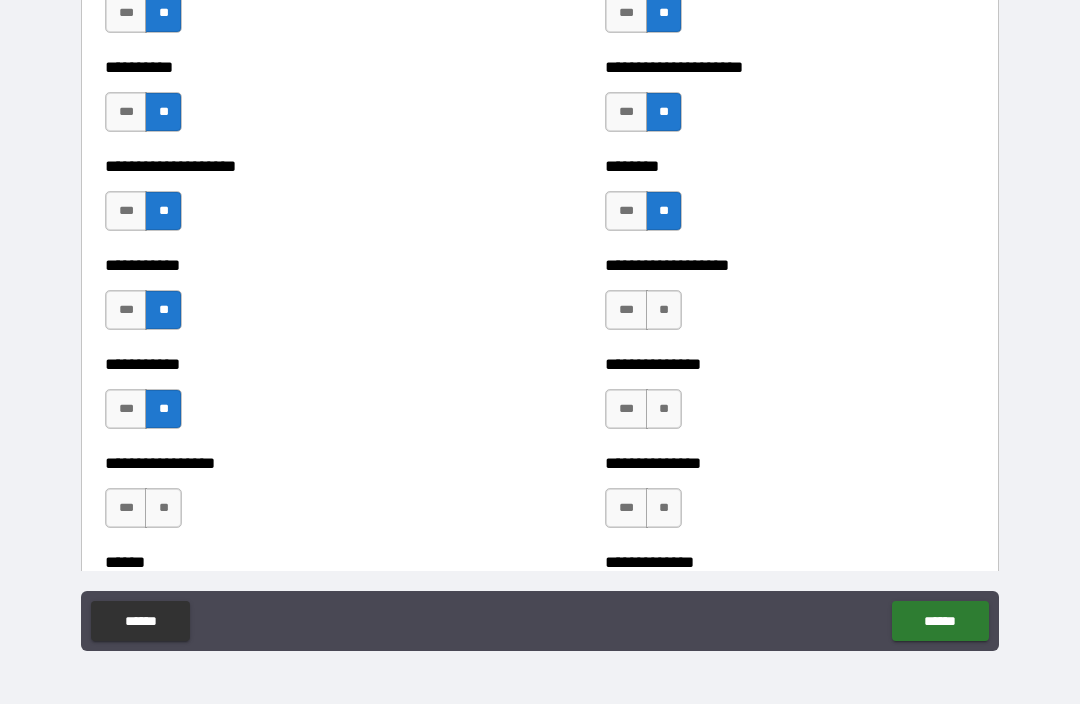 click on "***" at bounding box center [626, 310] 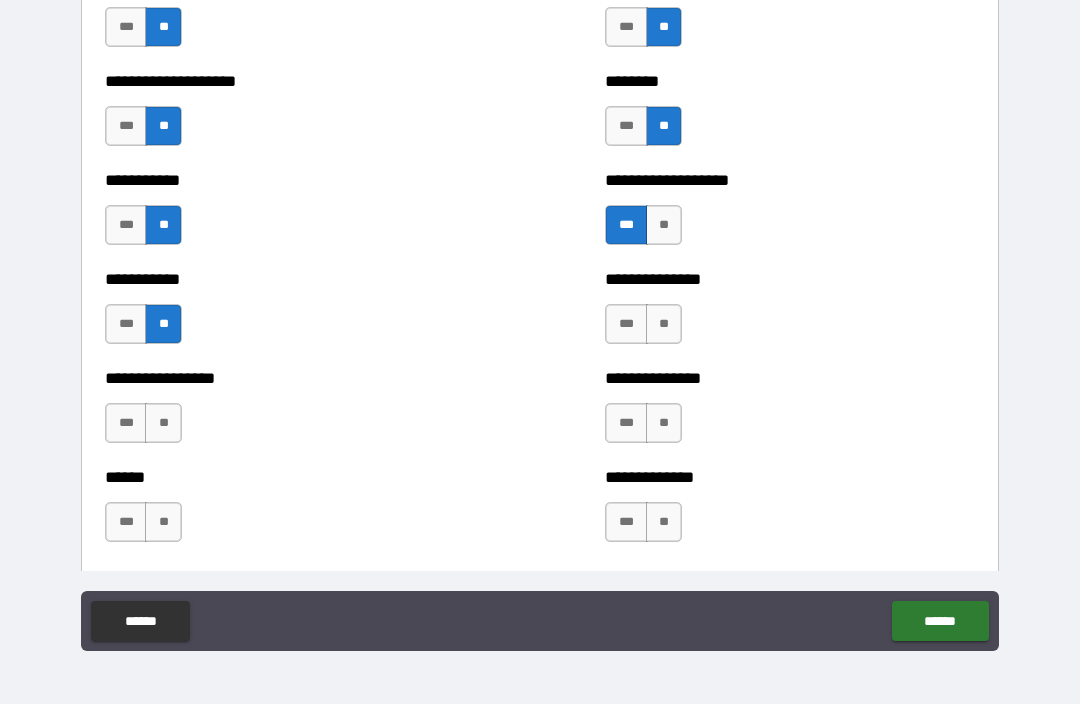 scroll, scrollTop: 2811, scrollLeft: 0, axis: vertical 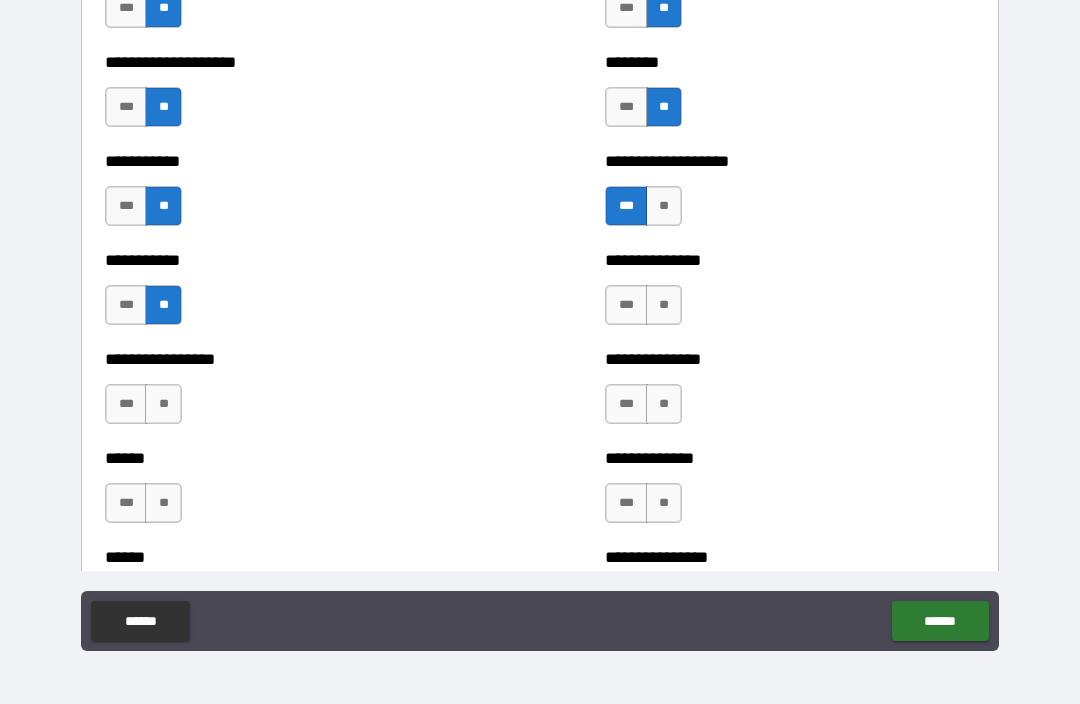 click on "**" at bounding box center (664, 305) 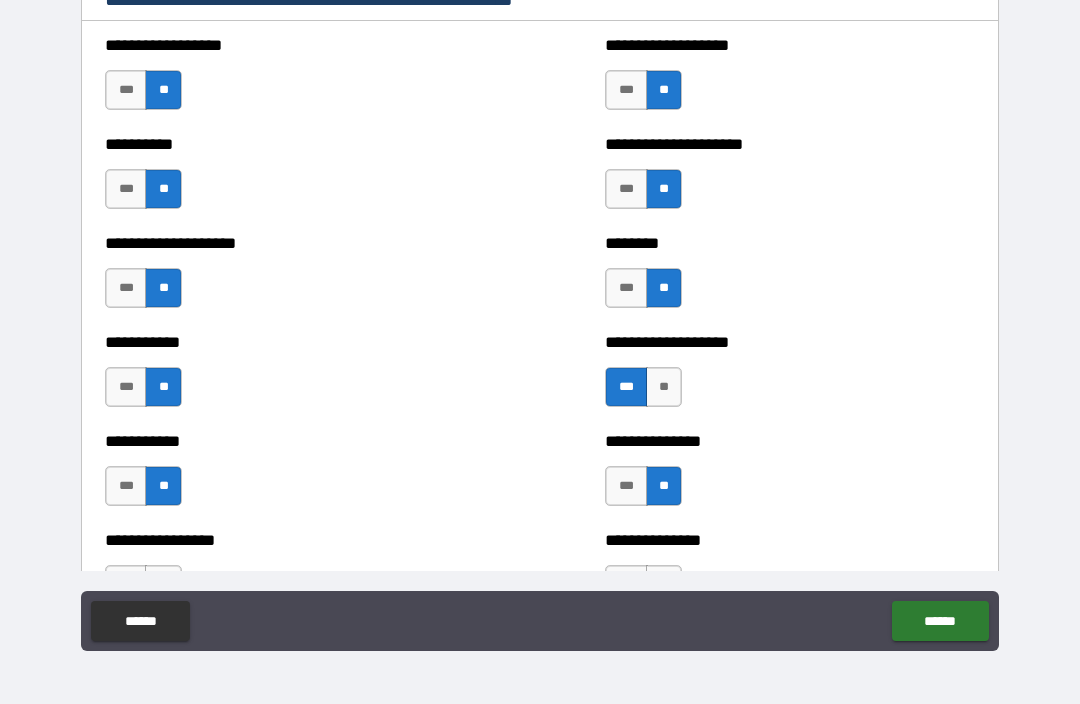 scroll, scrollTop: 2668, scrollLeft: 0, axis: vertical 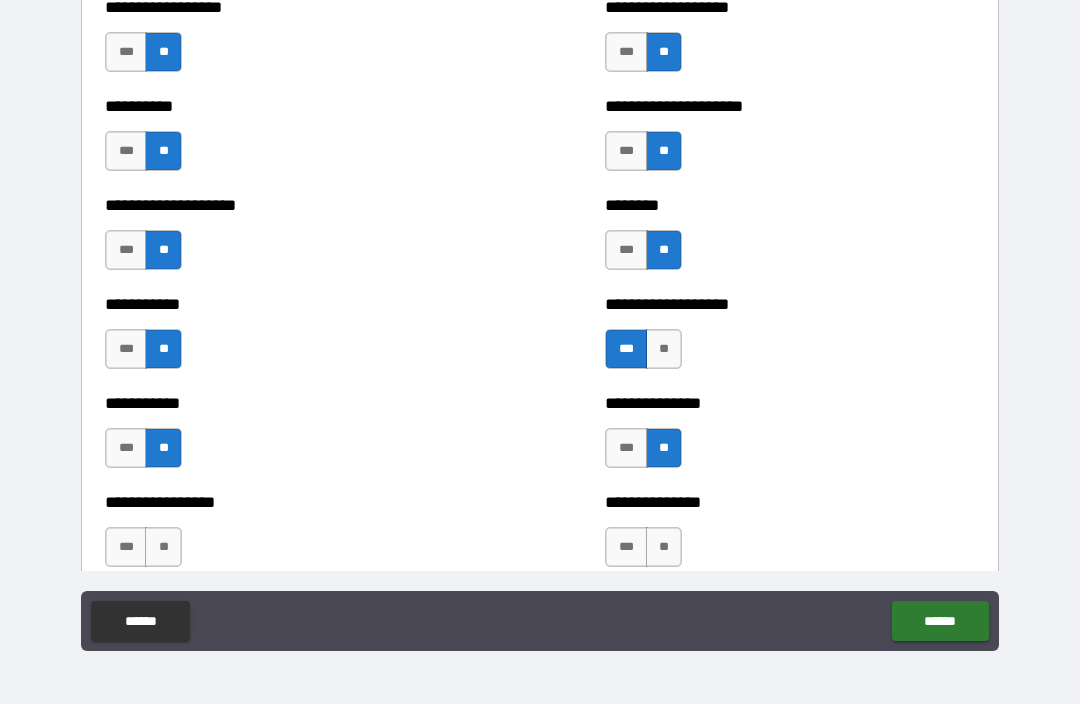 click on "***" at bounding box center [626, 448] 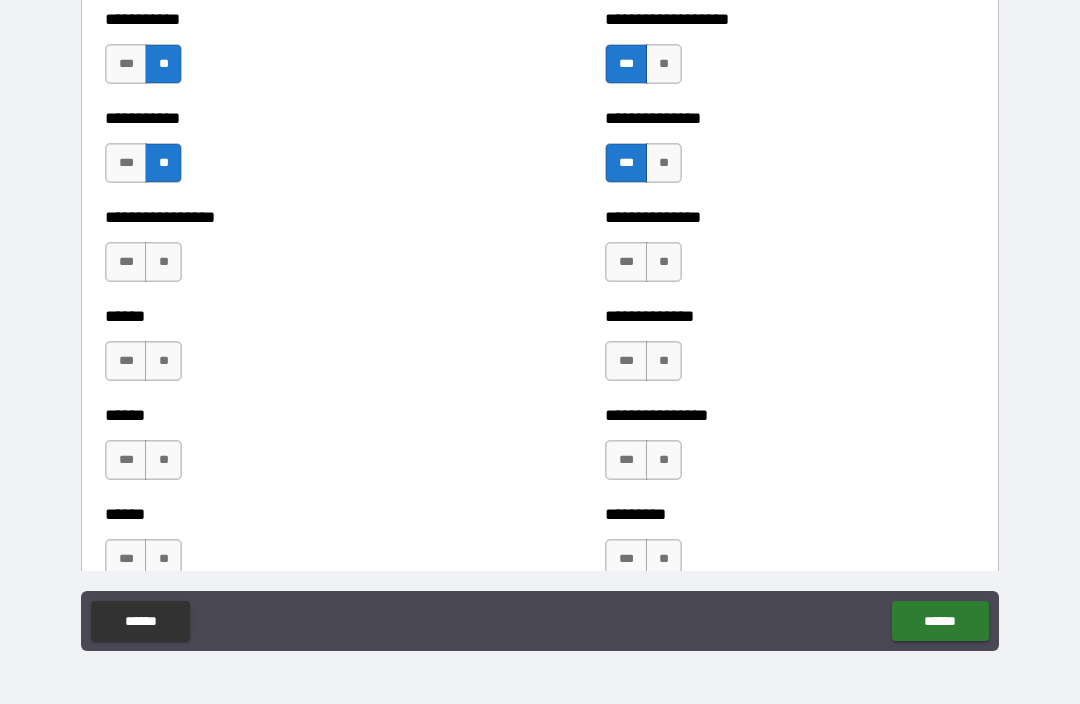 scroll, scrollTop: 2956, scrollLeft: 0, axis: vertical 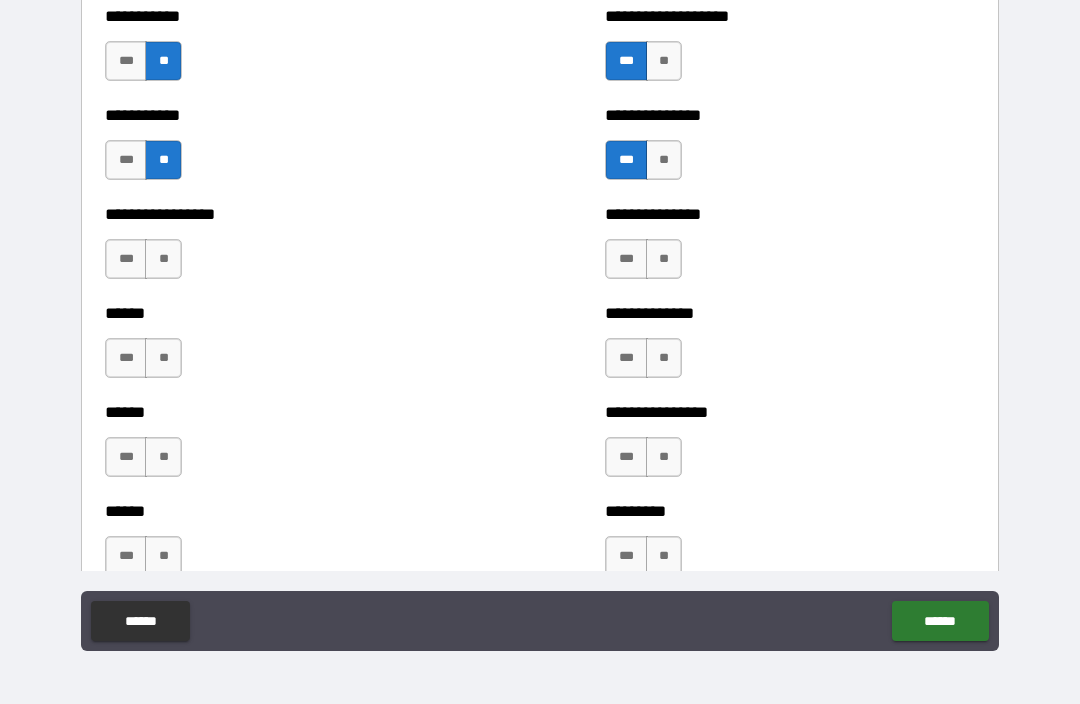 click on "**" at bounding box center [664, 259] 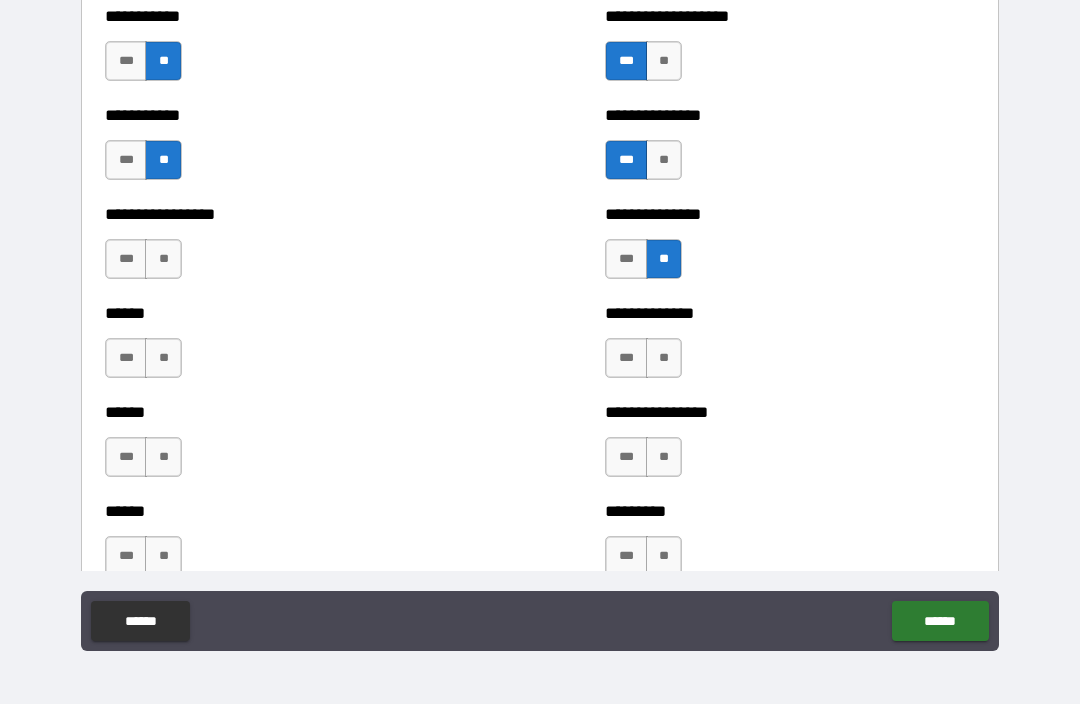 click on "**" at bounding box center [163, 259] 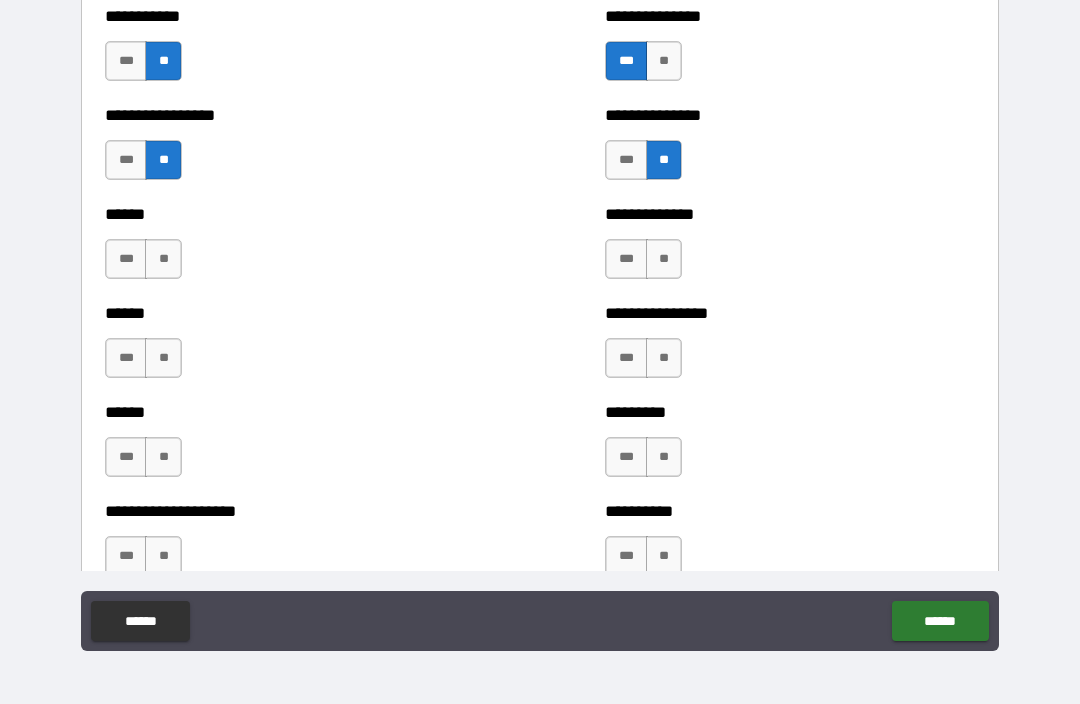 scroll, scrollTop: 3056, scrollLeft: 0, axis: vertical 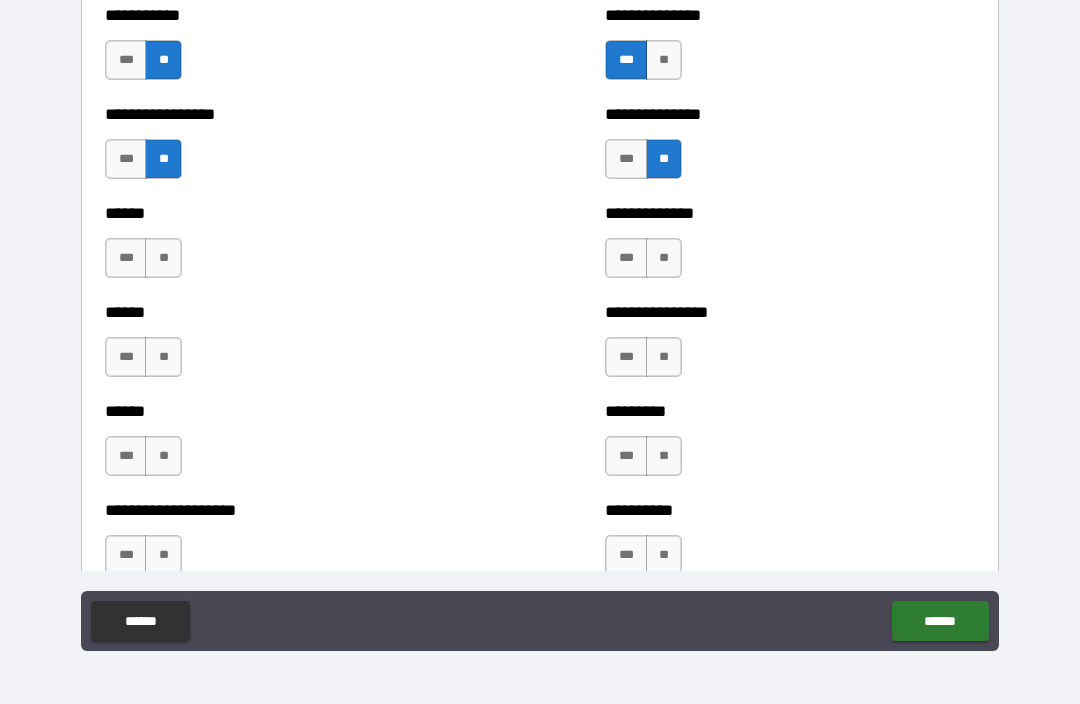 click on "**" at bounding box center (163, 258) 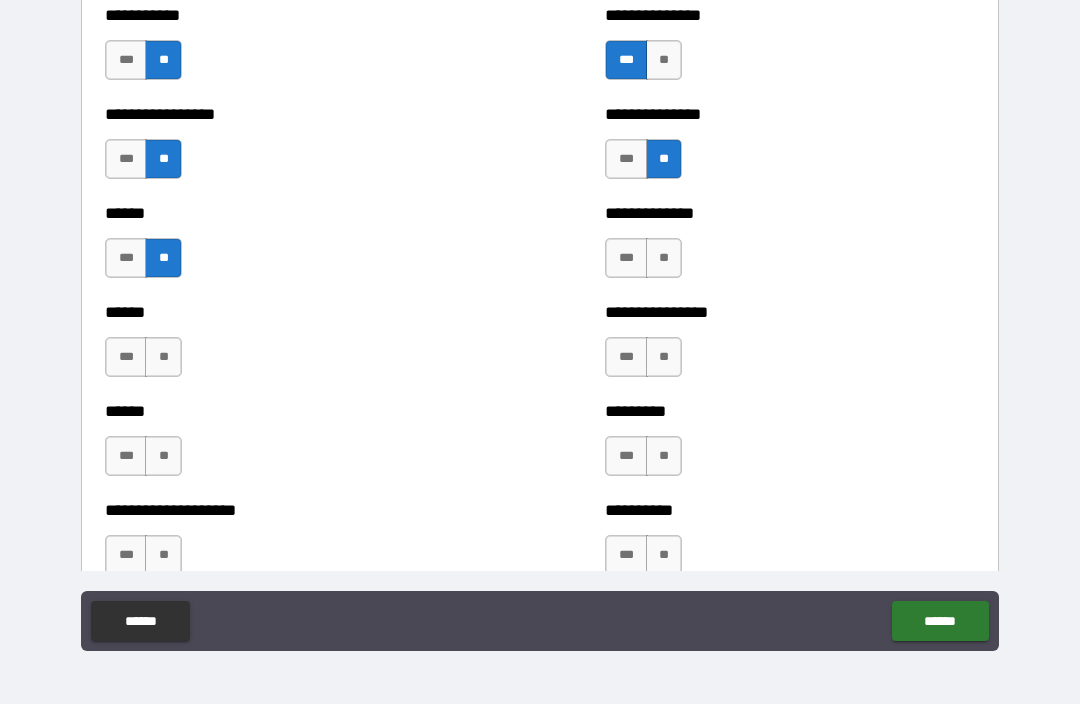 click on "**" at bounding box center [664, 258] 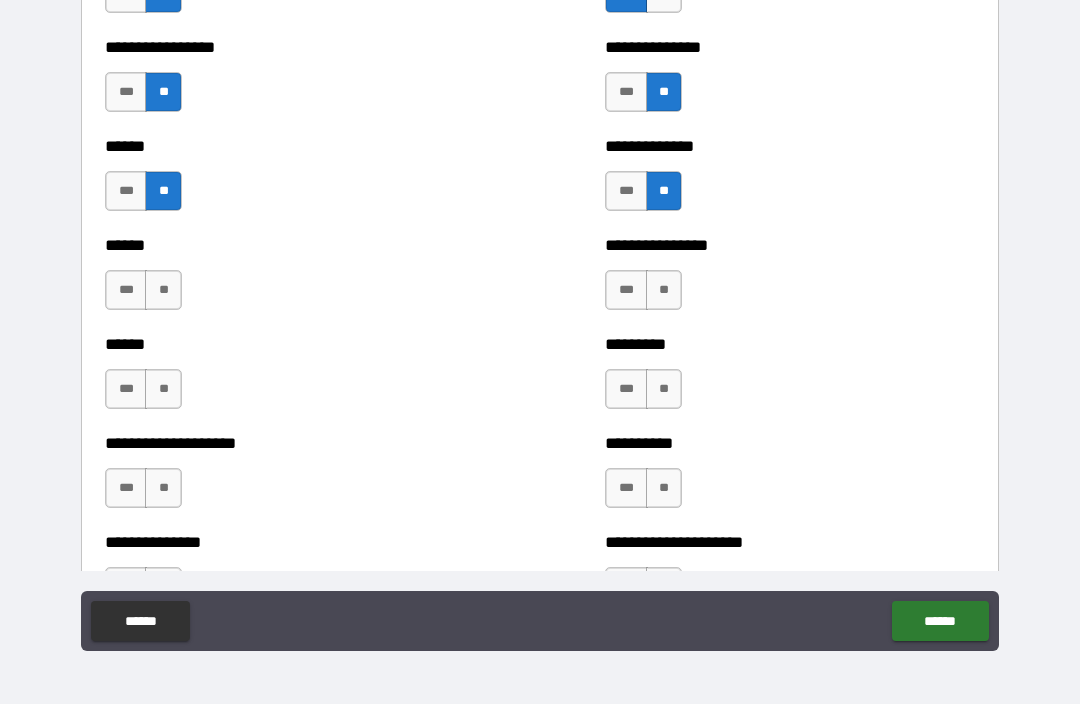 scroll, scrollTop: 3124, scrollLeft: 0, axis: vertical 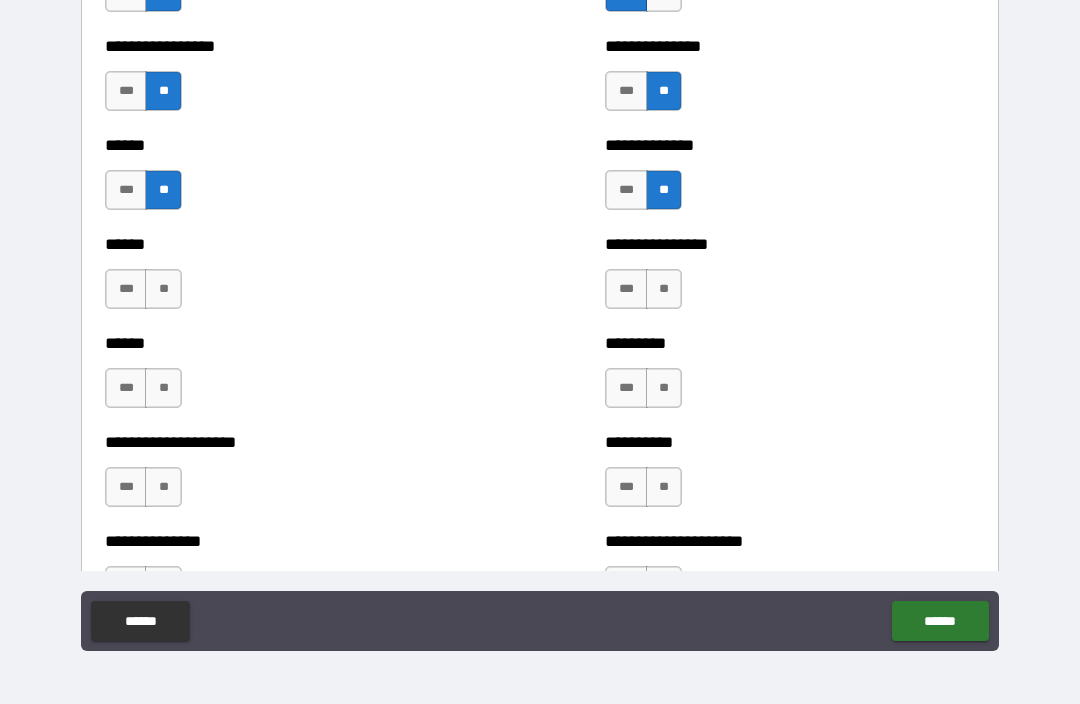 click on "**" at bounding box center [163, 289] 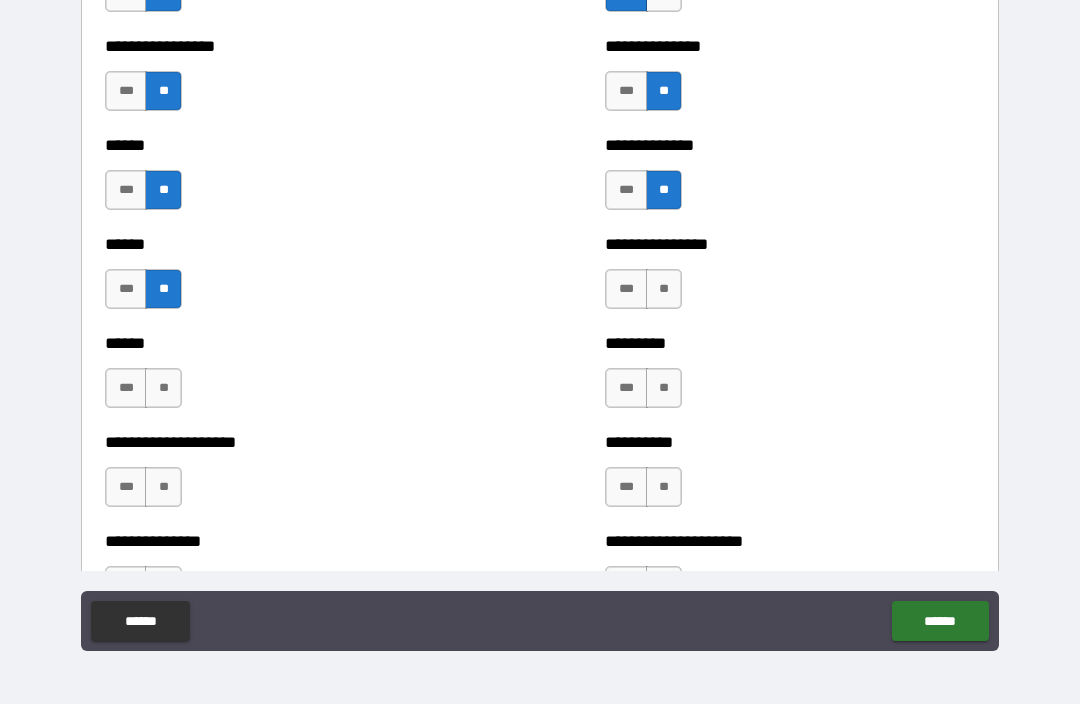 click on "**" at bounding box center (664, 289) 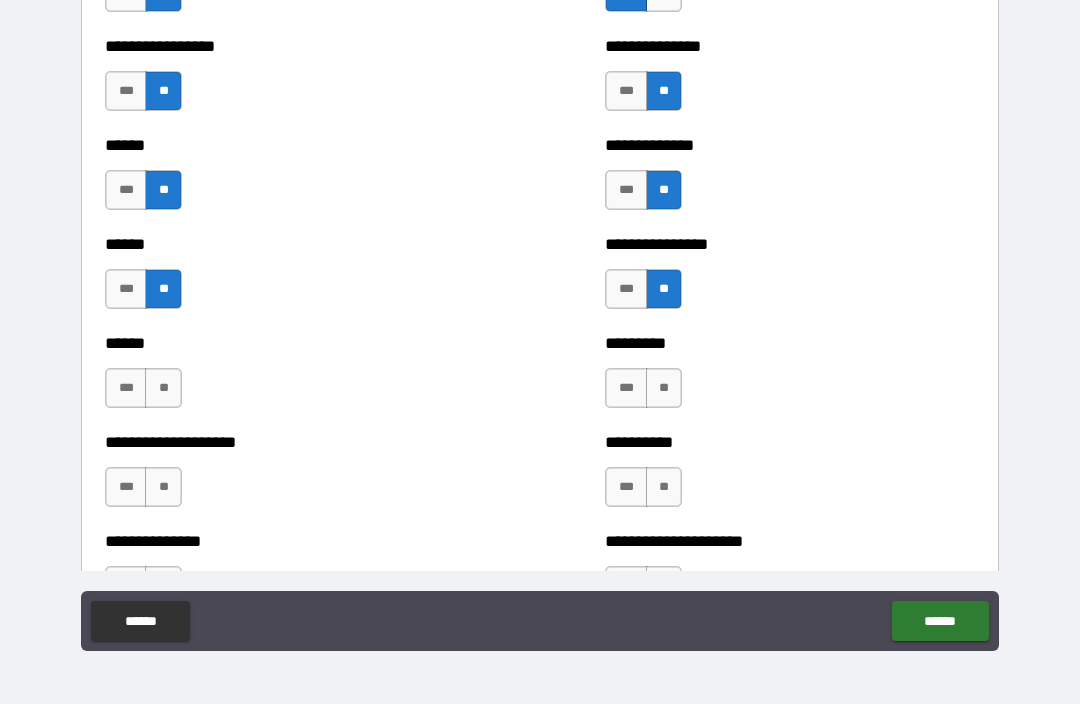 click on "**" at bounding box center [163, 388] 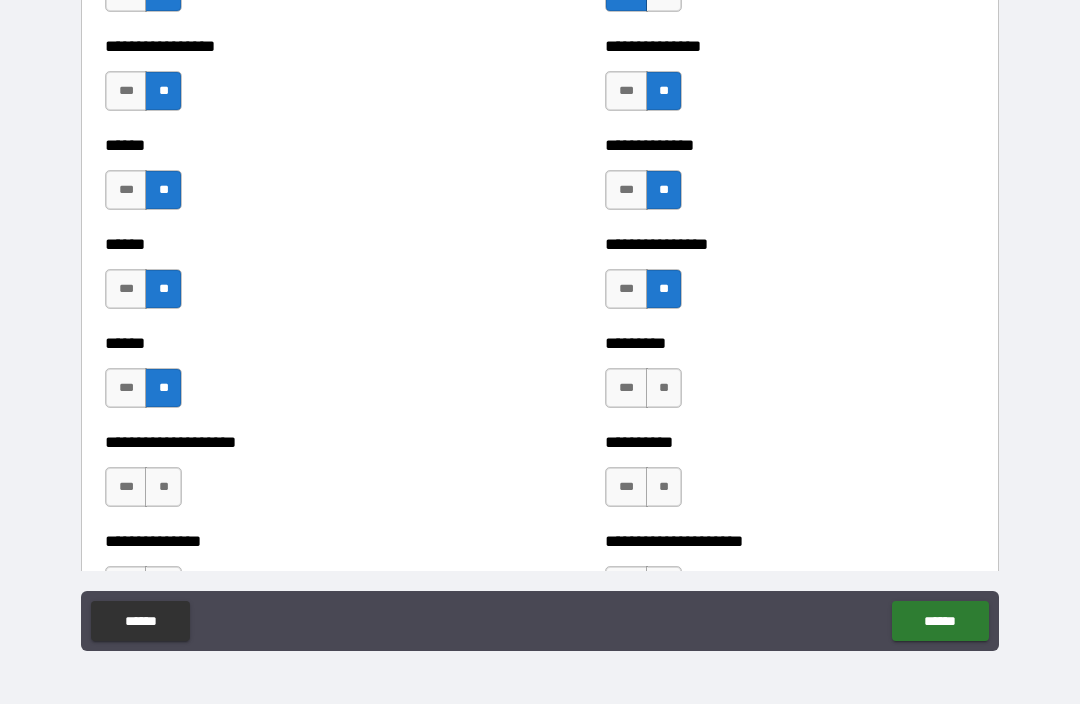 click on "**" at bounding box center [664, 388] 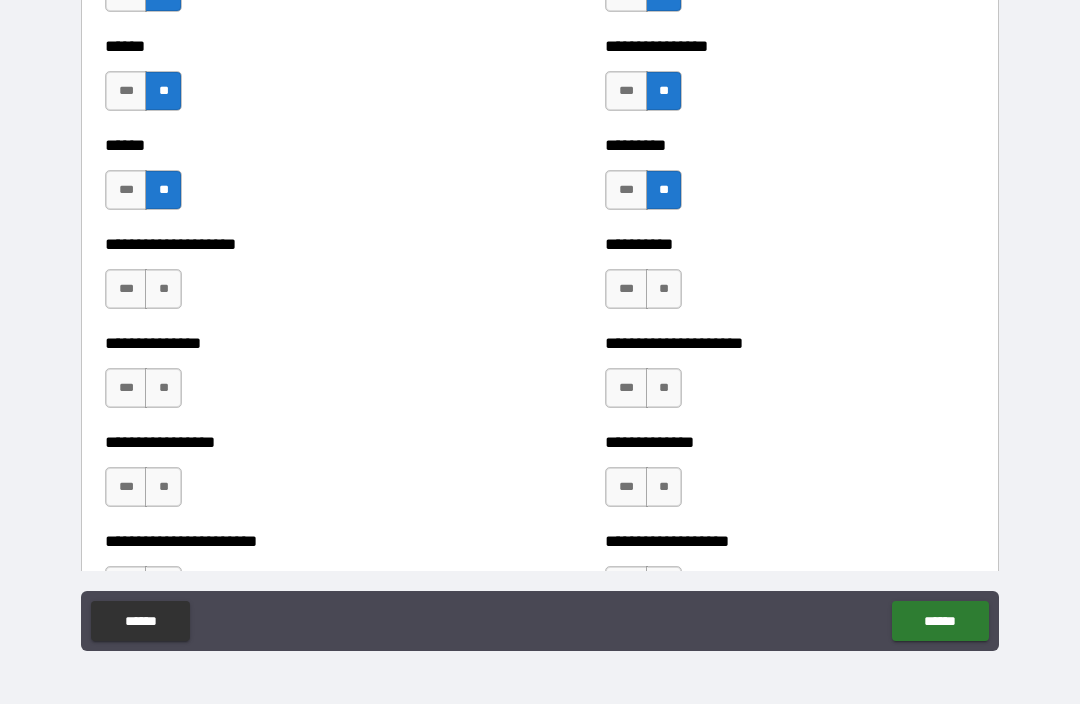 scroll, scrollTop: 3337, scrollLeft: 0, axis: vertical 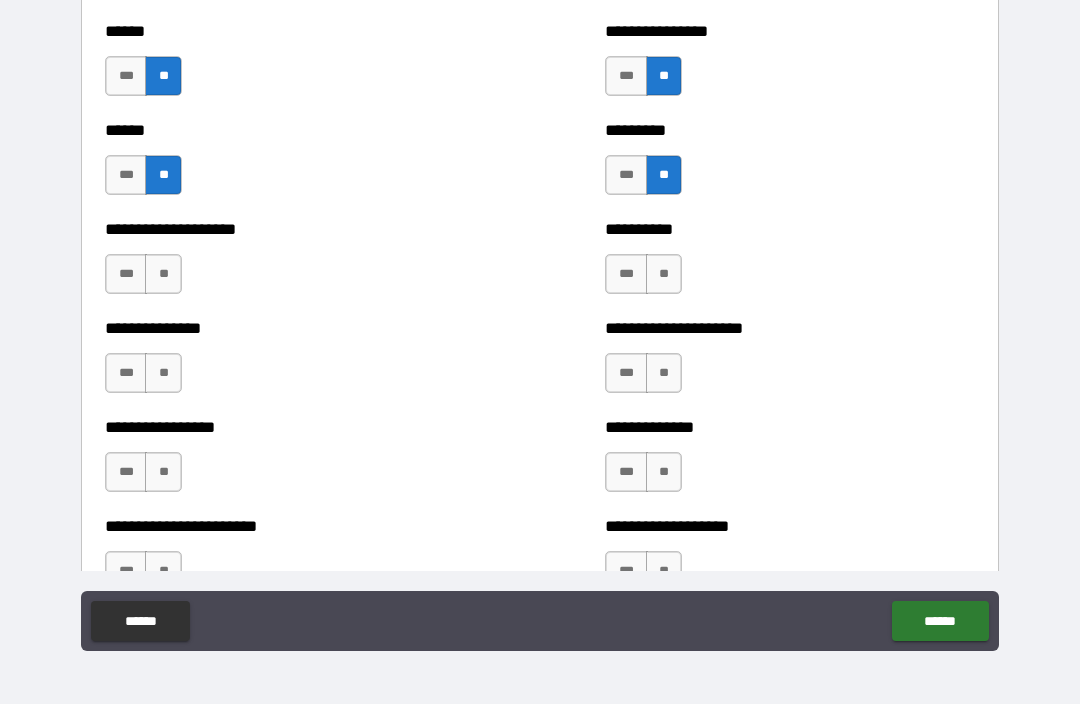 click on "**" at bounding box center [163, 274] 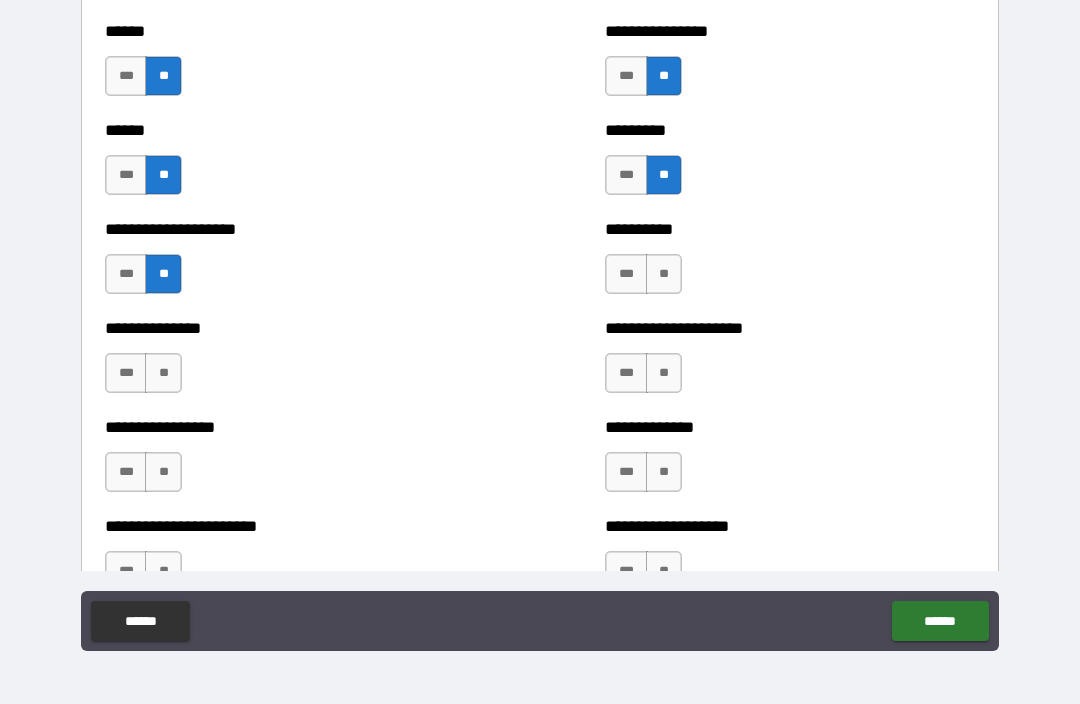 click on "**" at bounding box center (664, 274) 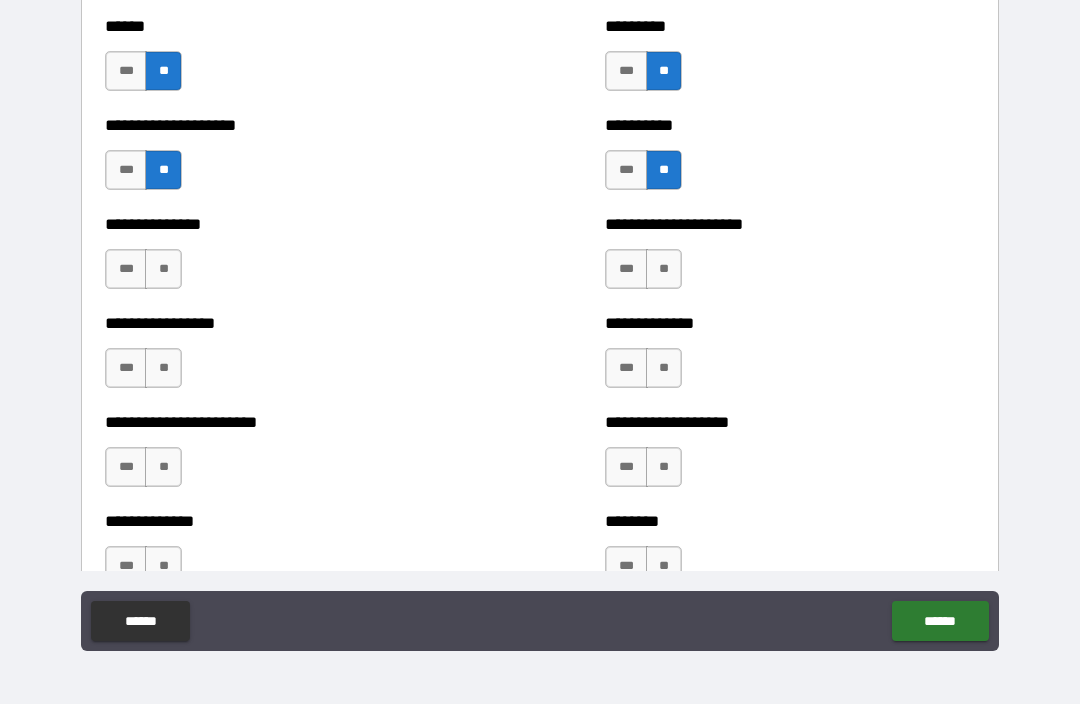 scroll, scrollTop: 3467, scrollLeft: 0, axis: vertical 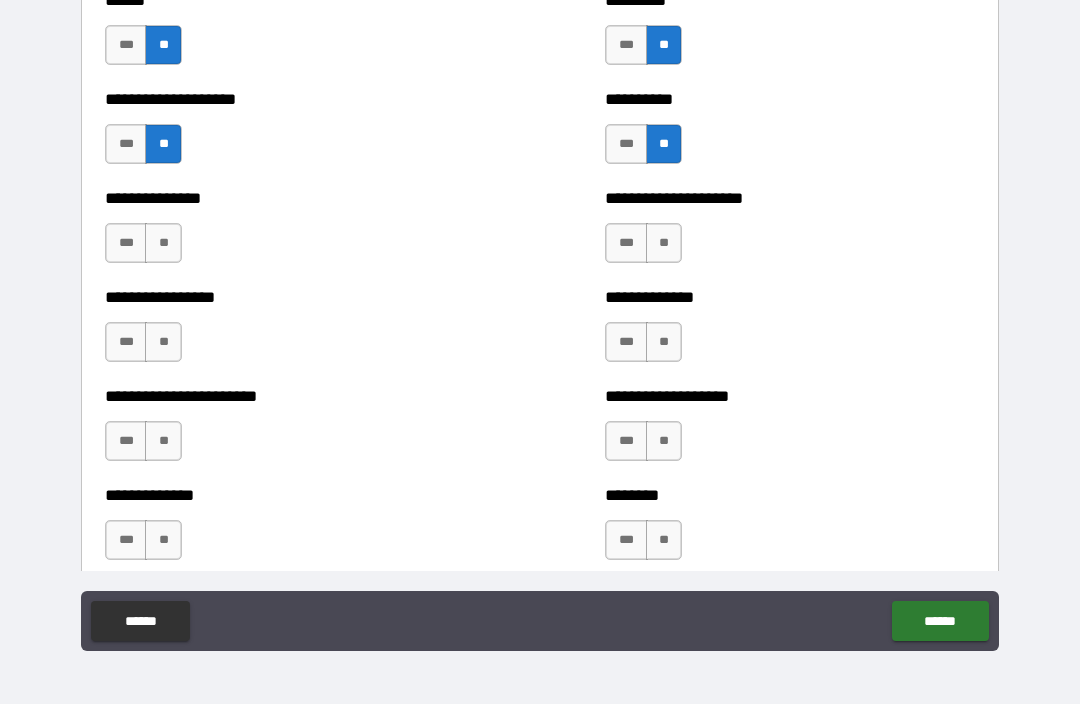 click on "**" at bounding box center [163, 243] 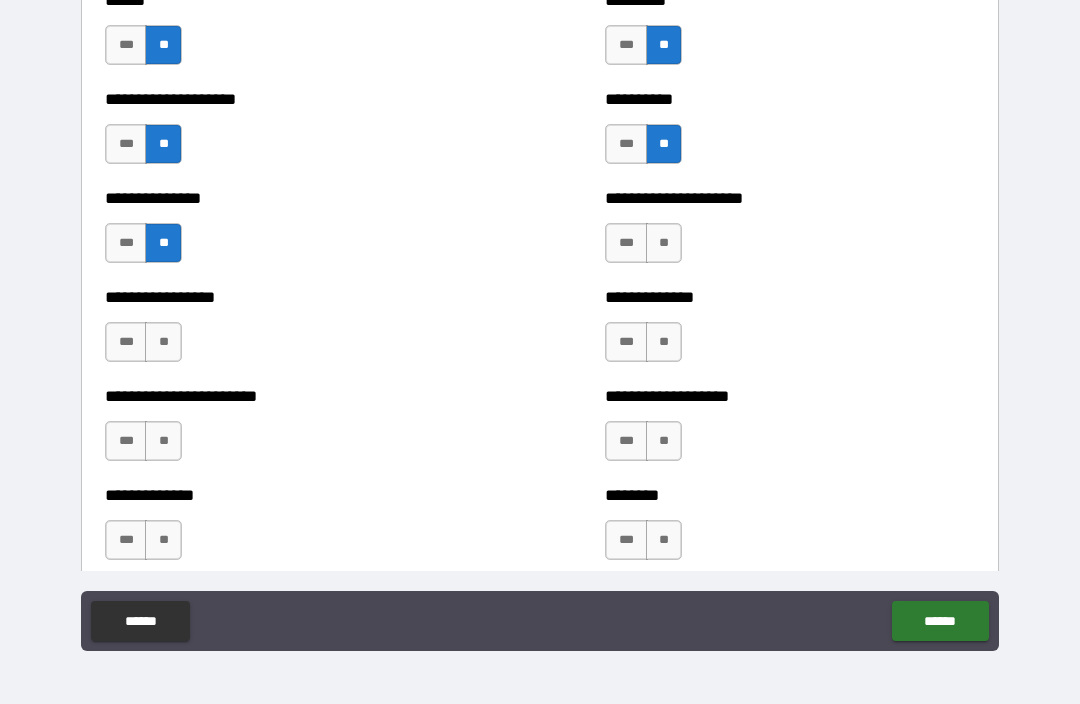 click on "**" at bounding box center (664, 243) 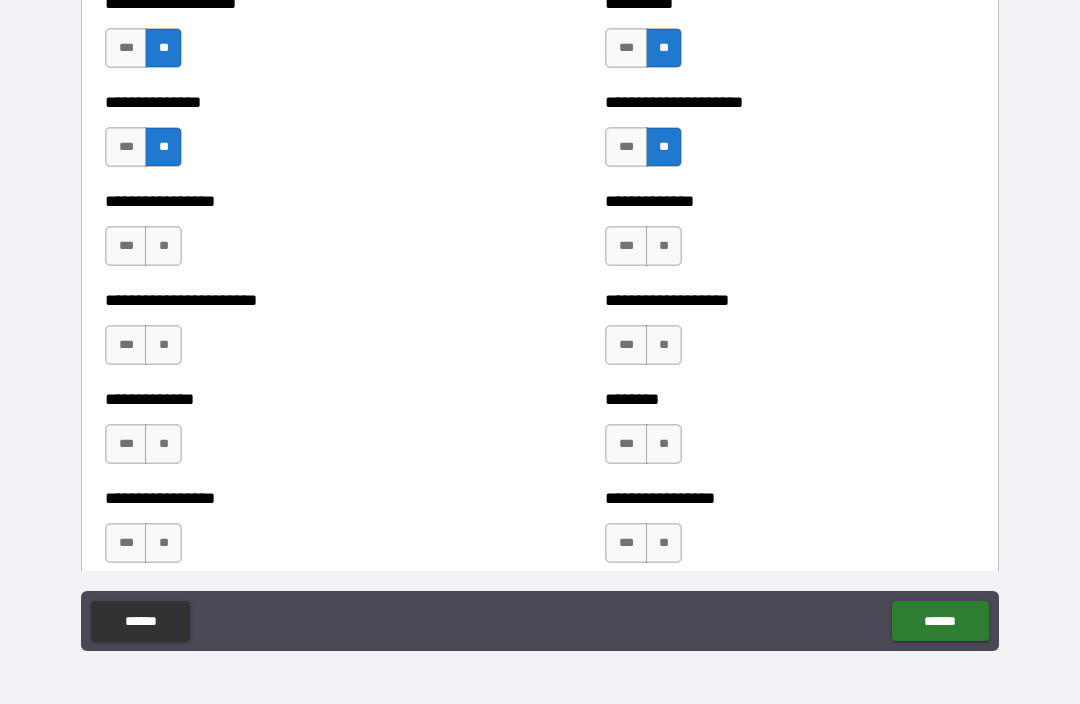 scroll, scrollTop: 3581, scrollLeft: 0, axis: vertical 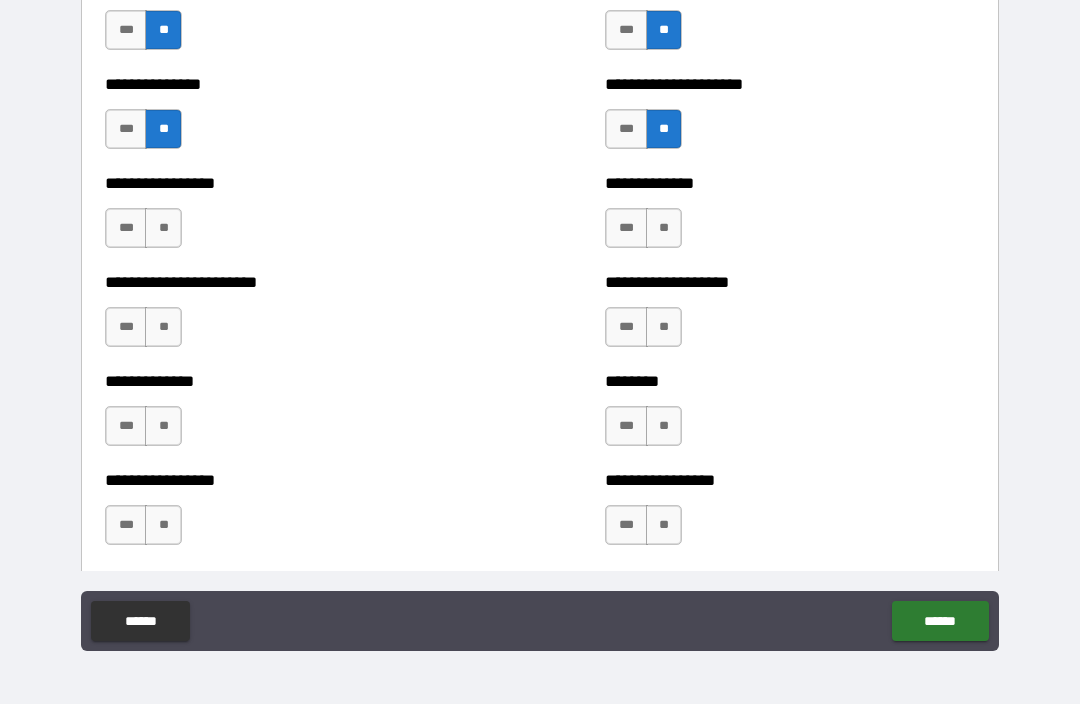 click on "**" at bounding box center (163, 228) 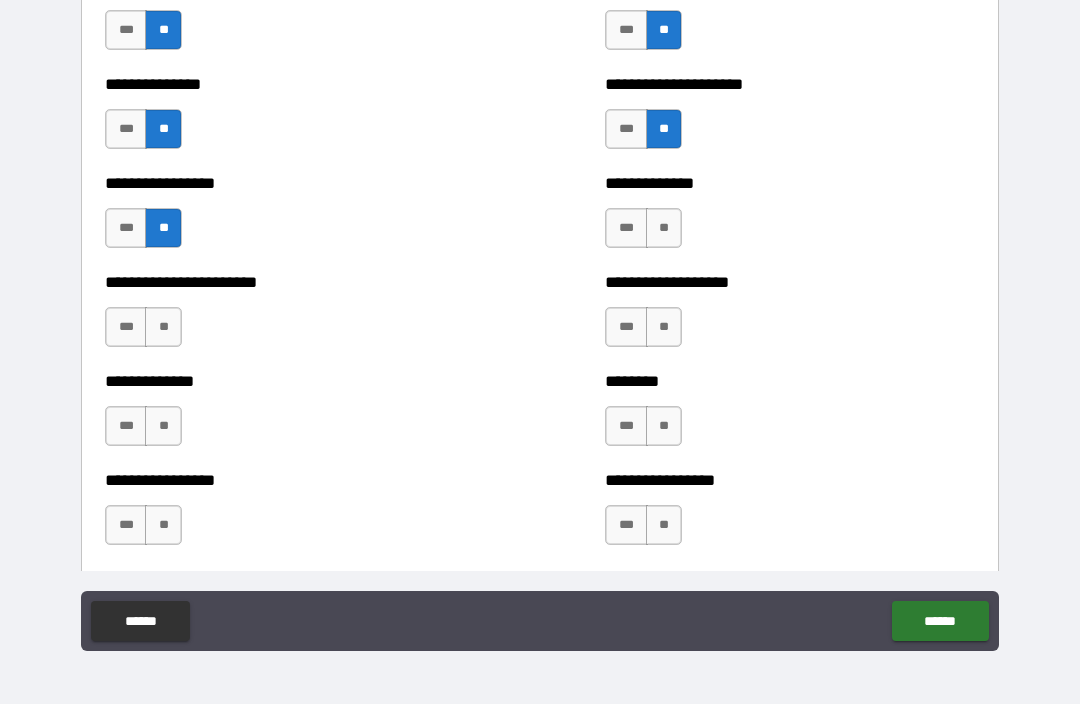 click on "**" at bounding box center [664, 228] 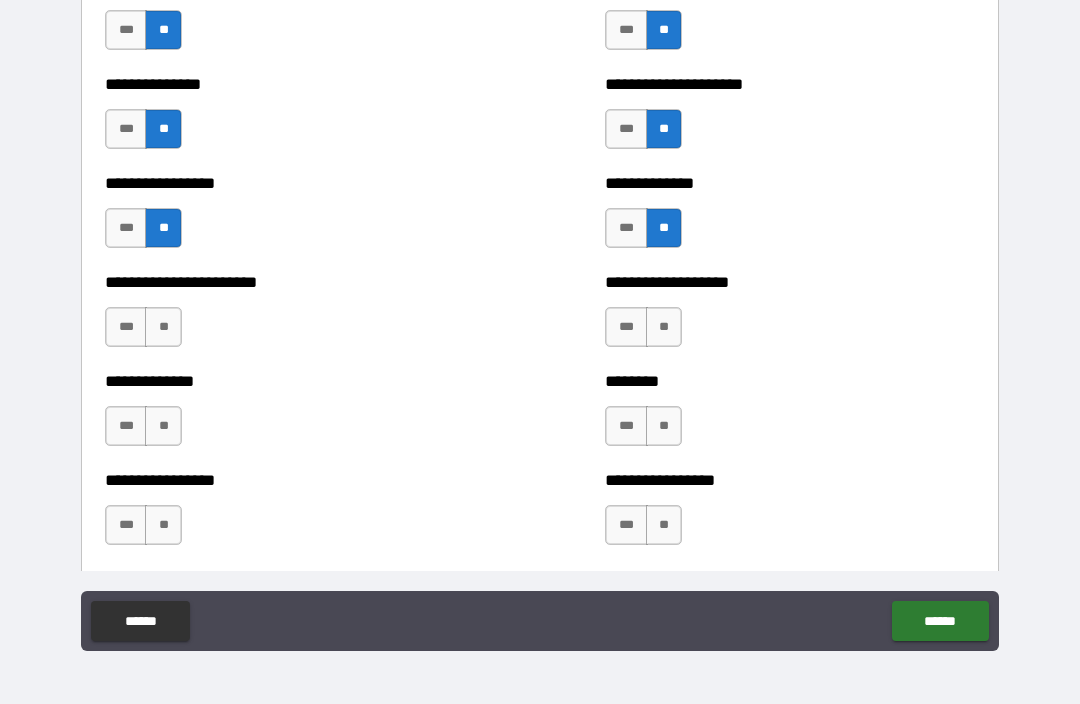 click on "**" at bounding box center [163, 327] 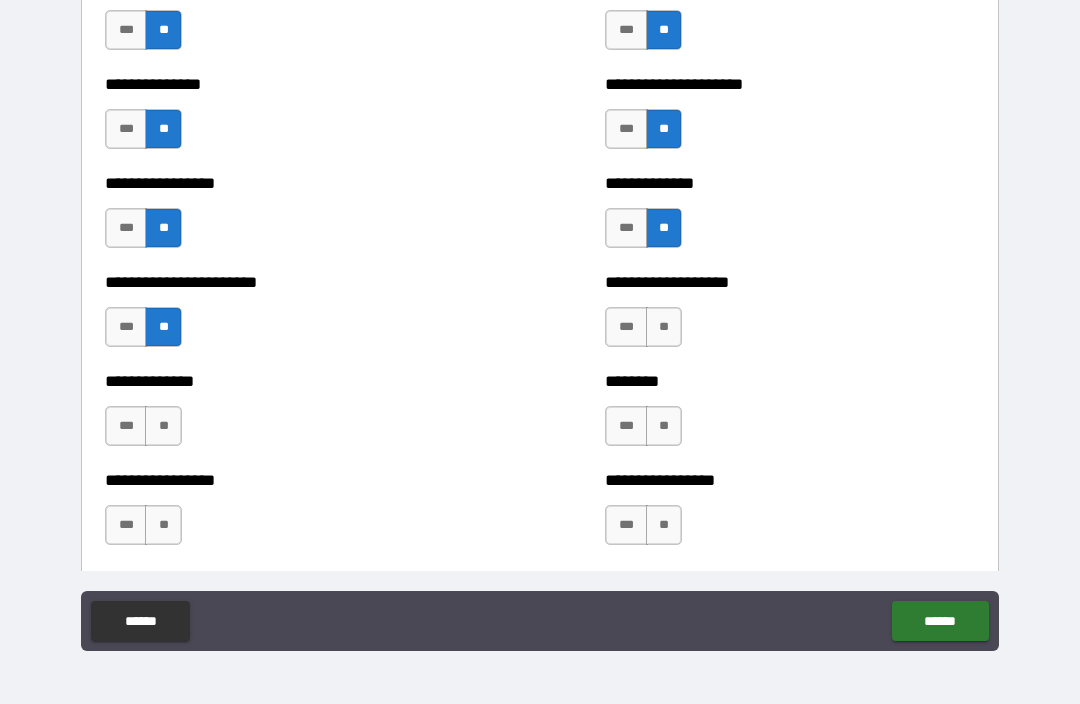 click on "**" at bounding box center (664, 327) 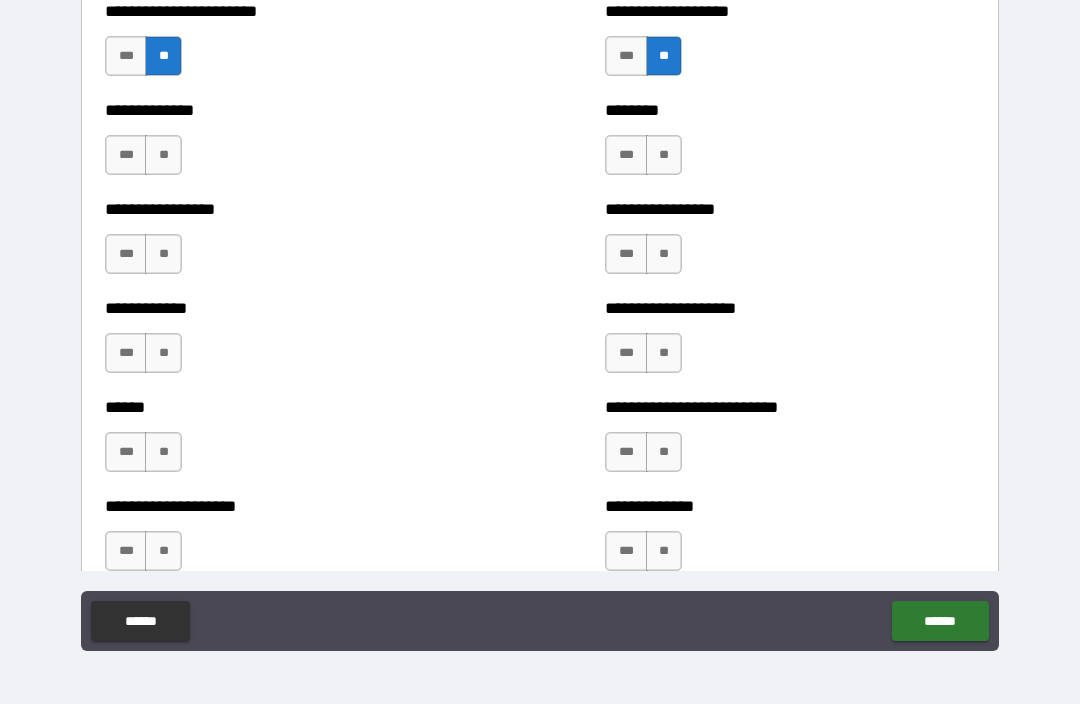 scroll, scrollTop: 3858, scrollLeft: 0, axis: vertical 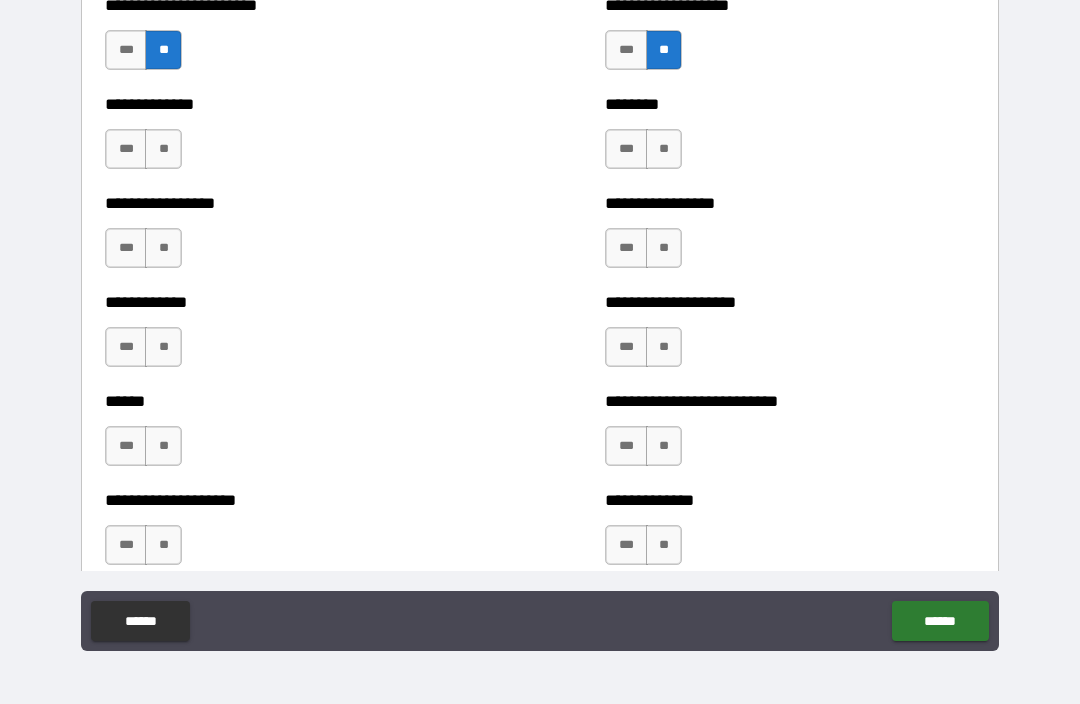 click on "**" at bounding box center [163, 149] 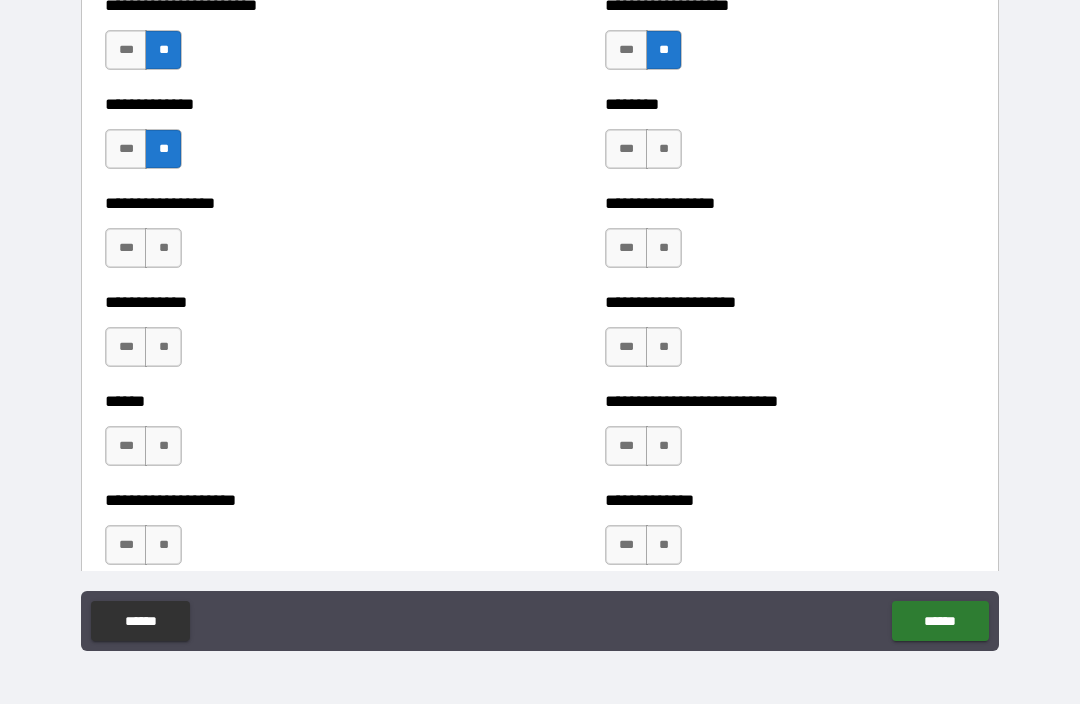 click on "**" at bounding box center (664, 149) 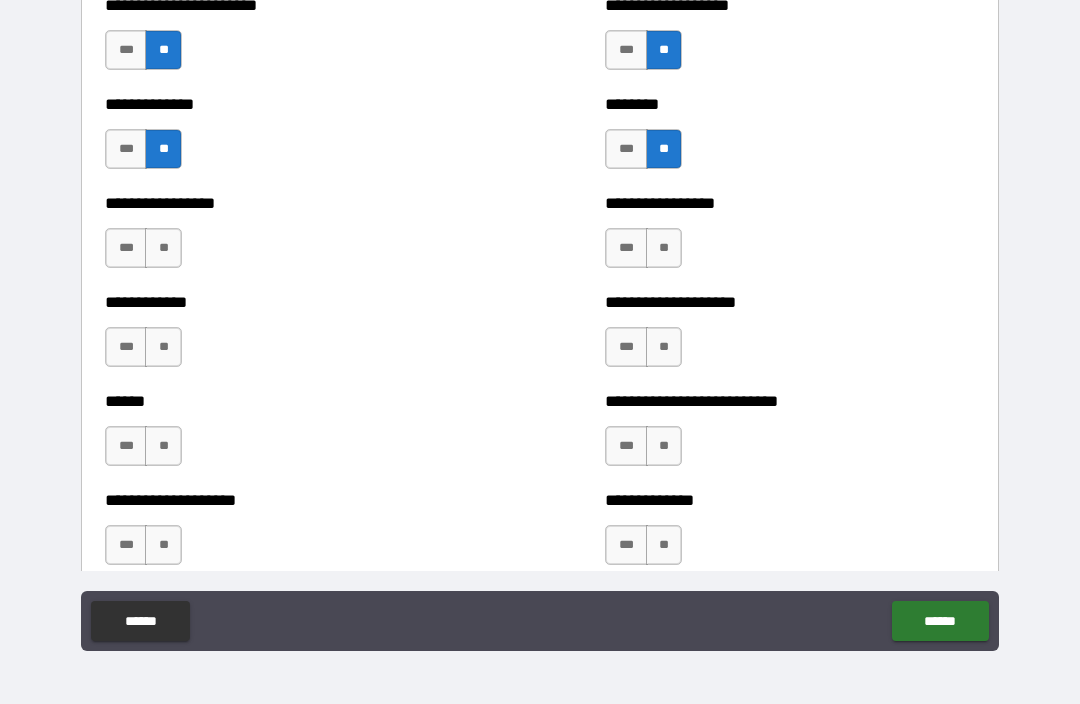 click on "**" at bounding box center (163, 248) 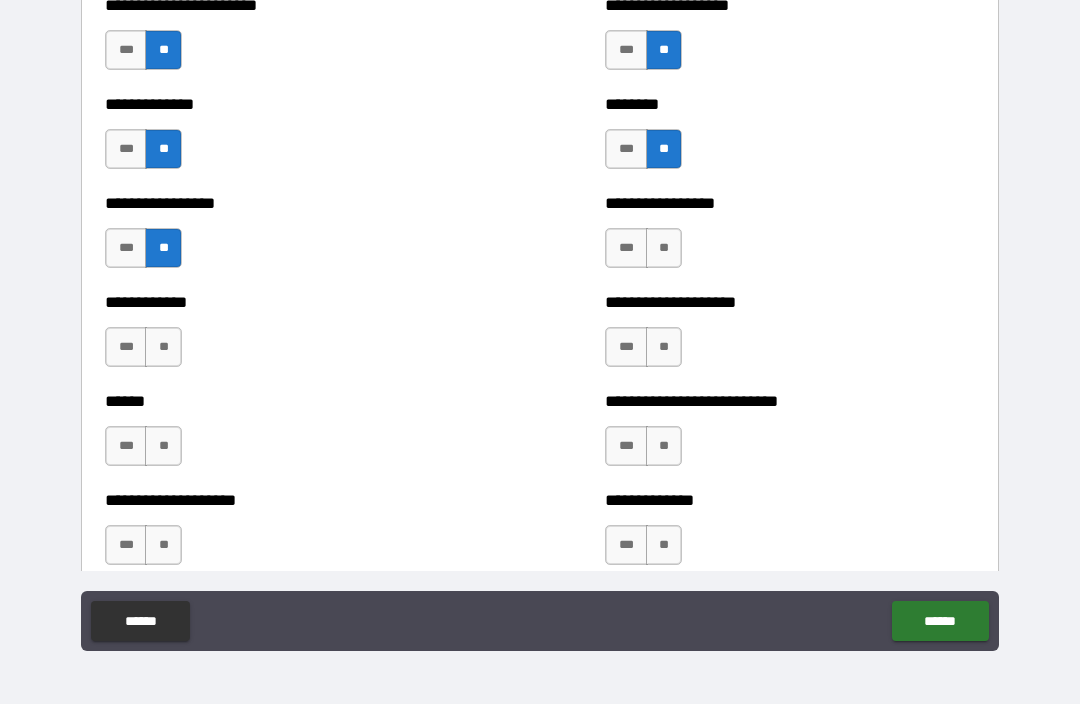 click on "**" at bounding box center (664, 248) 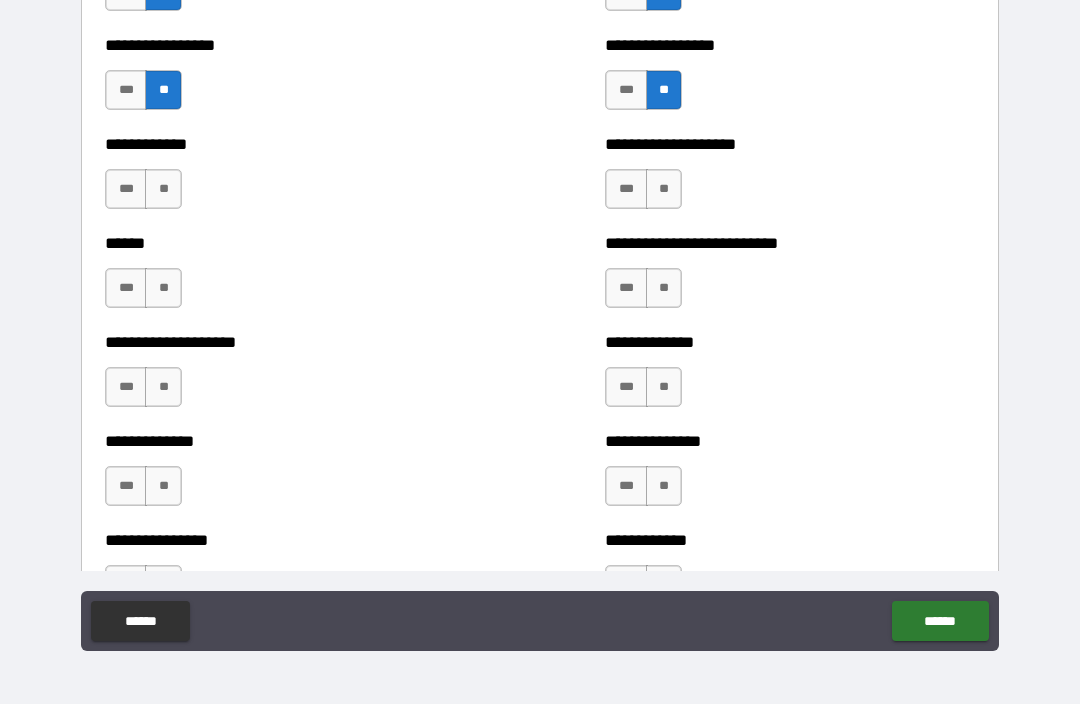 scroll, scrollTop: 4022, scrollLeft: 0, axis: vertical 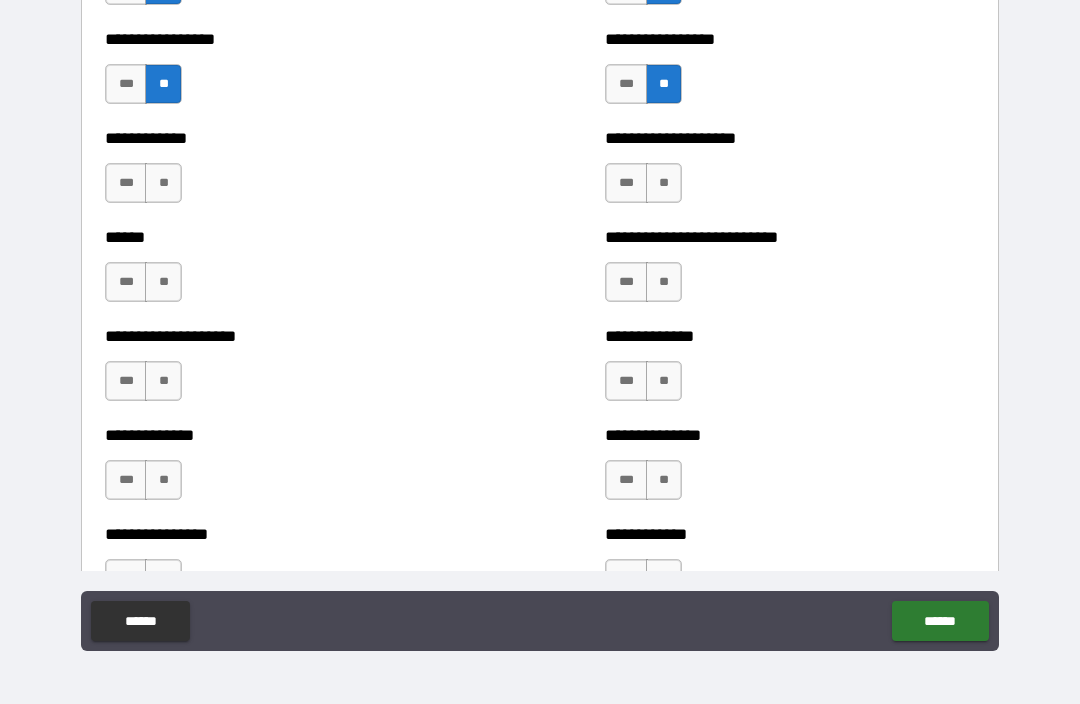 click on "**" at bounding box center [163, 183] 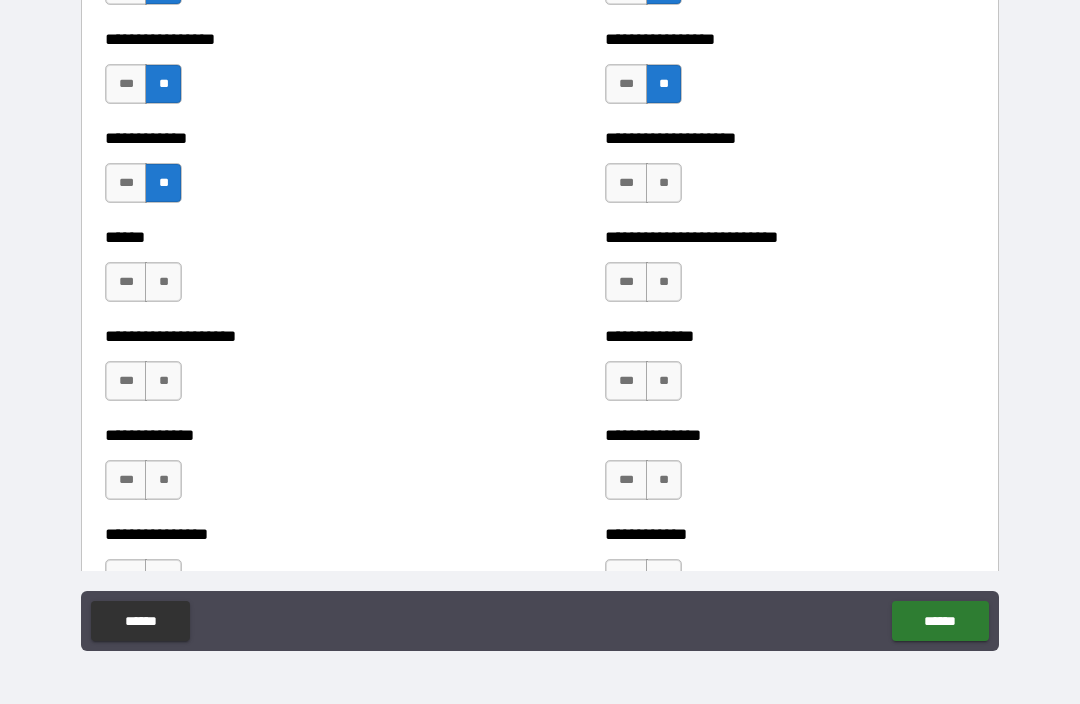 click on "**" at bounding box center [664, 183] 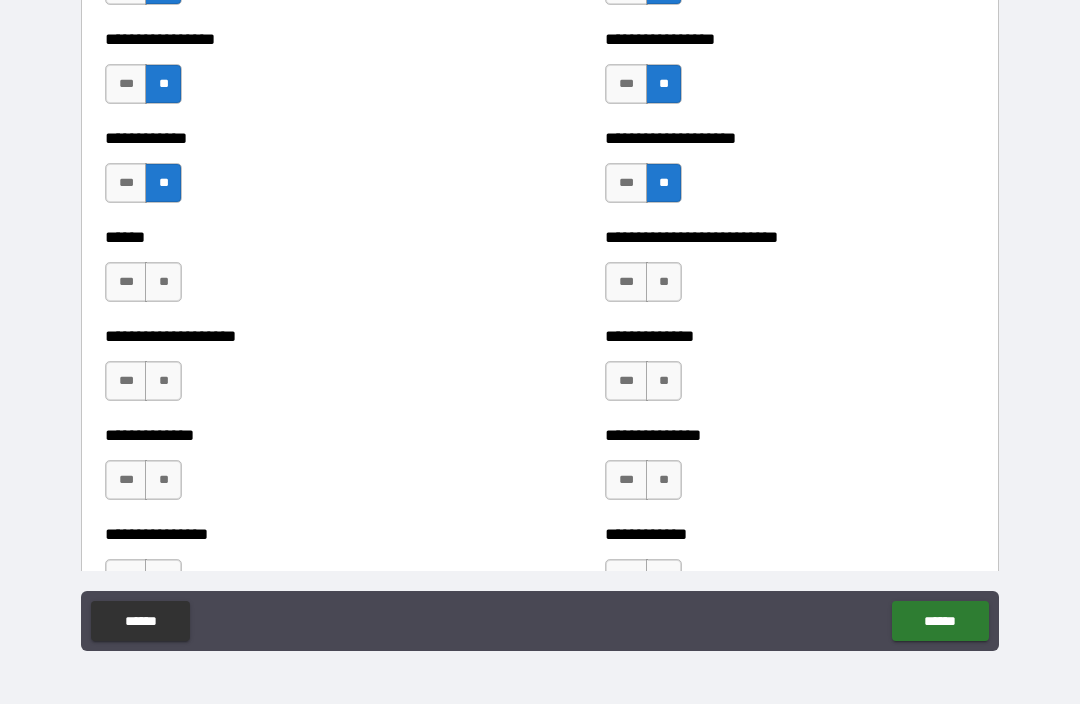 click on "**" at bounding box center [163, 282] 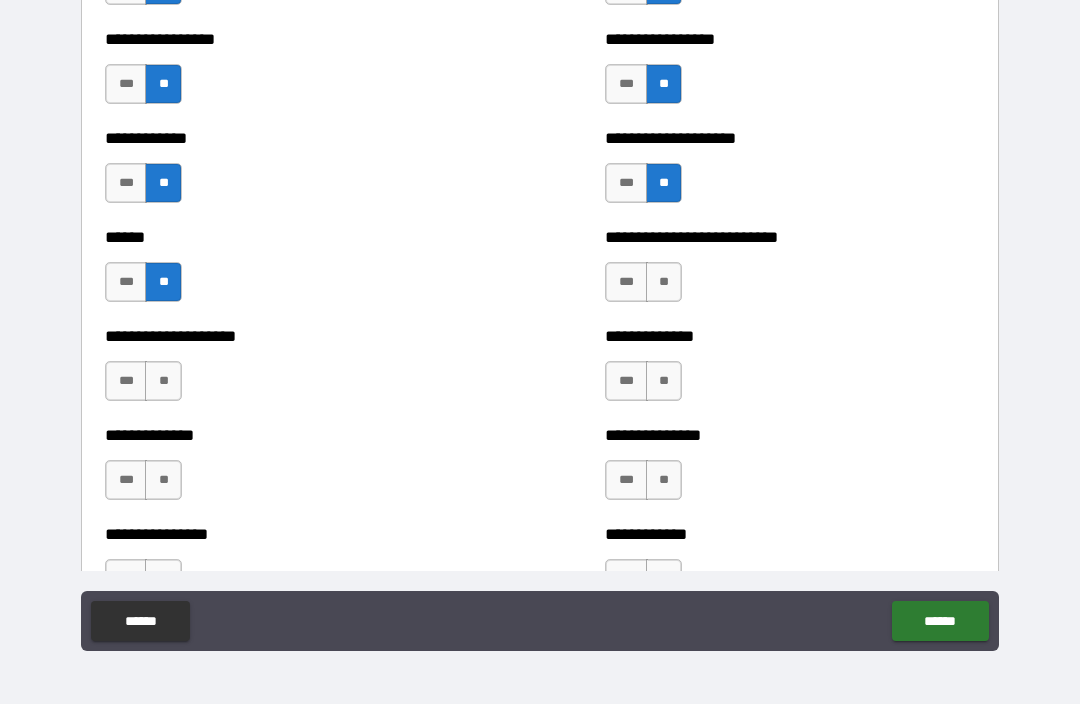 click on "**" at bounding box center [664, 282] 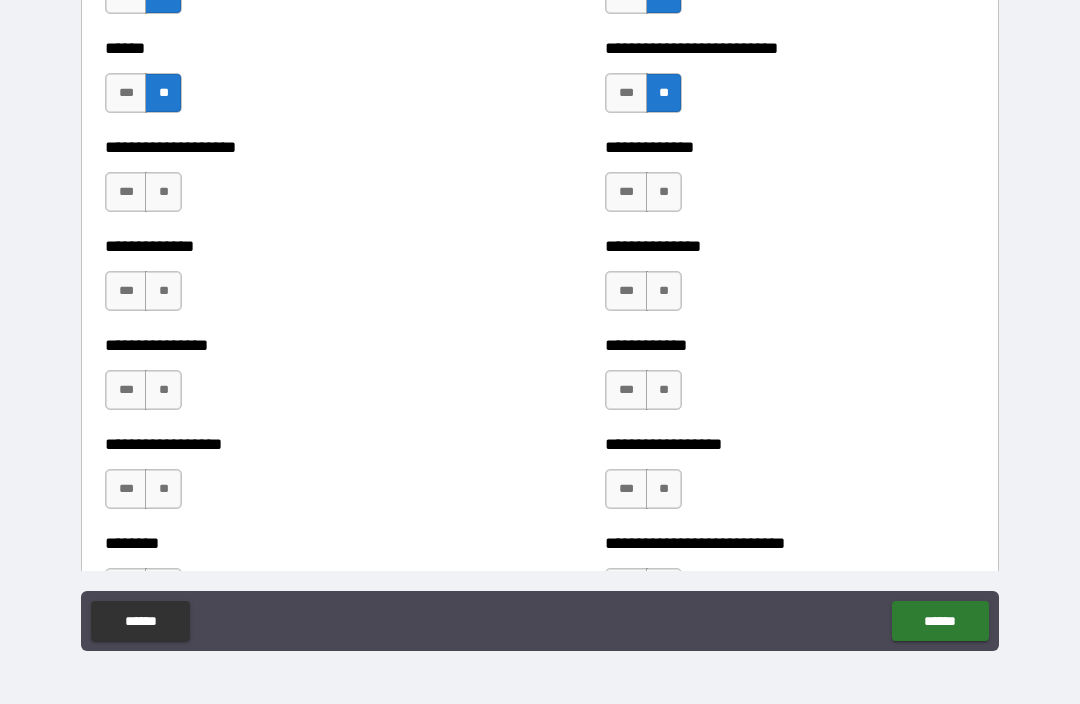 scroll, scrollTop: 4212, scrollLeft: 0, axis: vertical 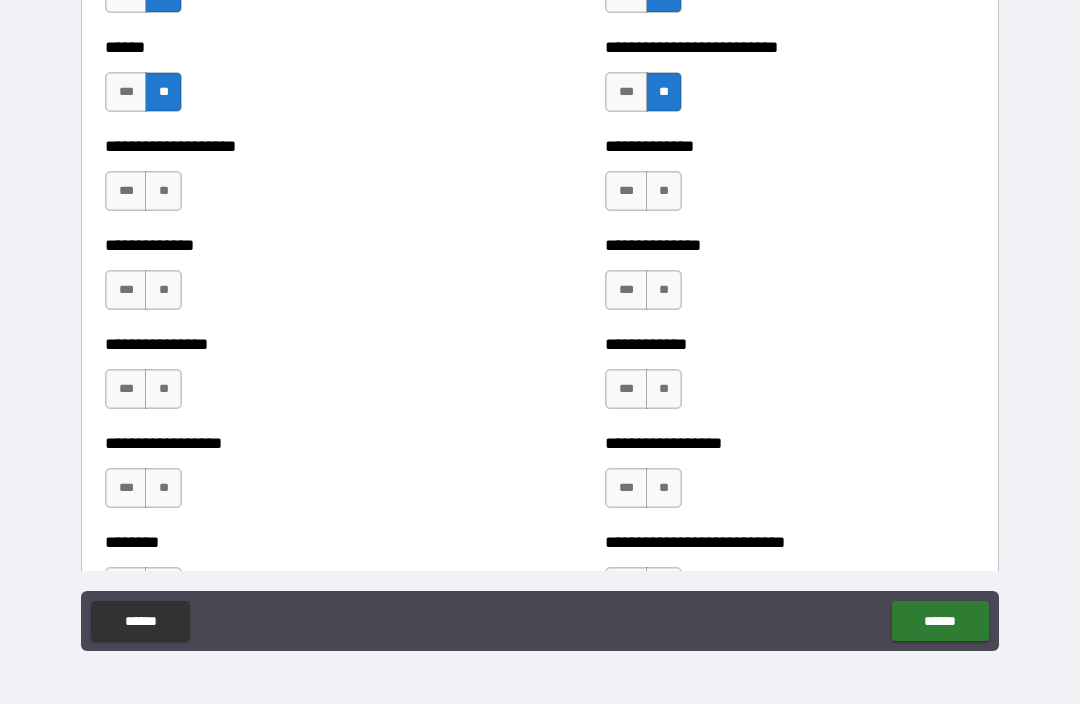 click on "**" at bounding box center (163, 191) 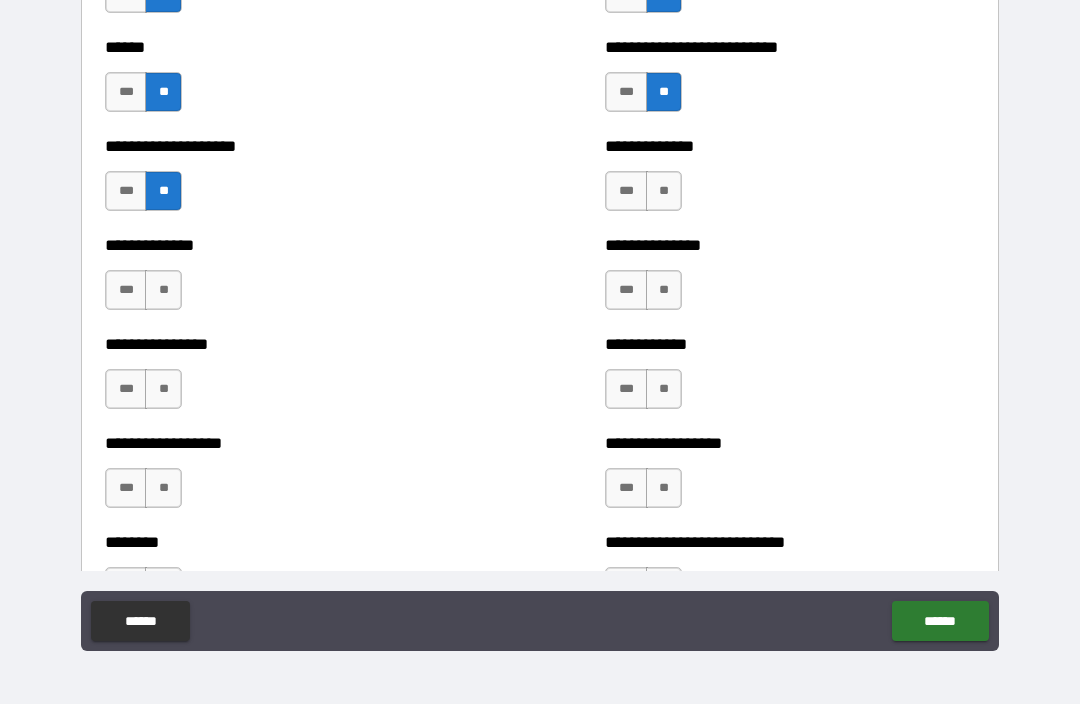 click on "**" at bounding box center (664, 191) 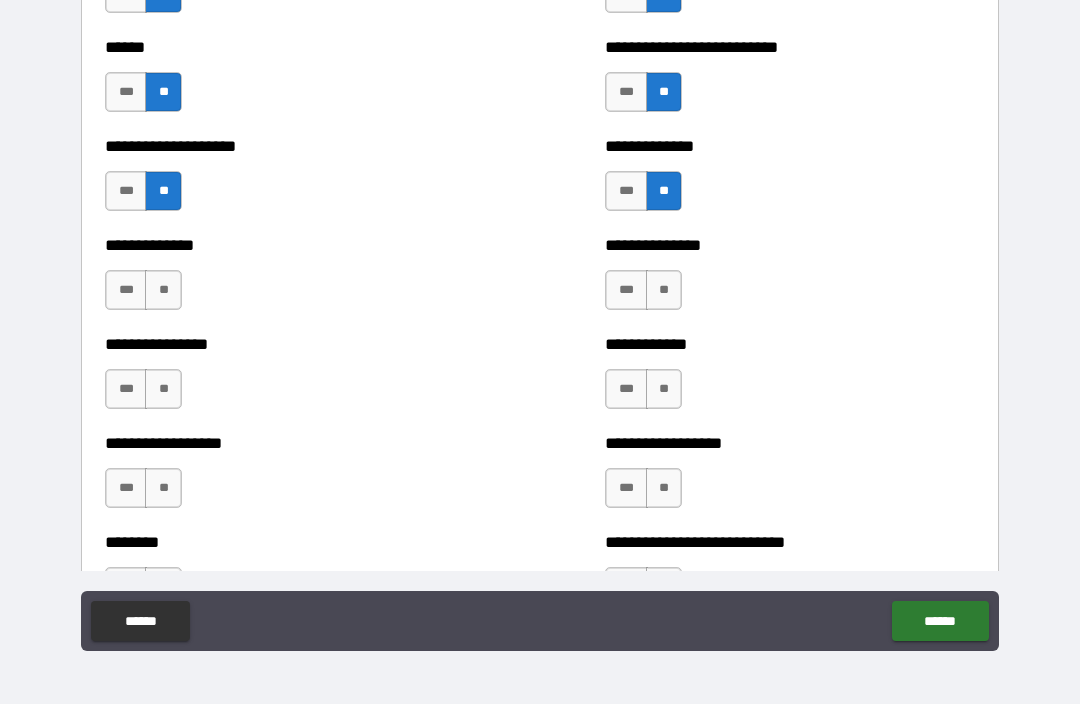 click on "**" at bounding box center (163, 290) 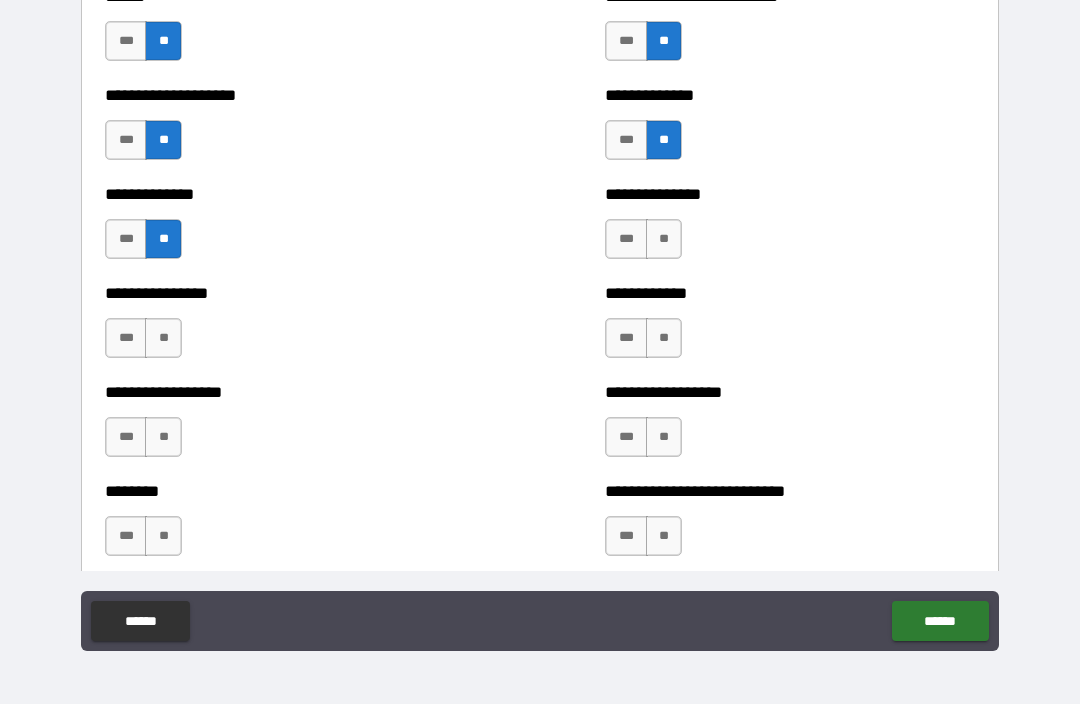 scroll, scrollTop: 4266, scrollLeft: 0, axis: vertical 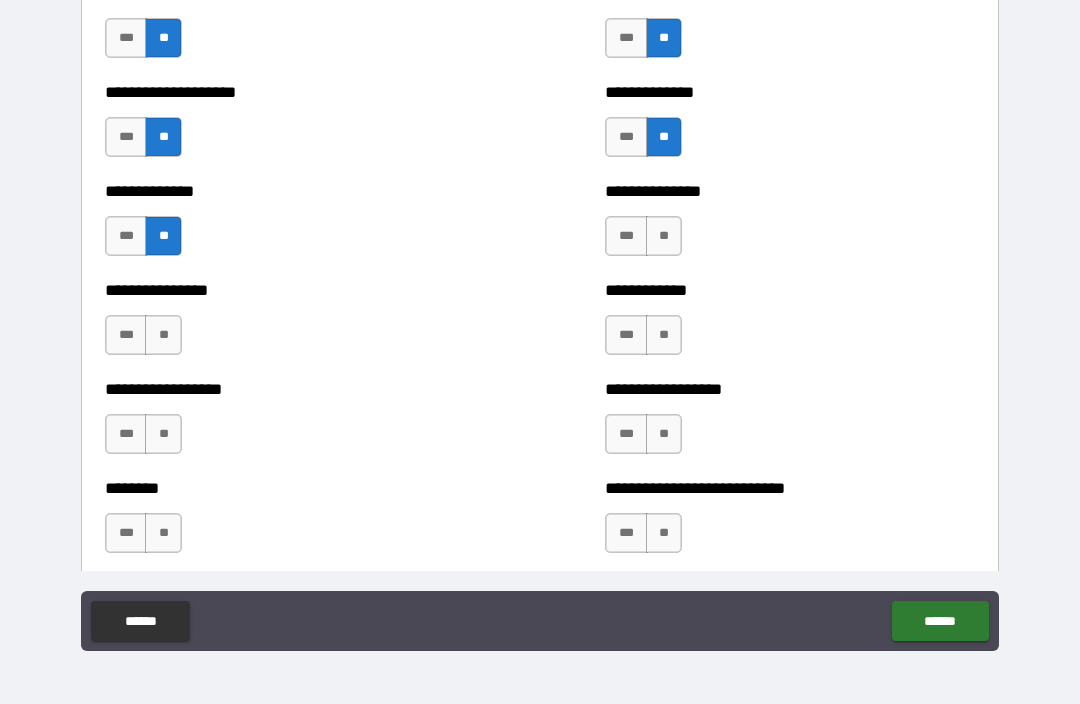 click on "**" at bounding box center [664, 236] 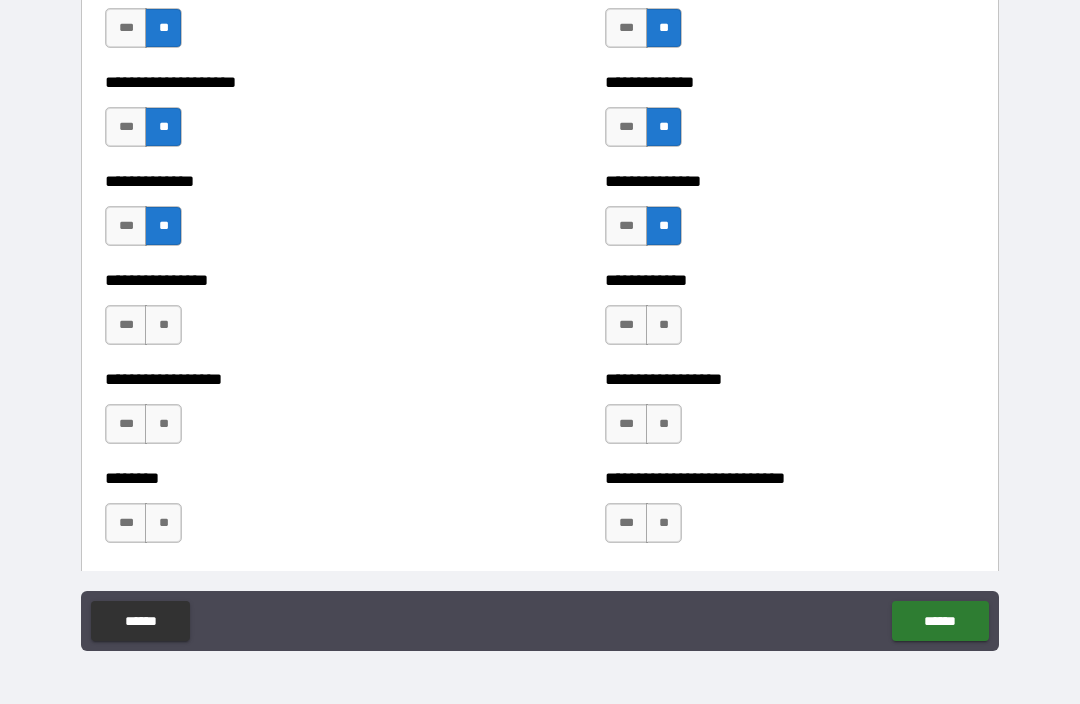 scroll, scrollTop: 4288, scrollLeft: 0, axis: vertical 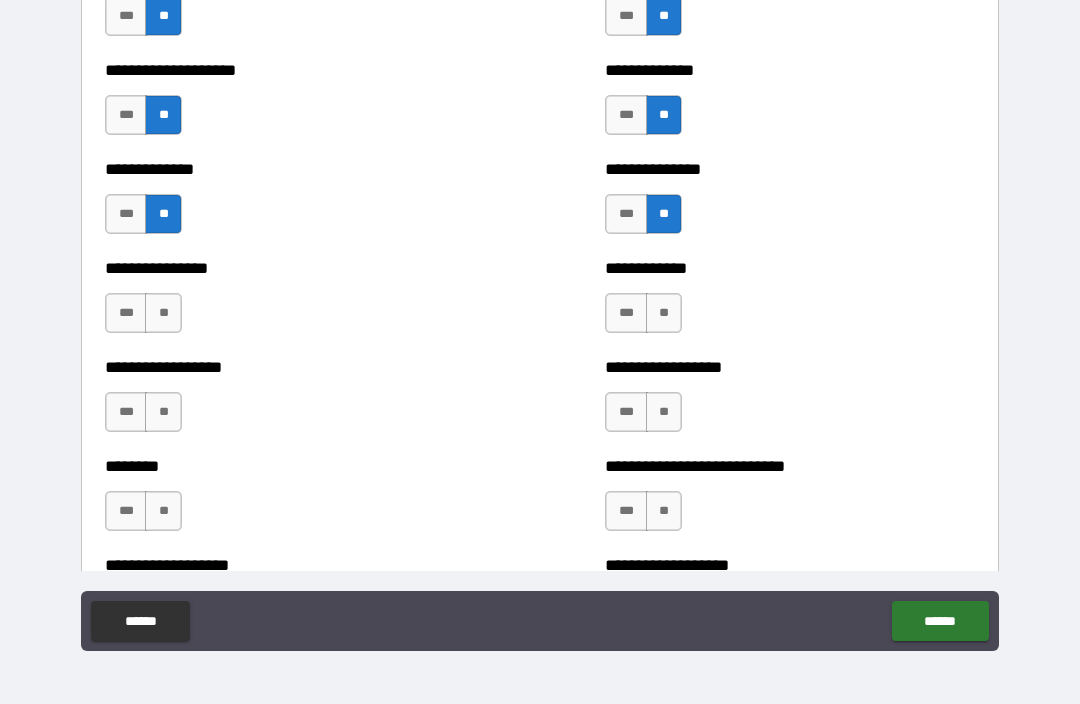 click on "**" at bounding box center (163, 313) 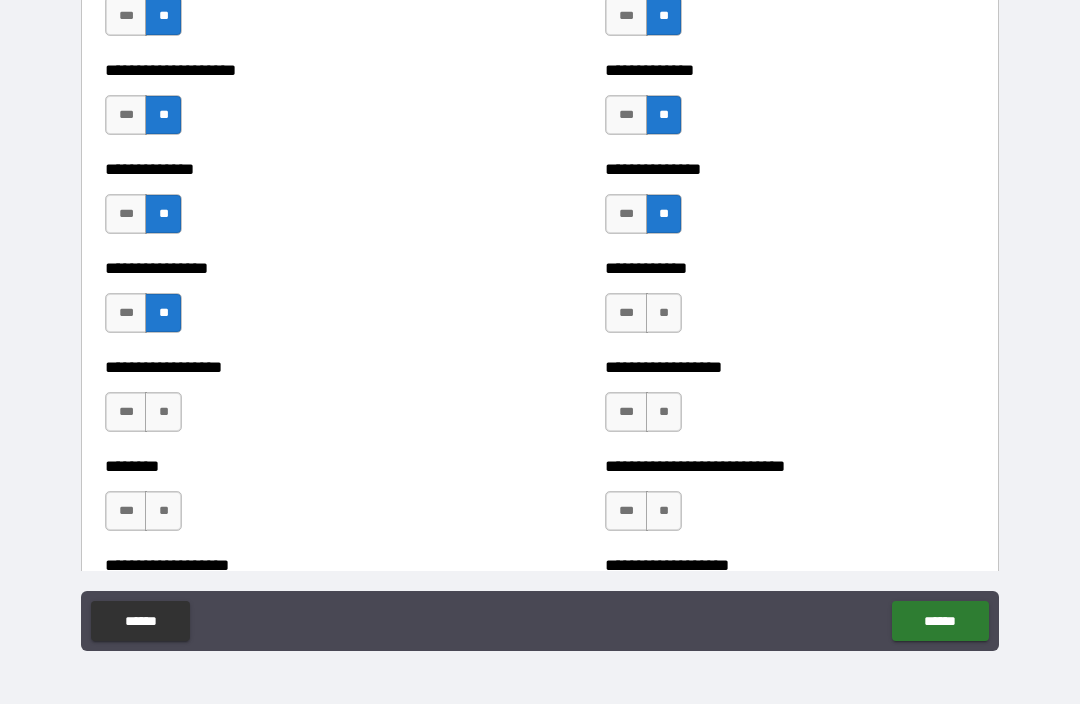 click on "**" at bounding box center [664, 313] 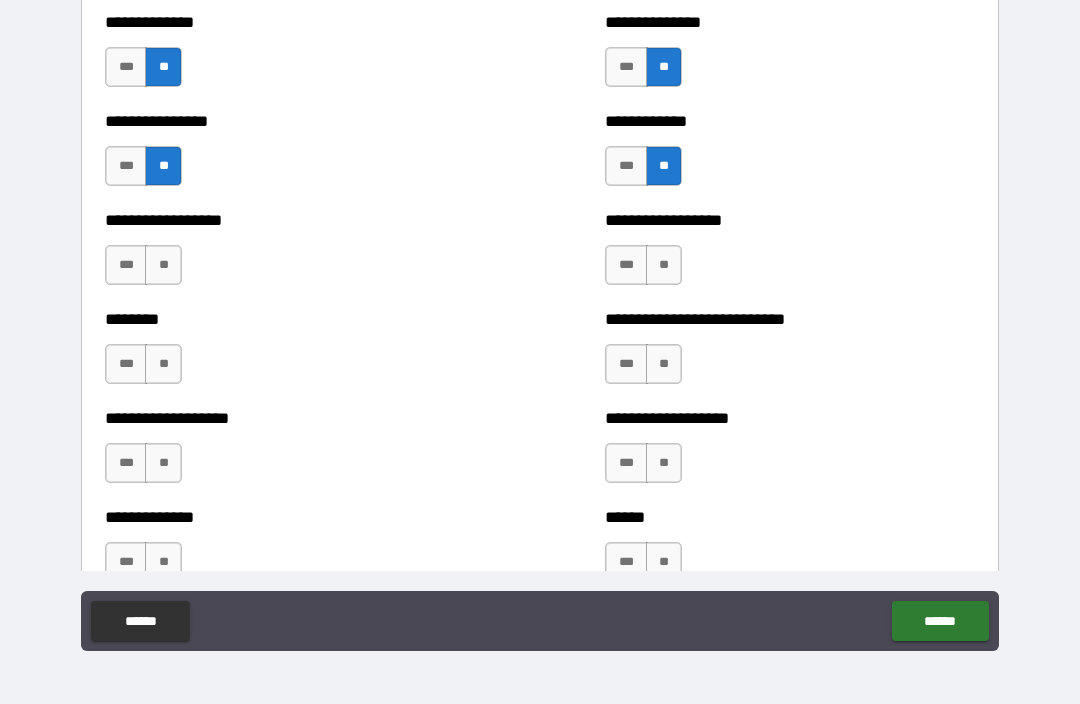 scroll, scrollTop: 4438, scrollLeft: 0, axis: vertical 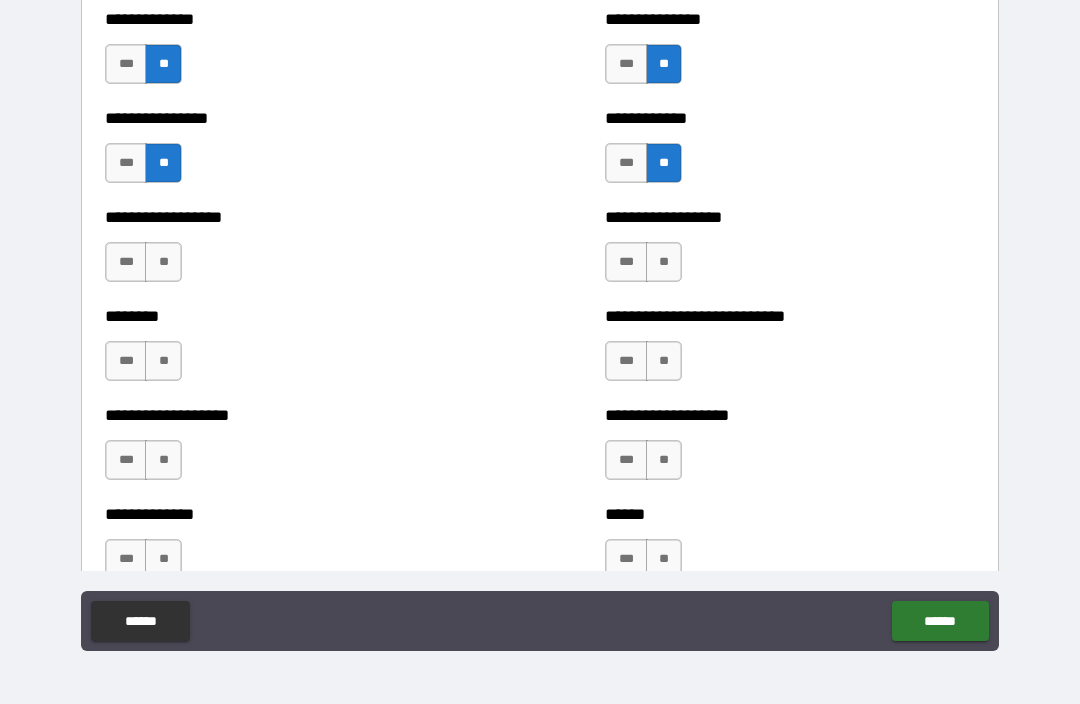 click on "**" at bounding box center [163, 262] 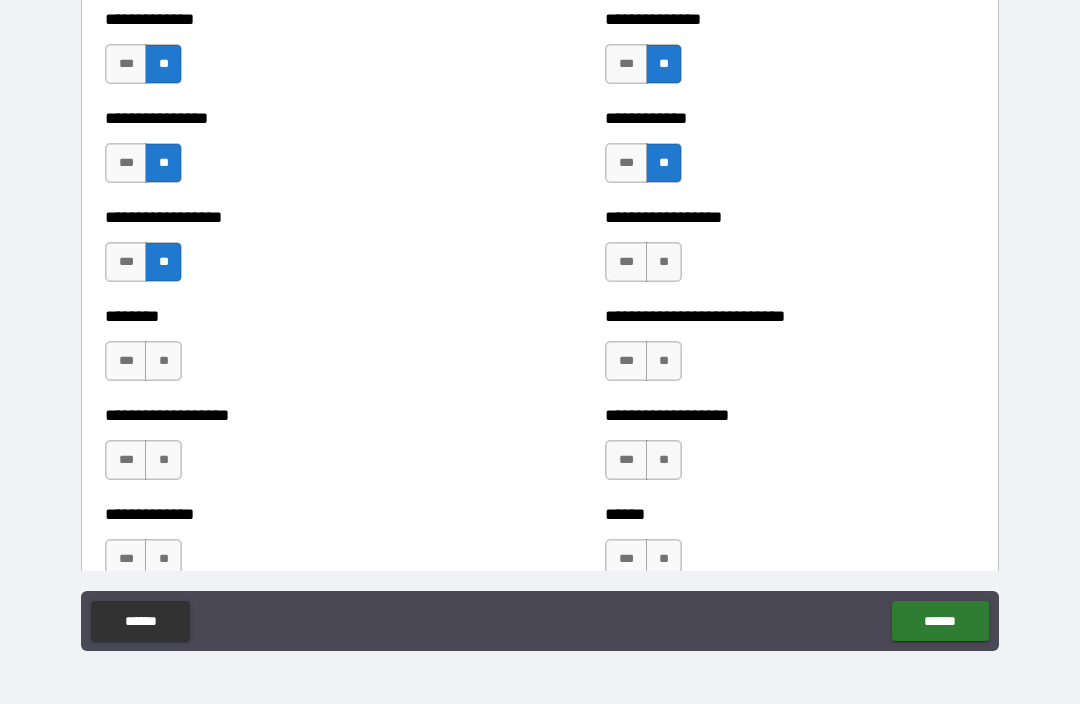 click on "***" at bounding box center (626, 262) 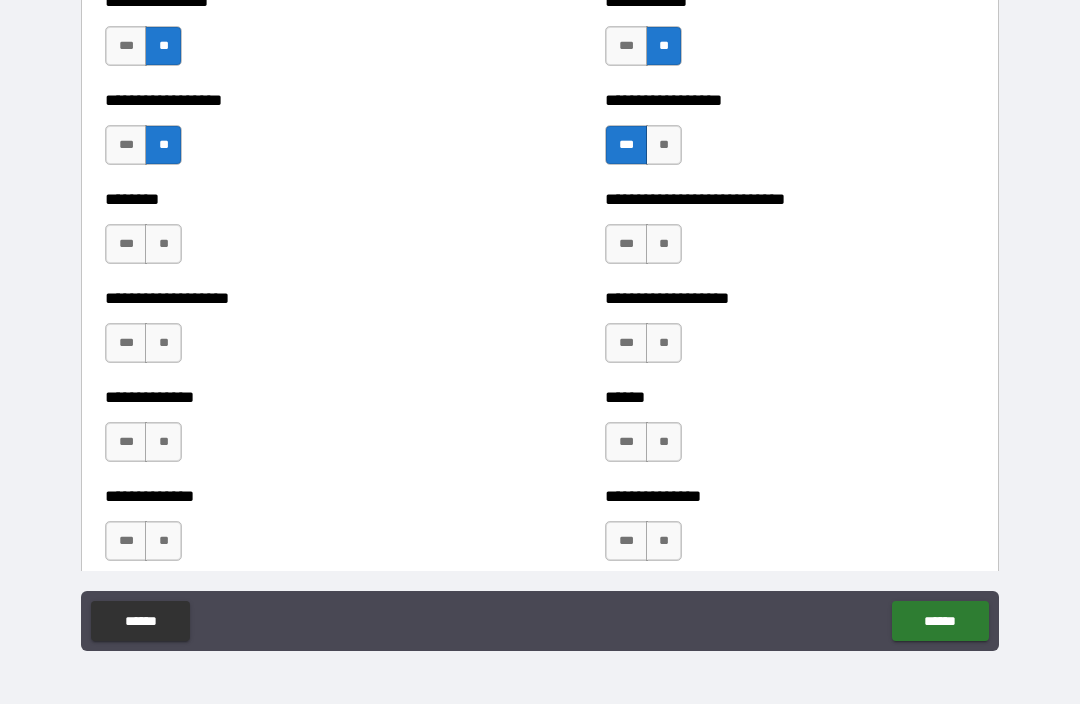scroll, scrollTop: 4563, scrollLeft: 0, axis: vertical 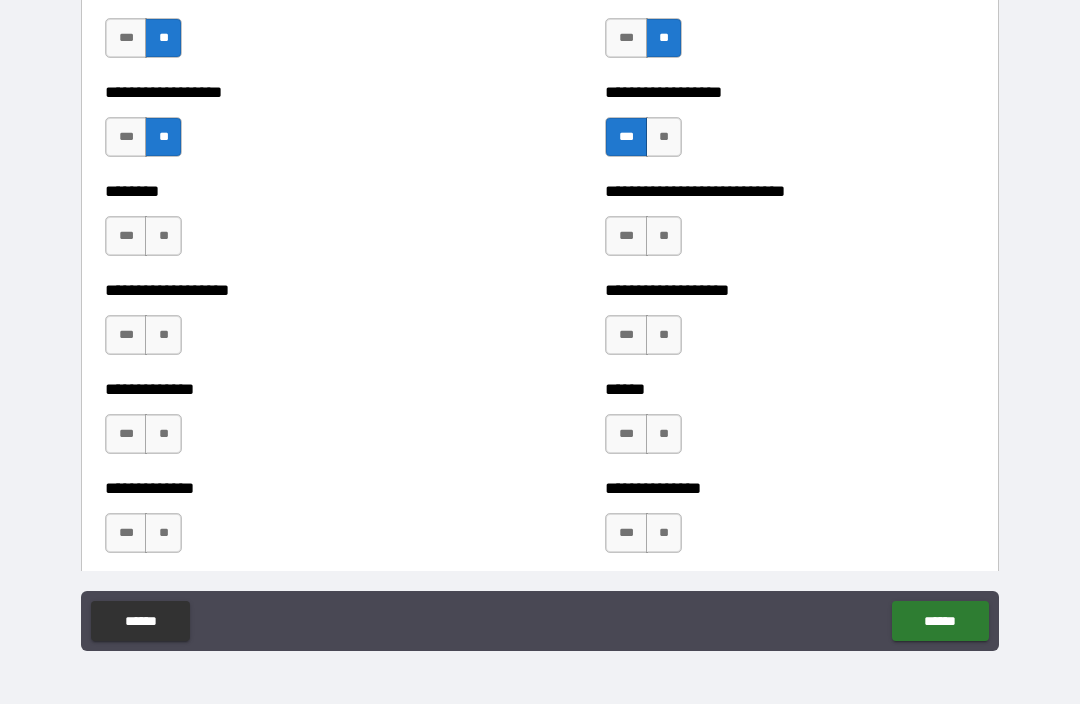 click on "**" at bounding box center (163, 236) 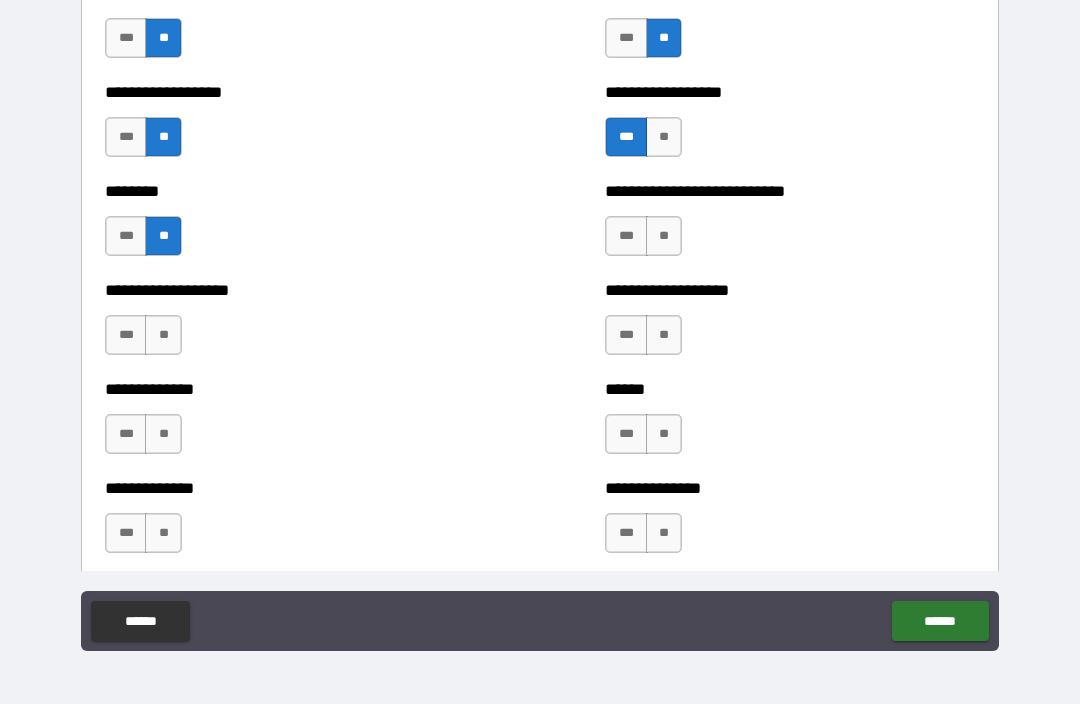 click on "**" at bounding box center [664, 236] 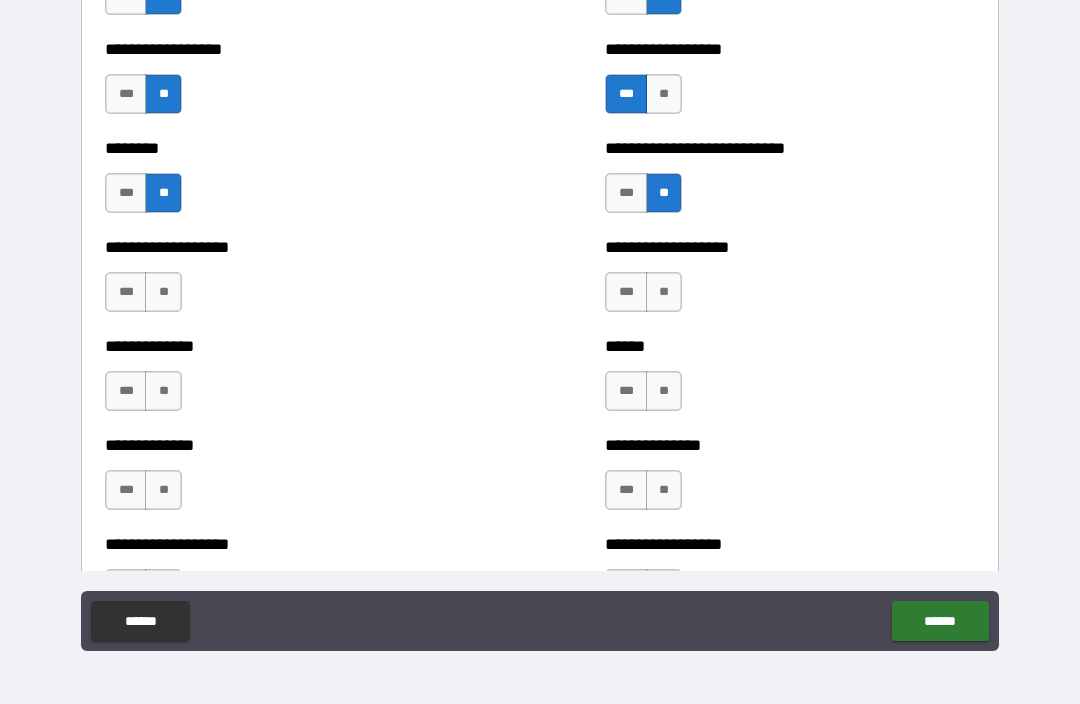 scroll, scrollTop: 4610, scrollLeft: 0, axis: vertical 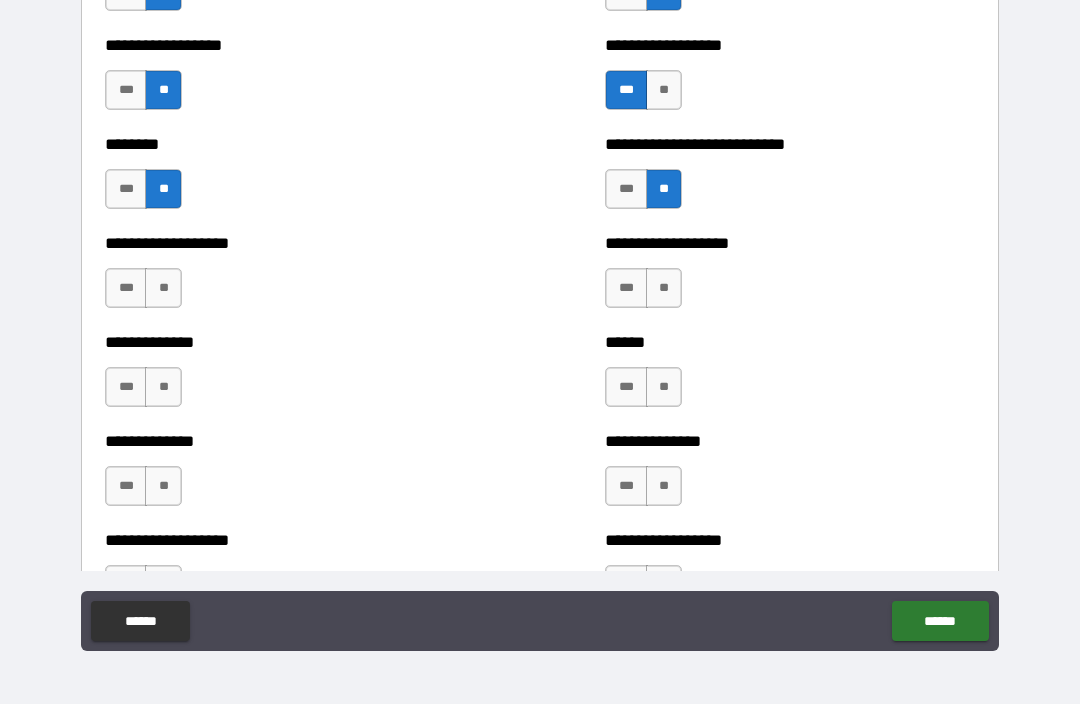 click on "**" at bounding box center [163, 288] 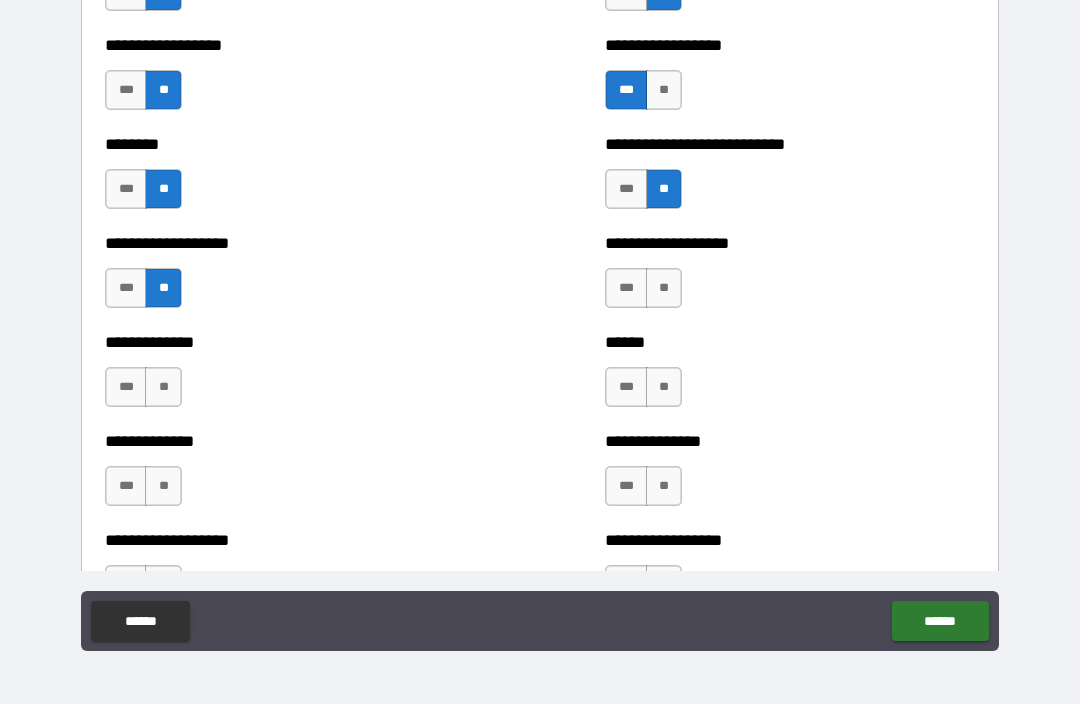 click on "**" at bounding box center (664, 288) 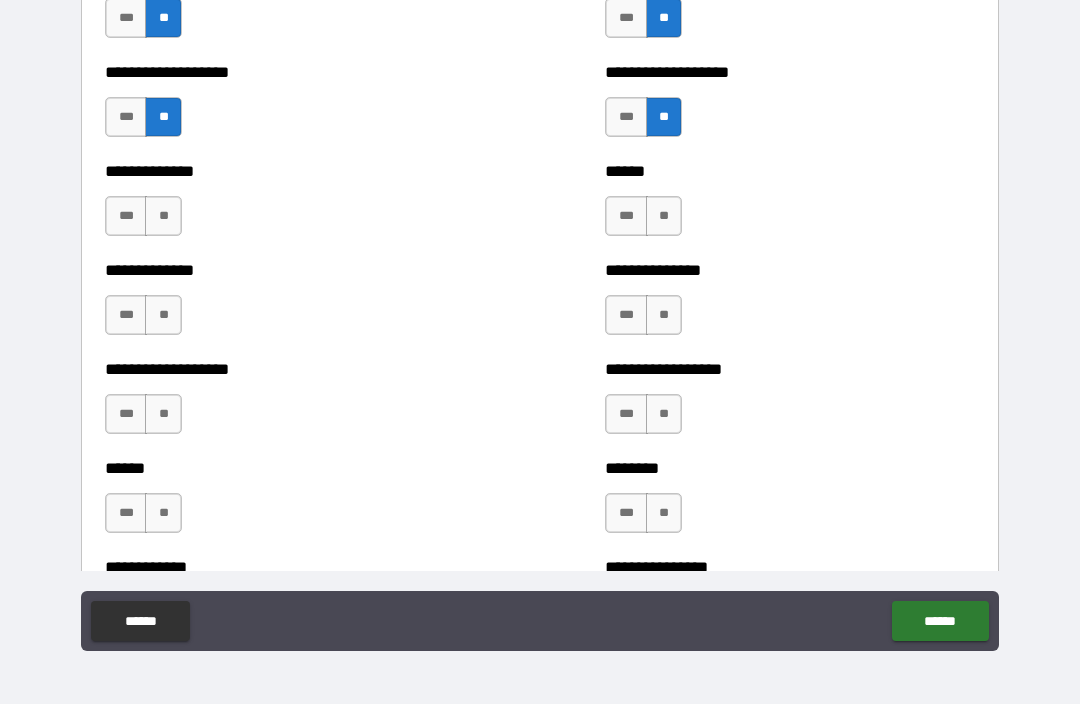 scroll, scrollTop: 4782, scrollLeft: 0, axis: vertical 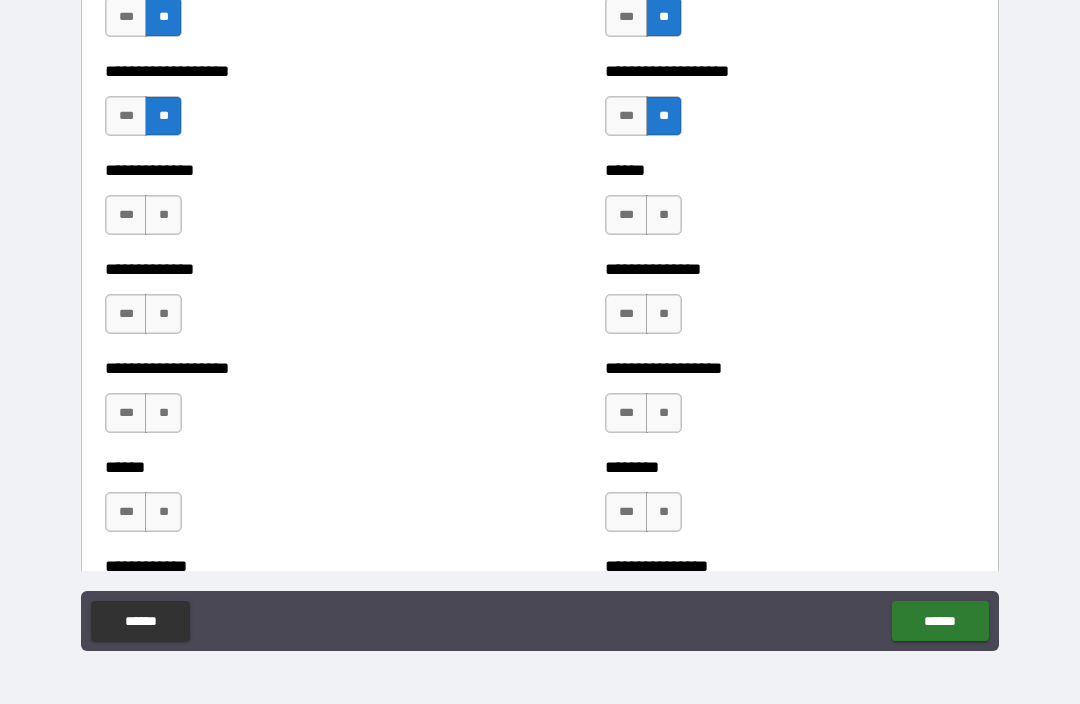 click on "**" at bounding box center [163, 215] 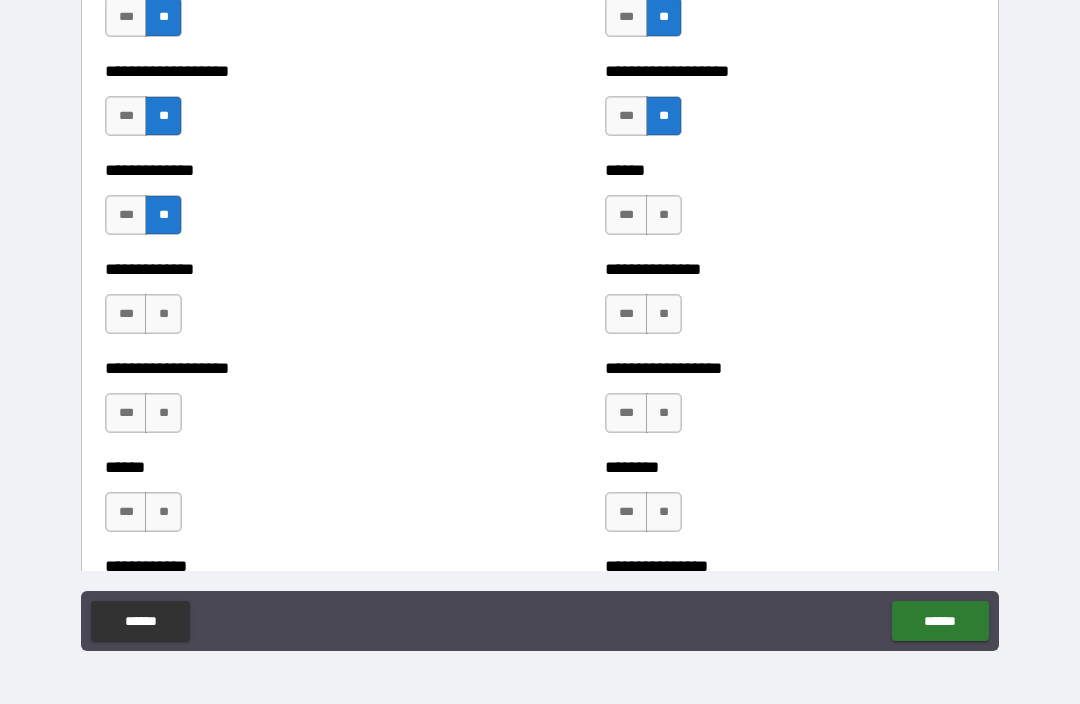 click on "**" at bounding box center (664, 215) 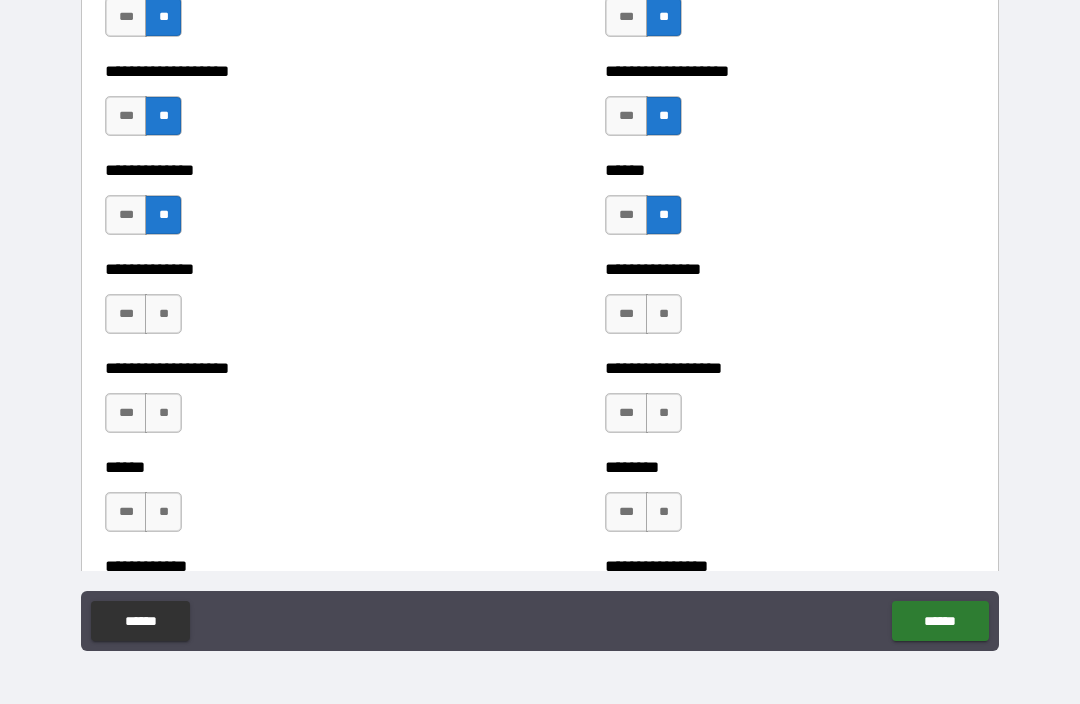 click on "**" at bounding box center [163, 314] 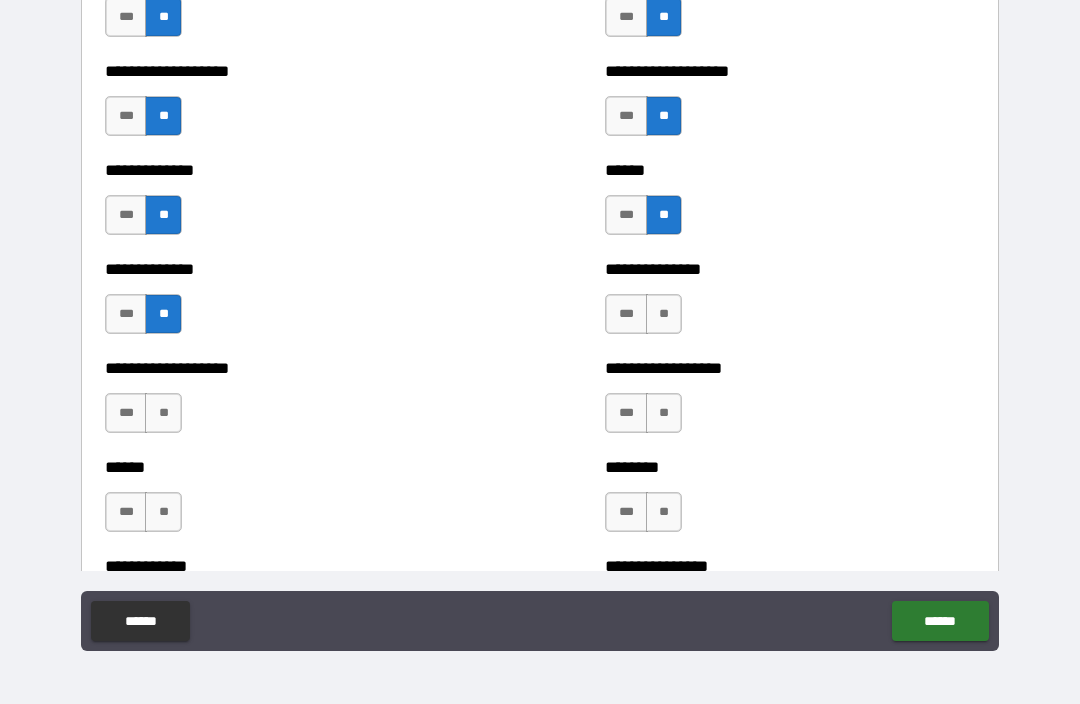 click on "**" at bounding box center (664, 314) 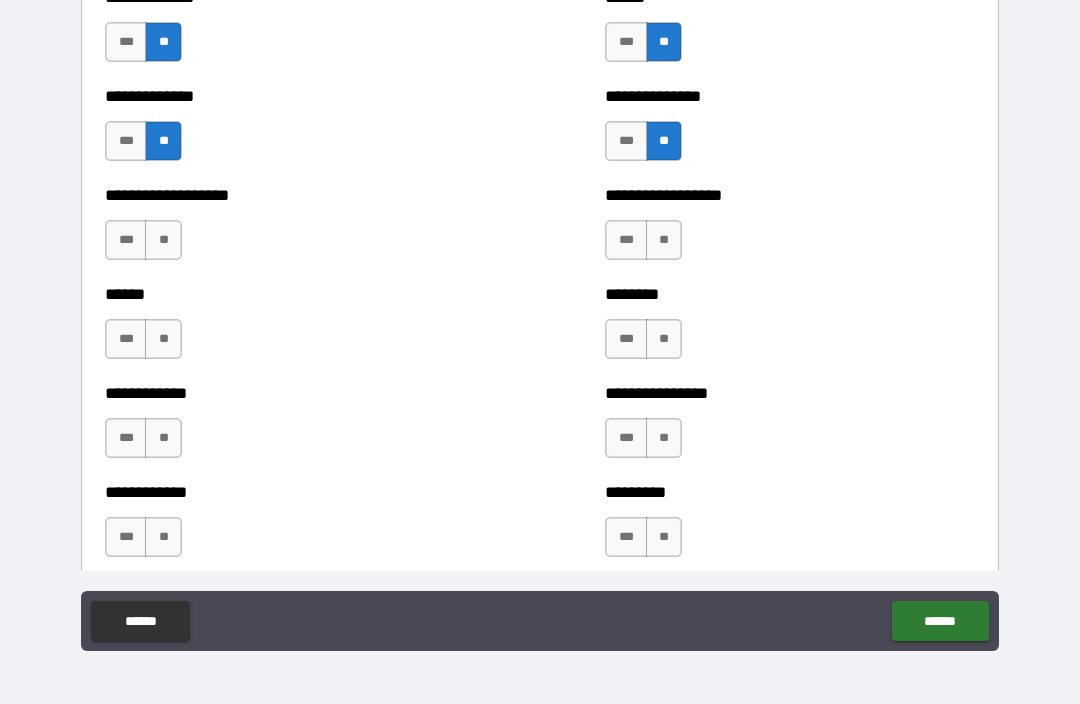 scroll, scrollTop: 4966, scrollLeft: 0, axis: vertical 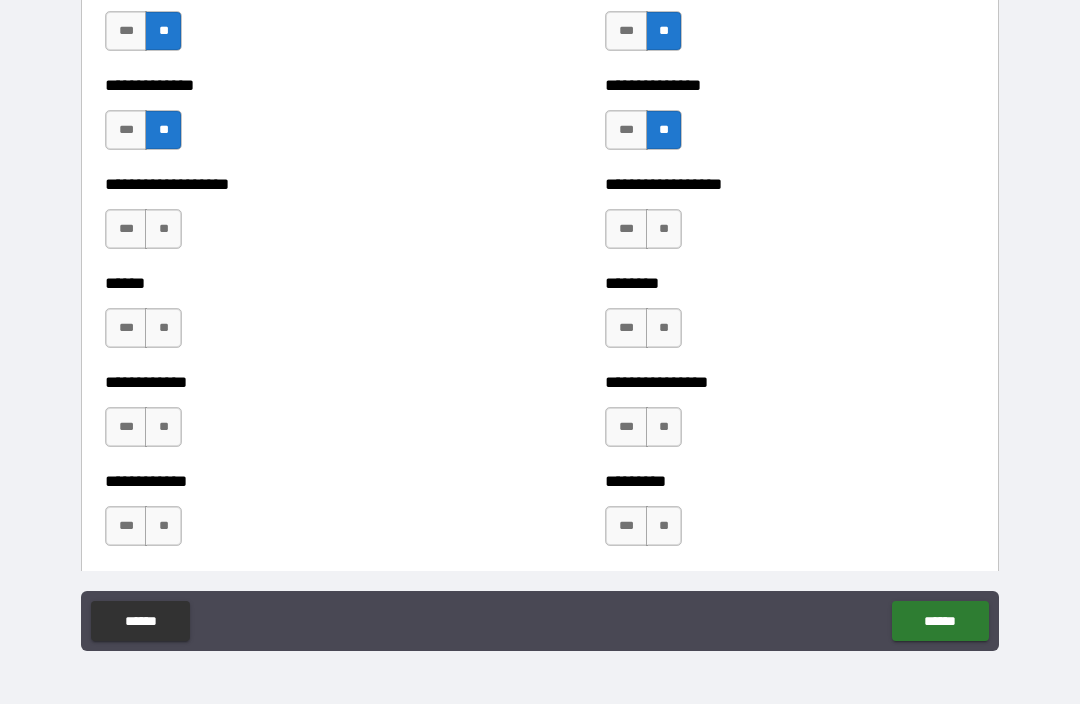 click on "**" at bounding box center [163, 229] 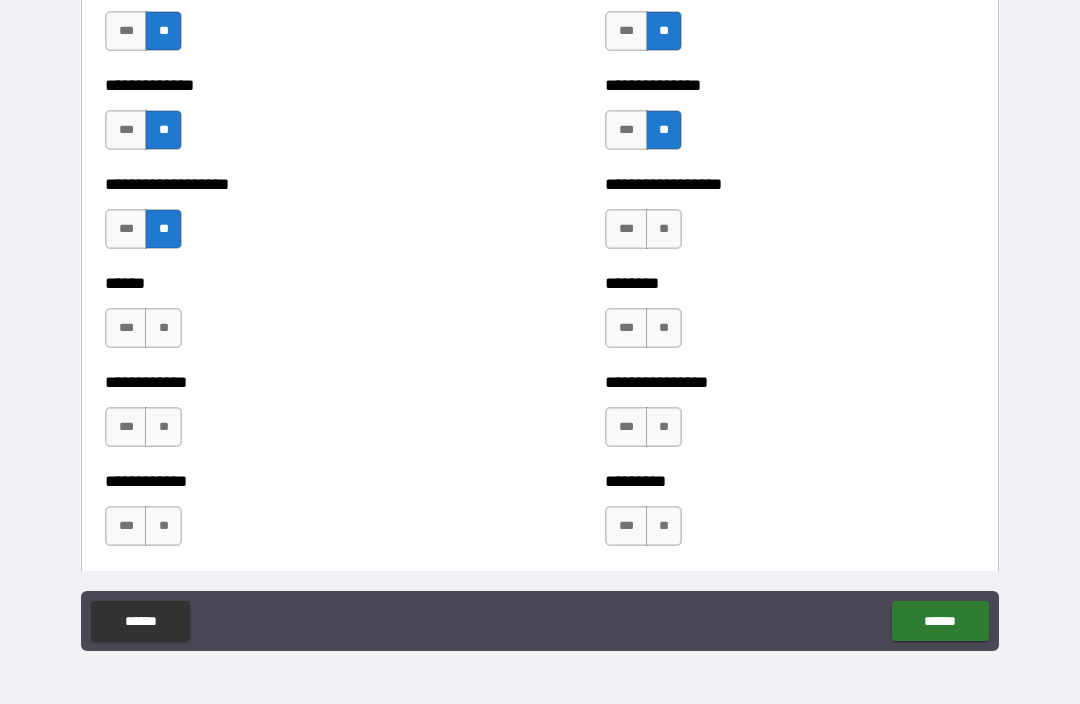 click on "**" at bounding box center (664, 229) 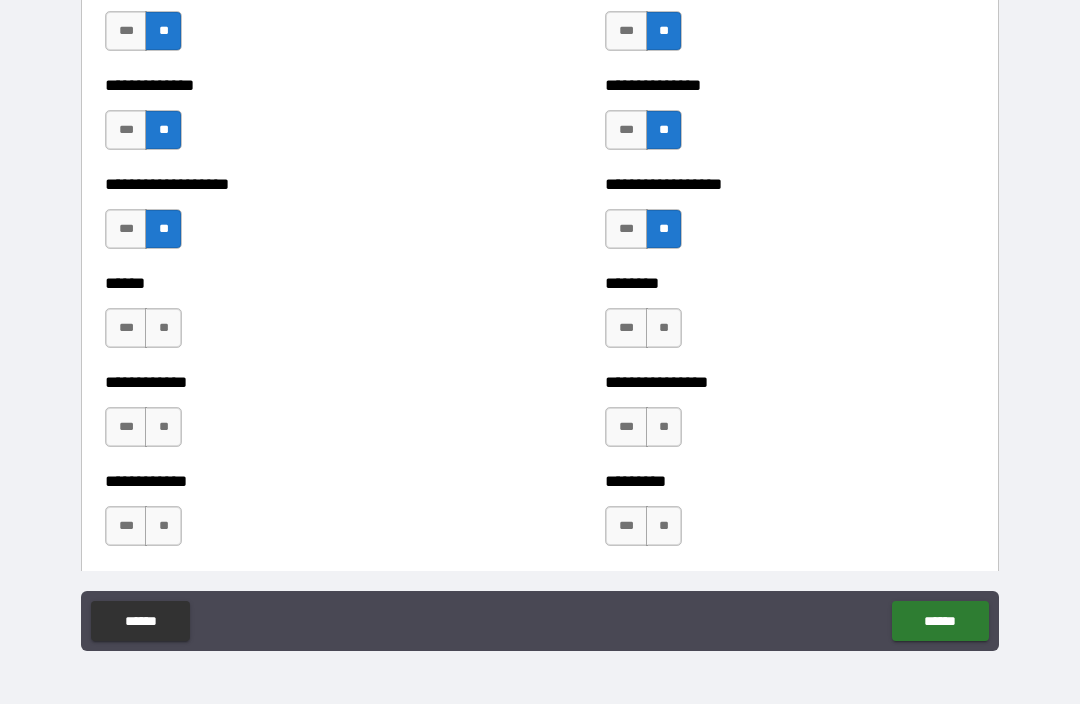 click on "**" at bounding box center [163, 328] 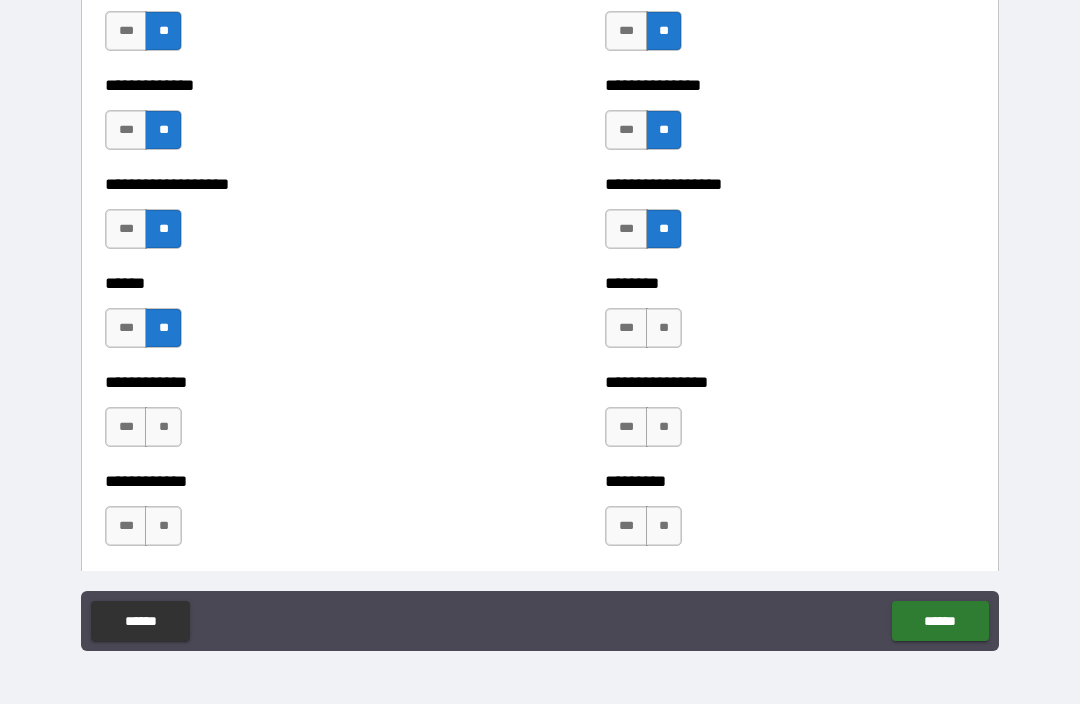 click on "**" at bounding box center [664, 328] 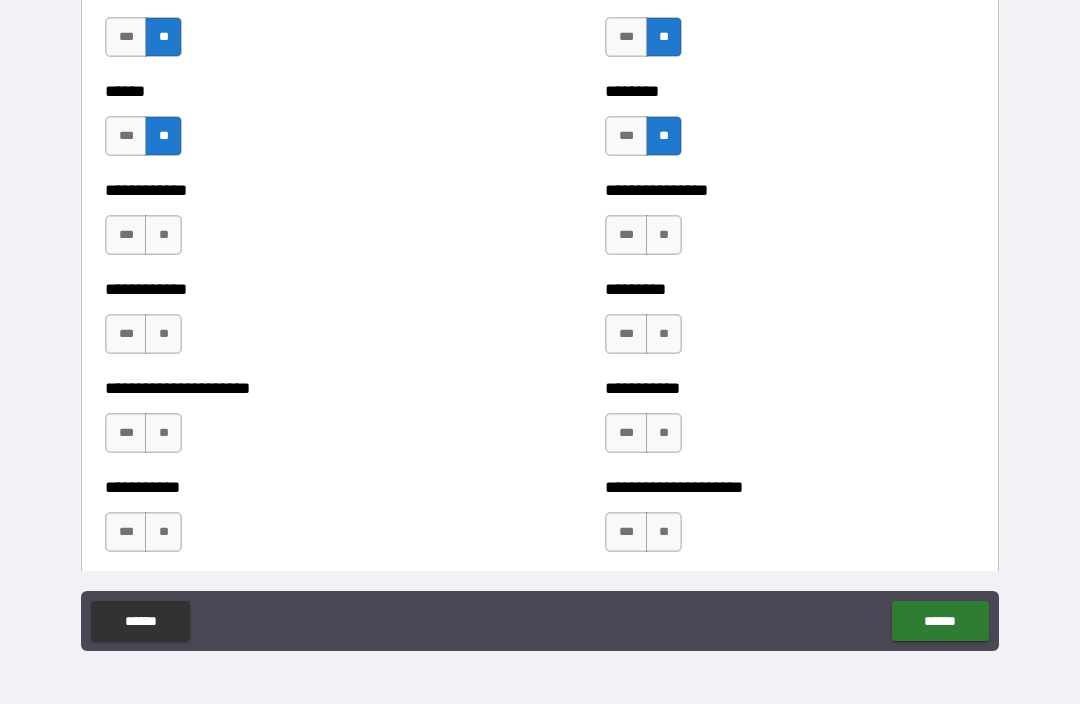 scroll, scrollTop: 5172, scrollLeft: 0, axis: vertical 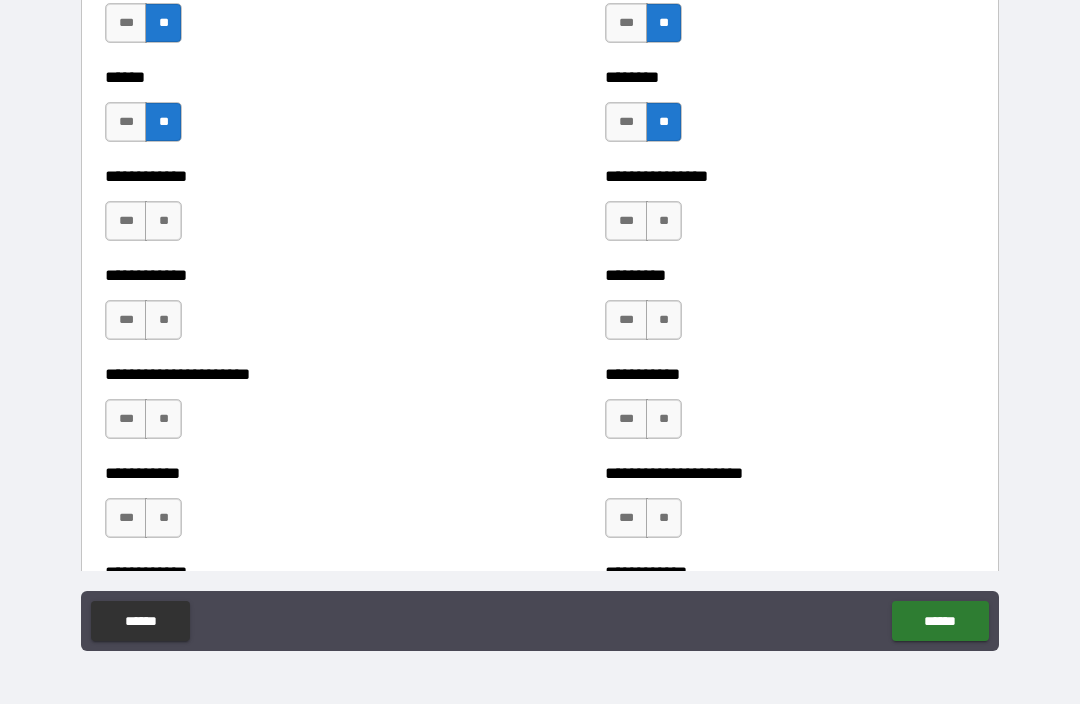 click on "**" at bounding box center (163, 221) 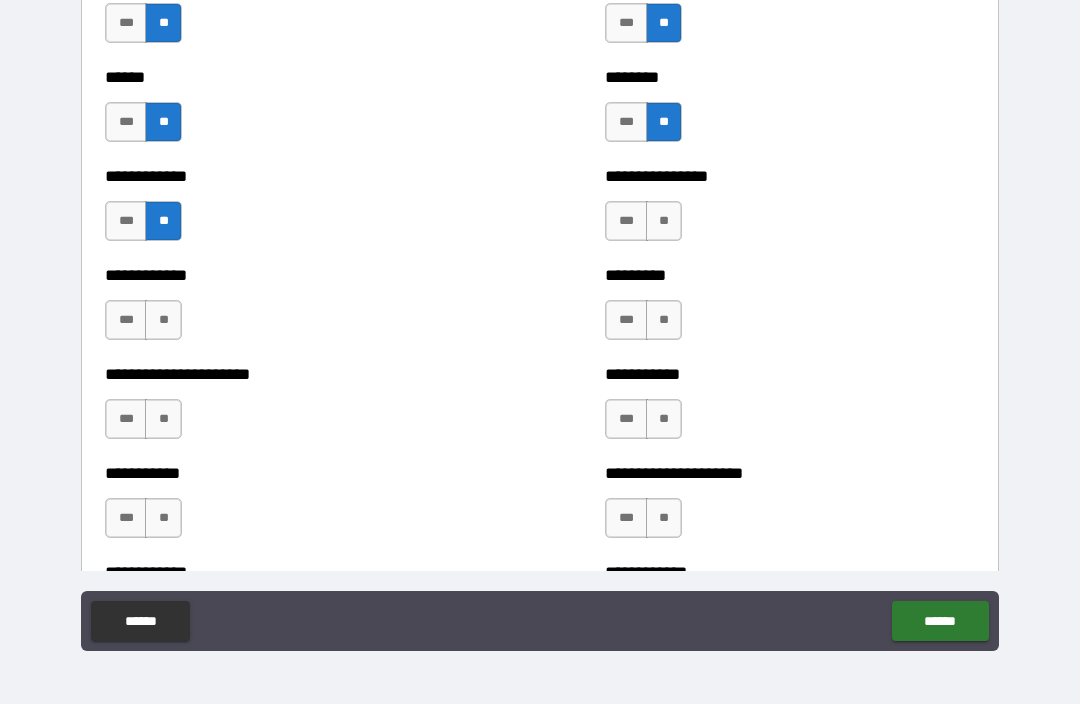 click on "**" at bounding box center [664, 221] 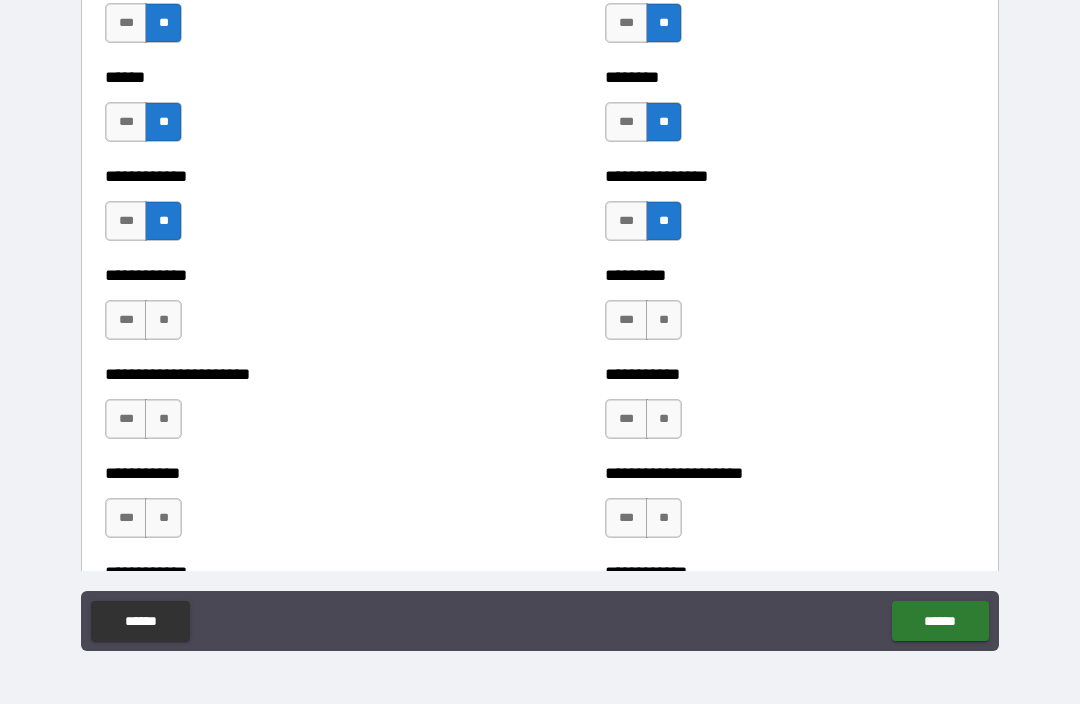 click on "**" at bounding box center [163, 320] 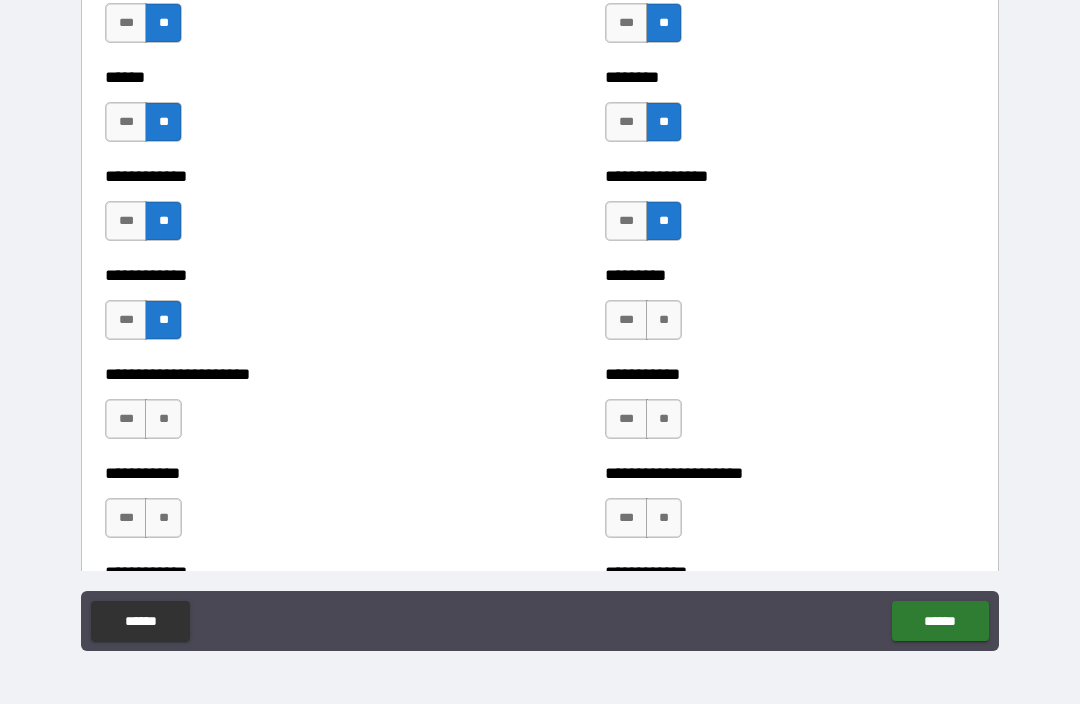 click on "**" at bounding box center (664, 320) 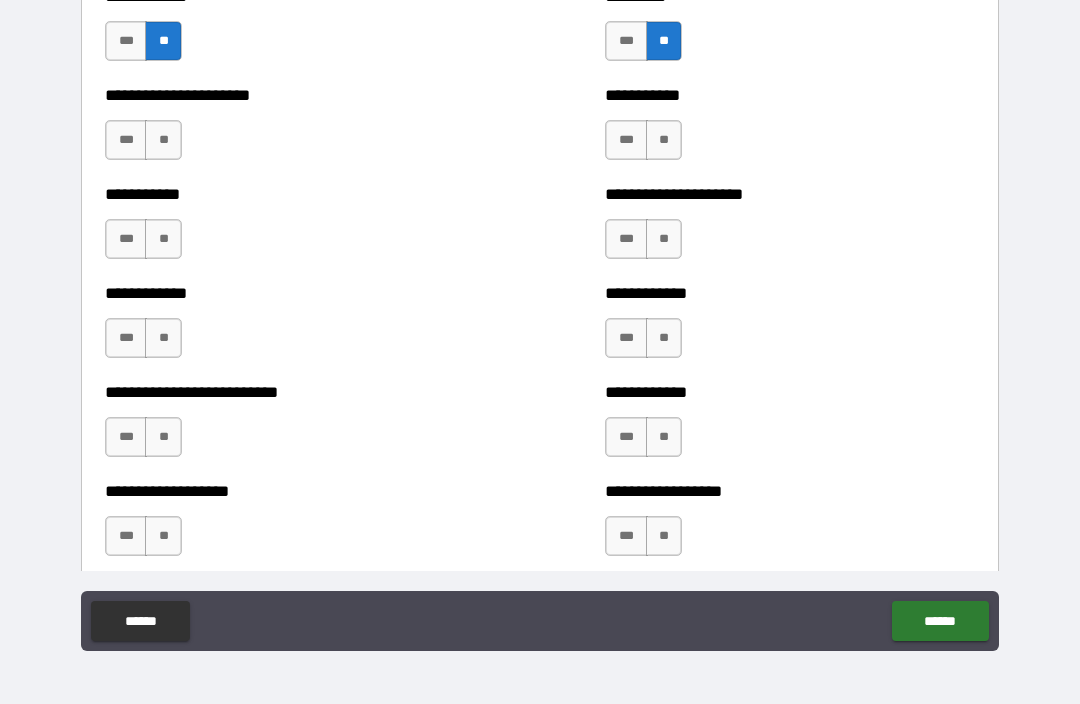 scroll, scrollTop: 5474, scrollLeft: 0, axis: vertical 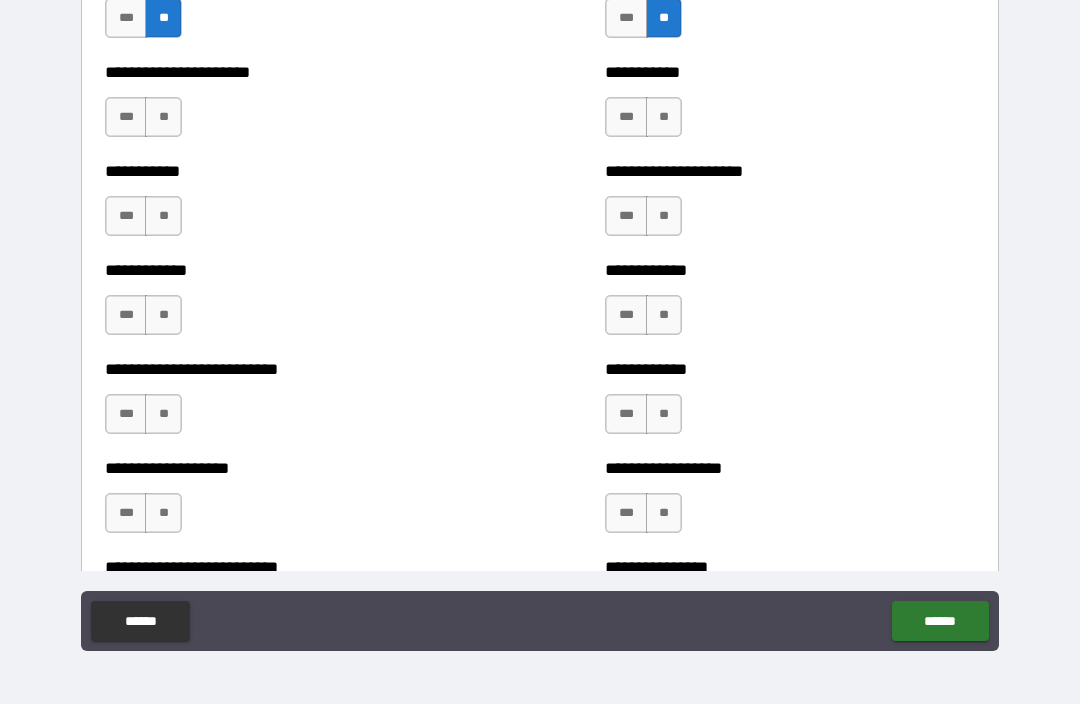 click on "**" at bounding box center [163, 117] 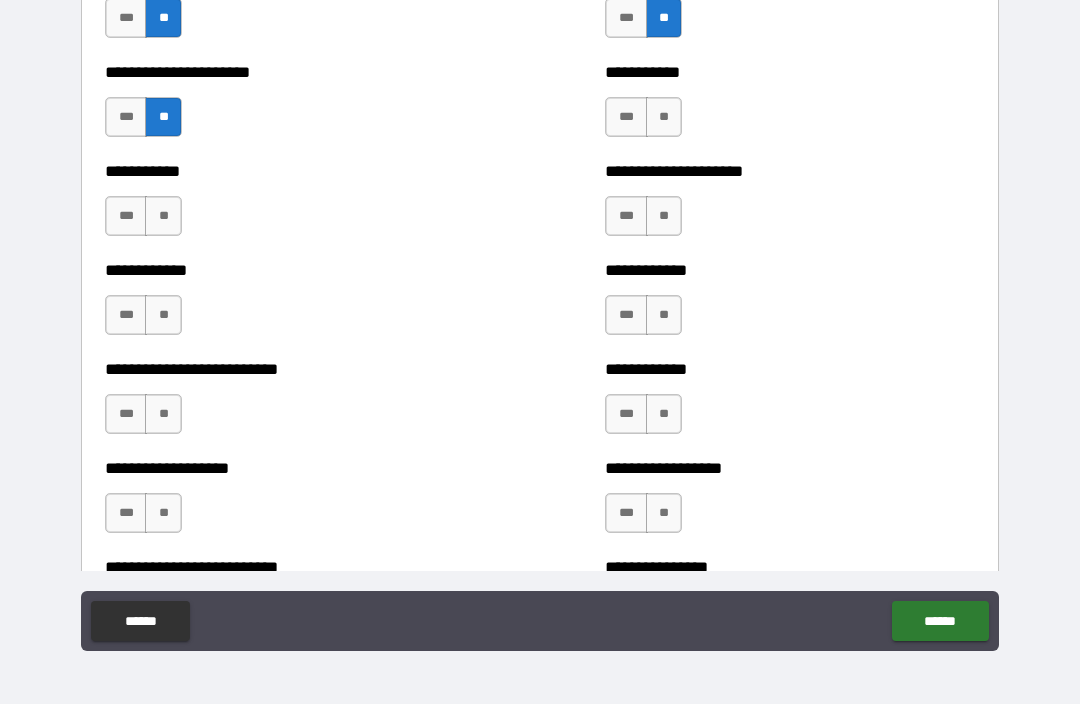 click on "**" at bounding box center [664, 117] 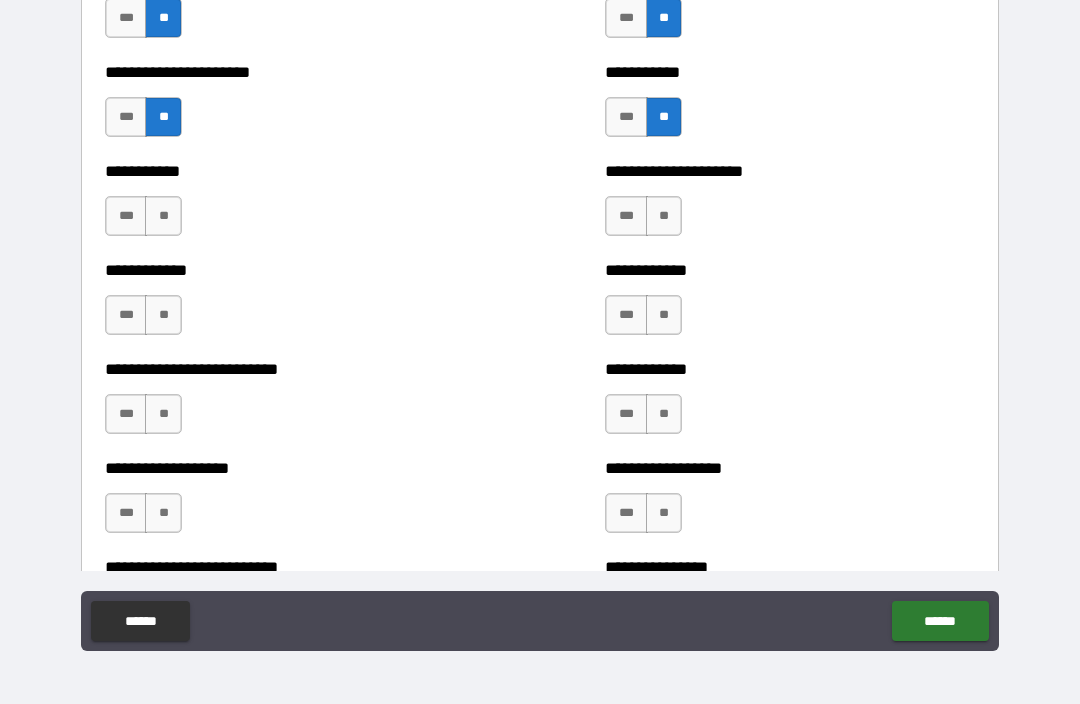click on "**" at bounding box center [163, 216] 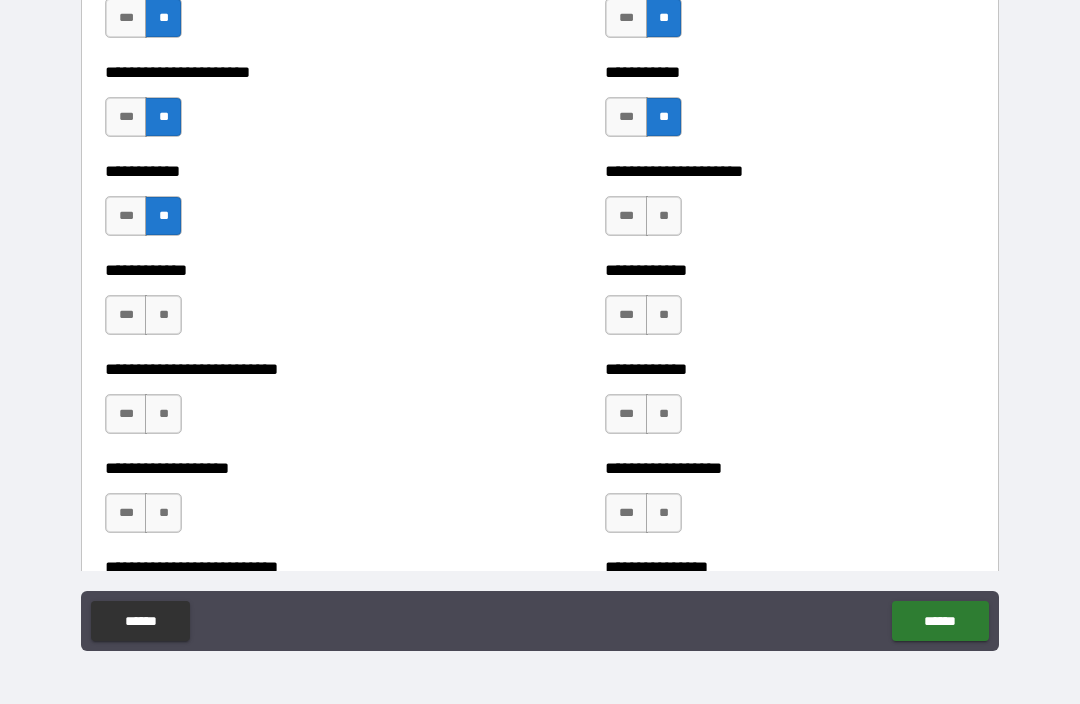 click on "**" at bounding box center (664, 216) 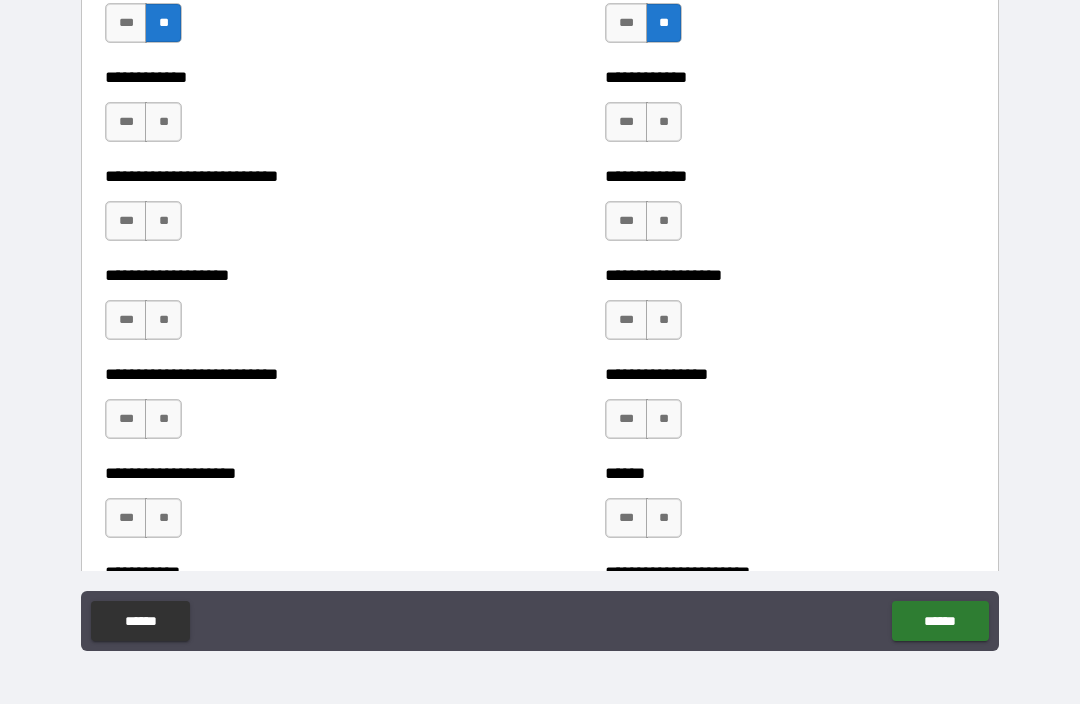scroll, scrollTop: 5676, scrollLeft: 0, axis: vertical 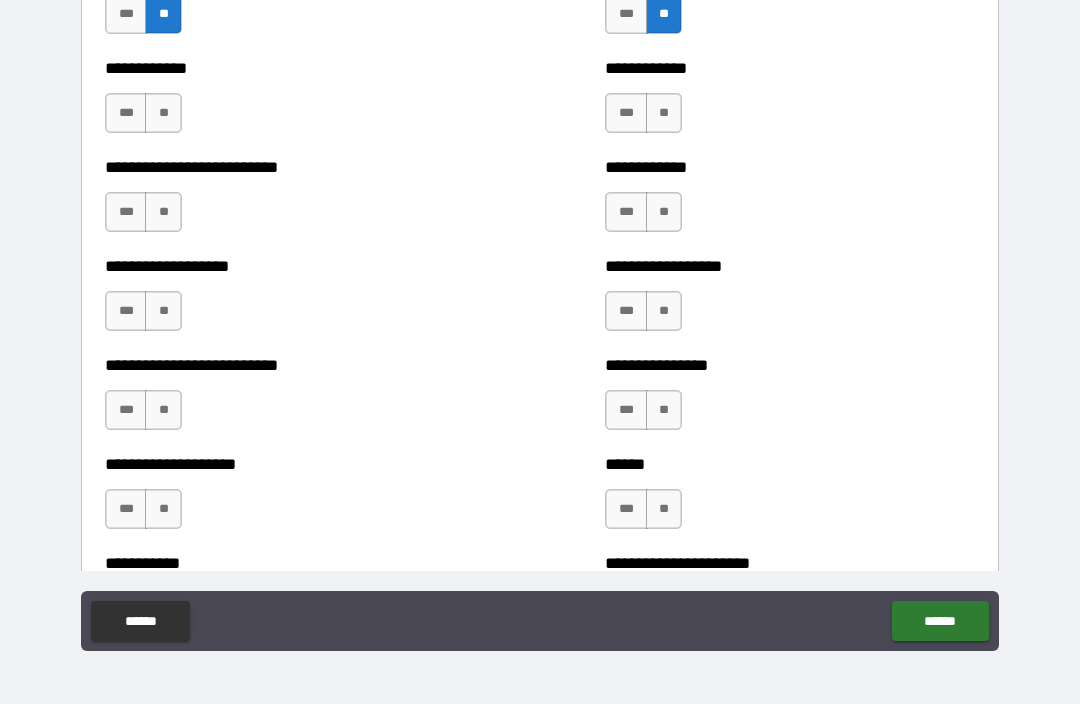click on "**" at bounding box center (163, 113) 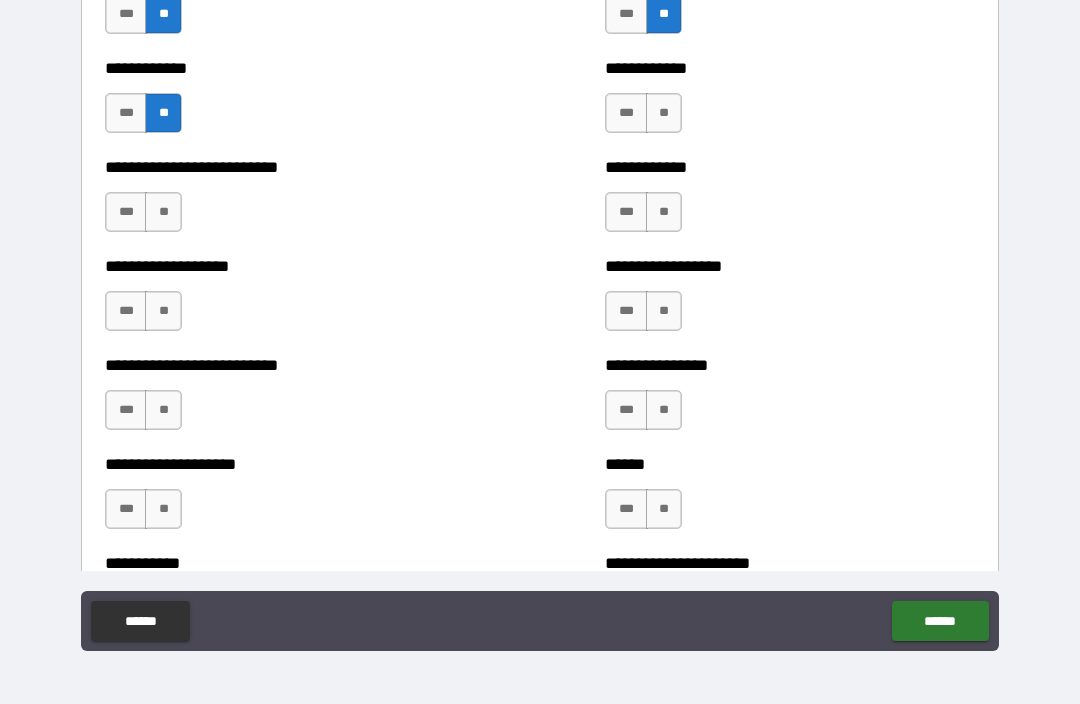 click on "**" at bounding box center (664, 113) 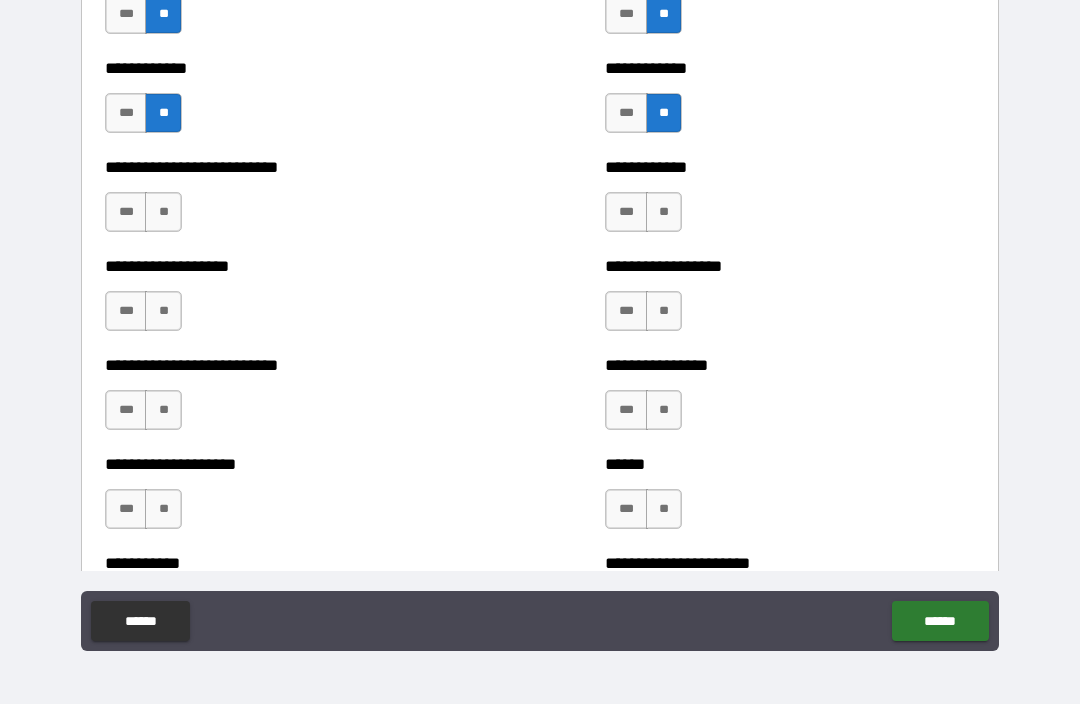 click on "**" at bounding box center (163, 212) 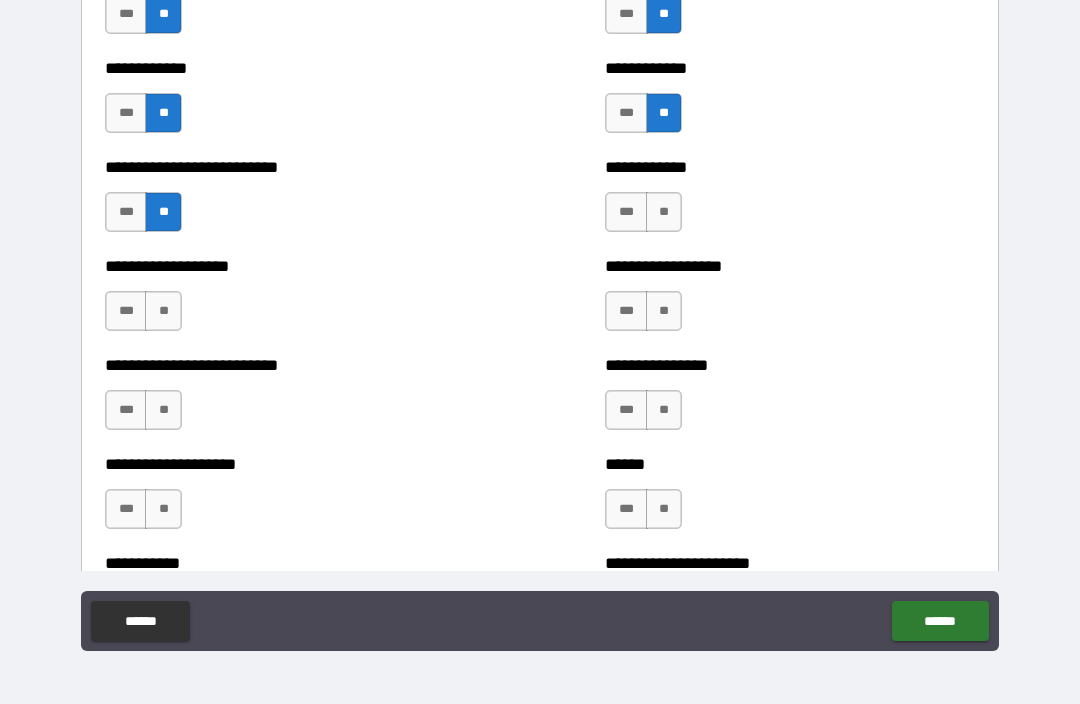click on "**" at bounding box center [664, 212] 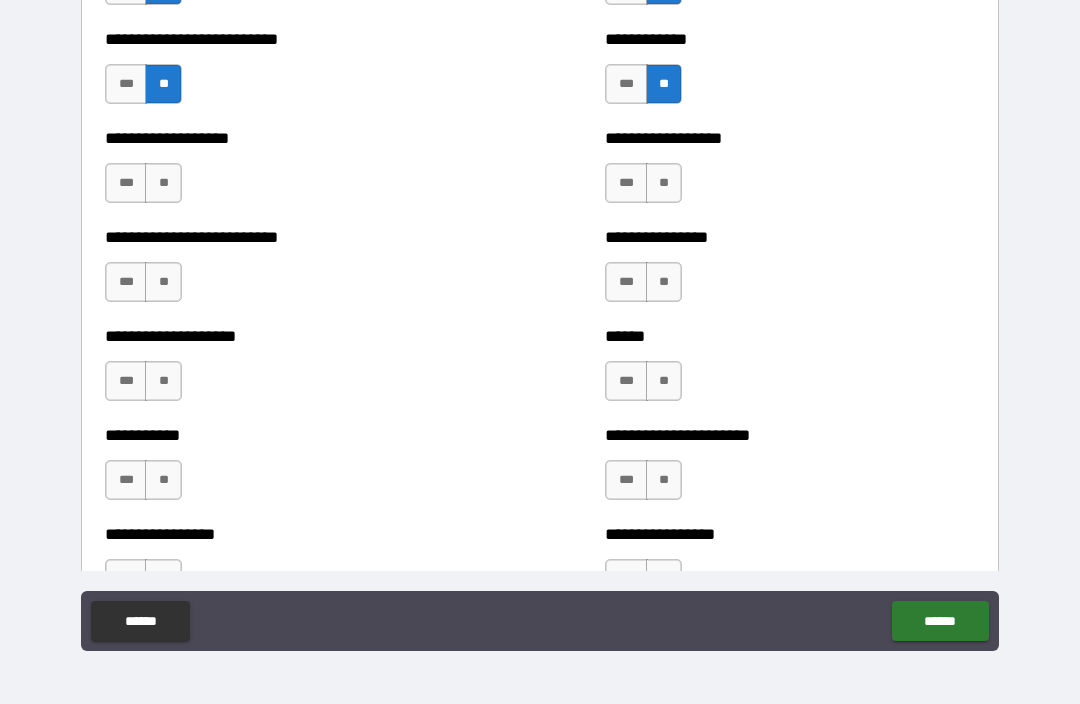 scroll, scrollTop: 5805, scrollLeft: 0, axis: vertical 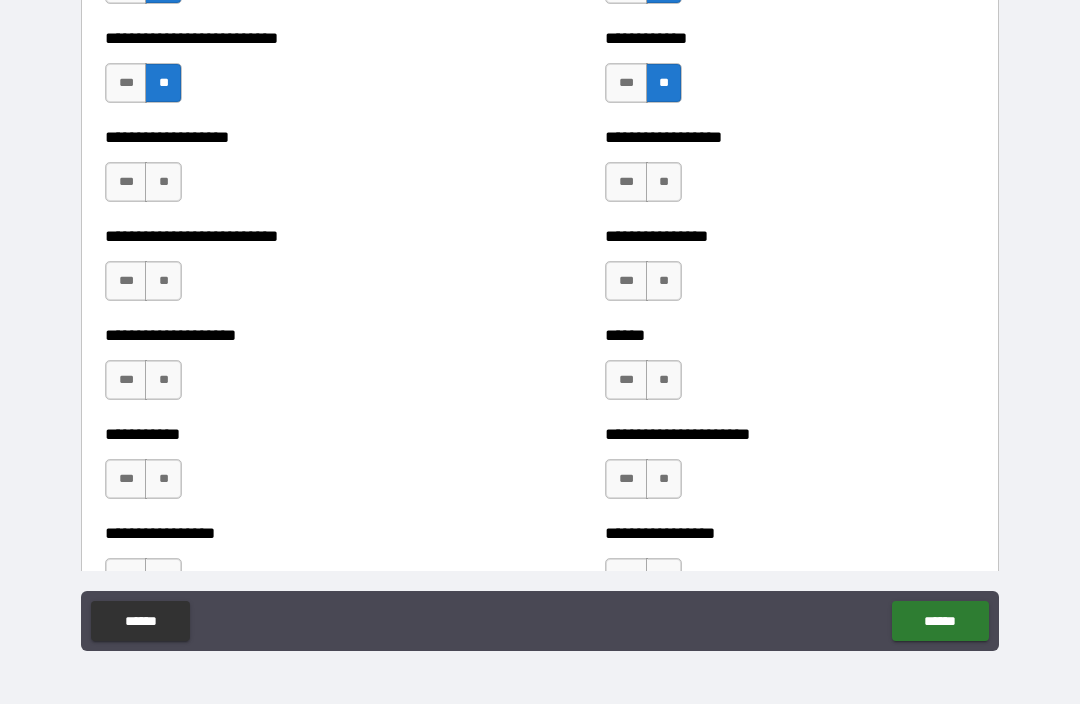 click on "**" at bounding box center (163, 182) 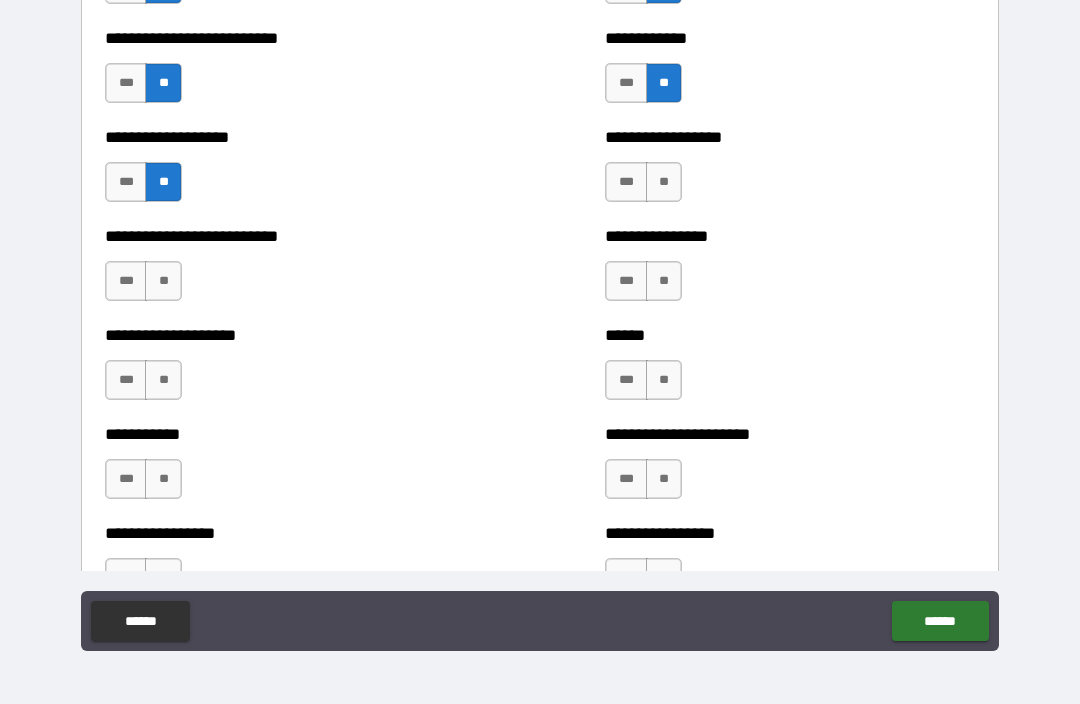 click on "**" at bounding box center (664, 182) 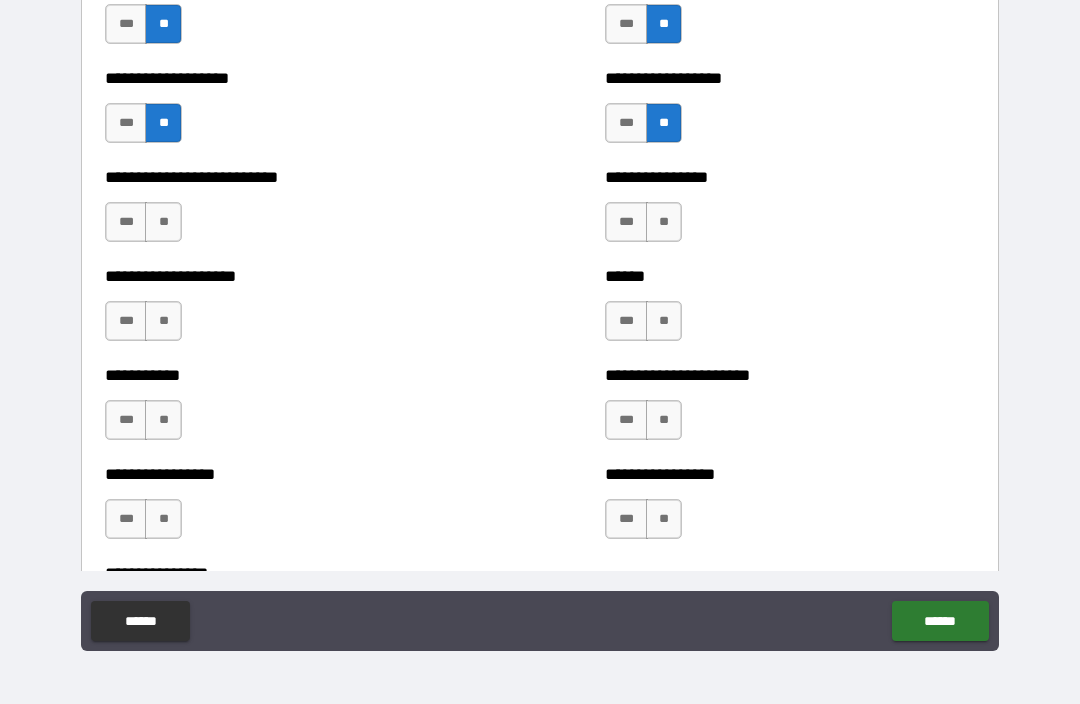 scroll, scrollTop: 5869, scrollLeft: 0, axis: vertical 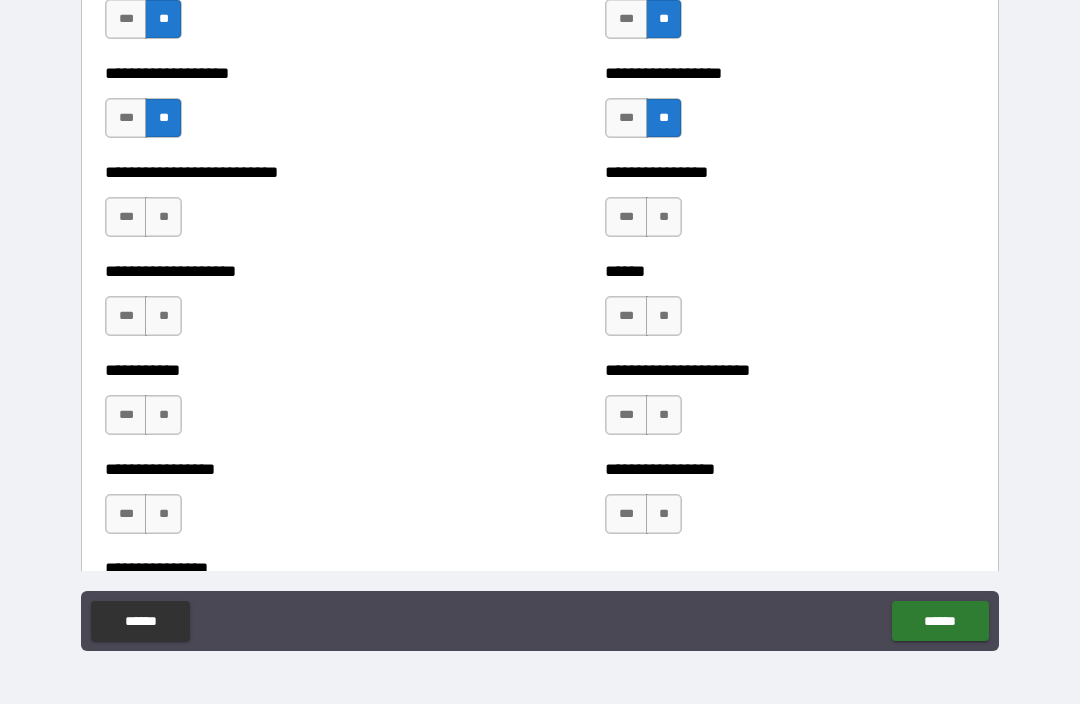 click on "**" at bounding box center [163, 217] 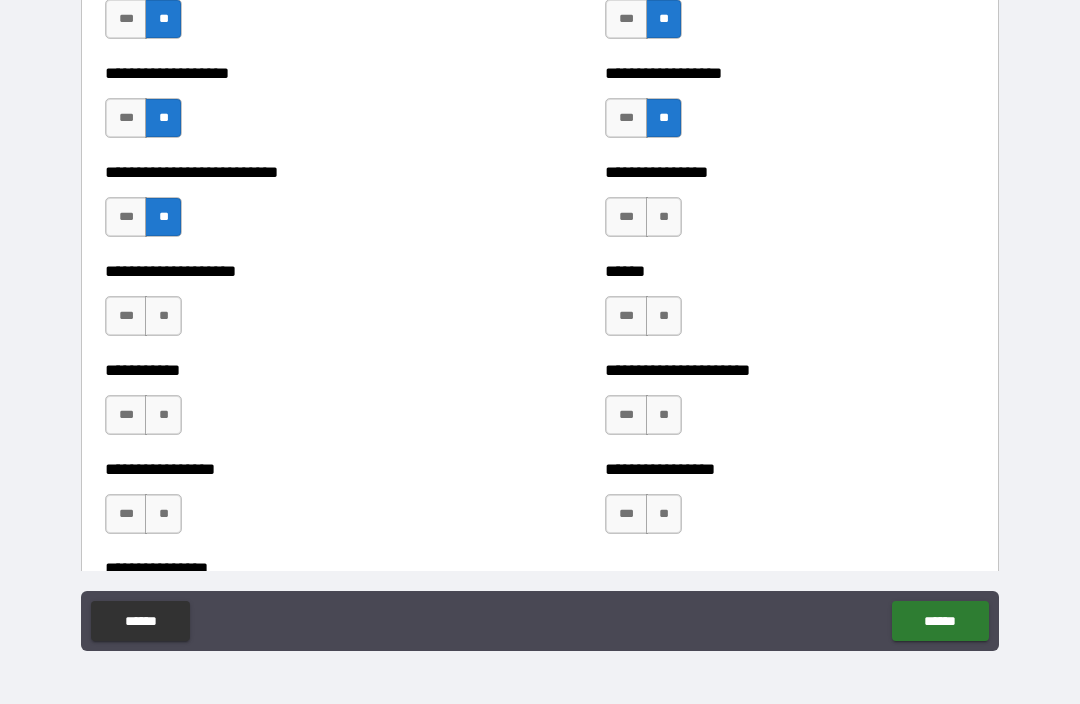 click on "**" at bounding box center (664, 217) 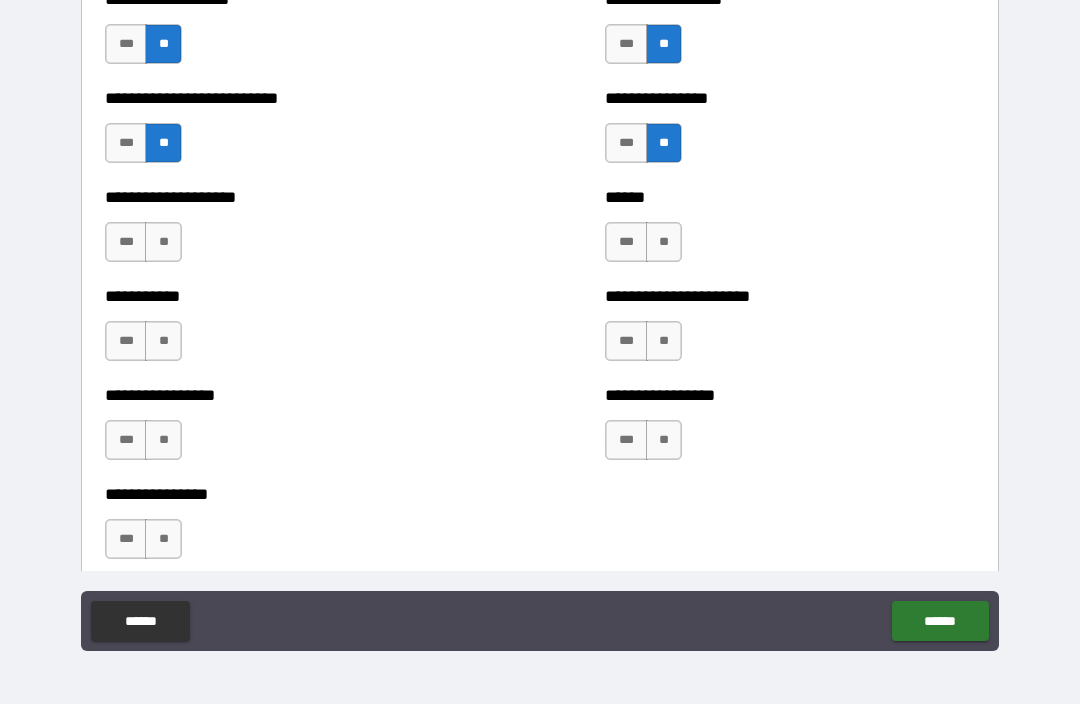 scroll, scrollTop: 5948, scrollLeft: 0, axis: vertical 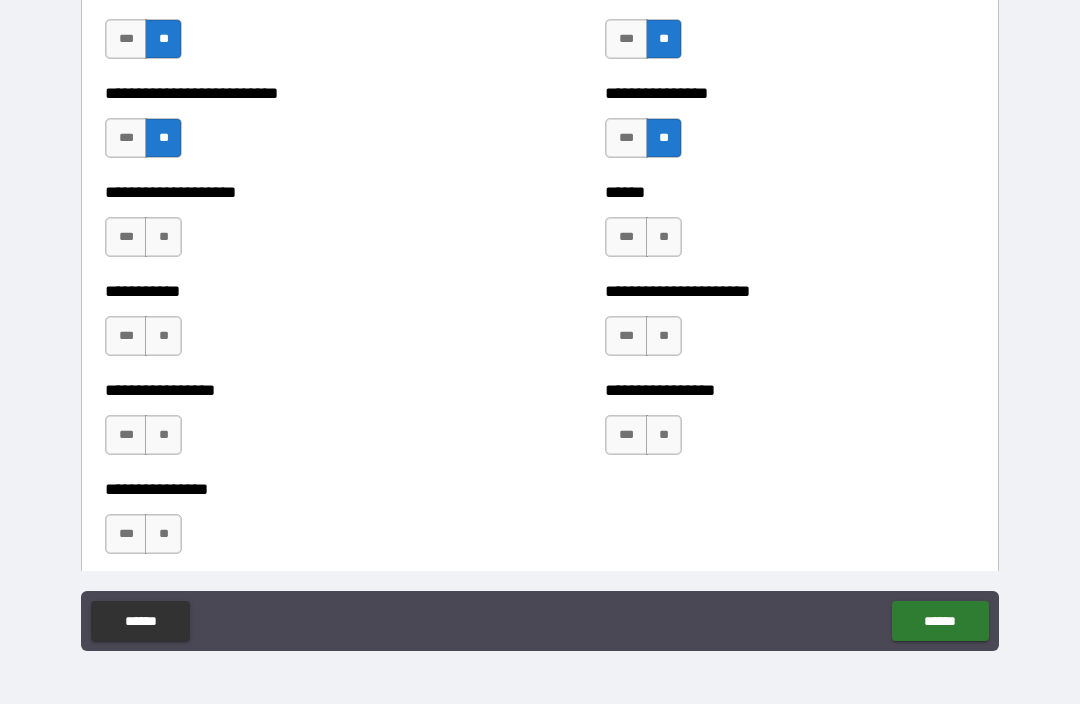click on "**" at bounding box center (163, 237) 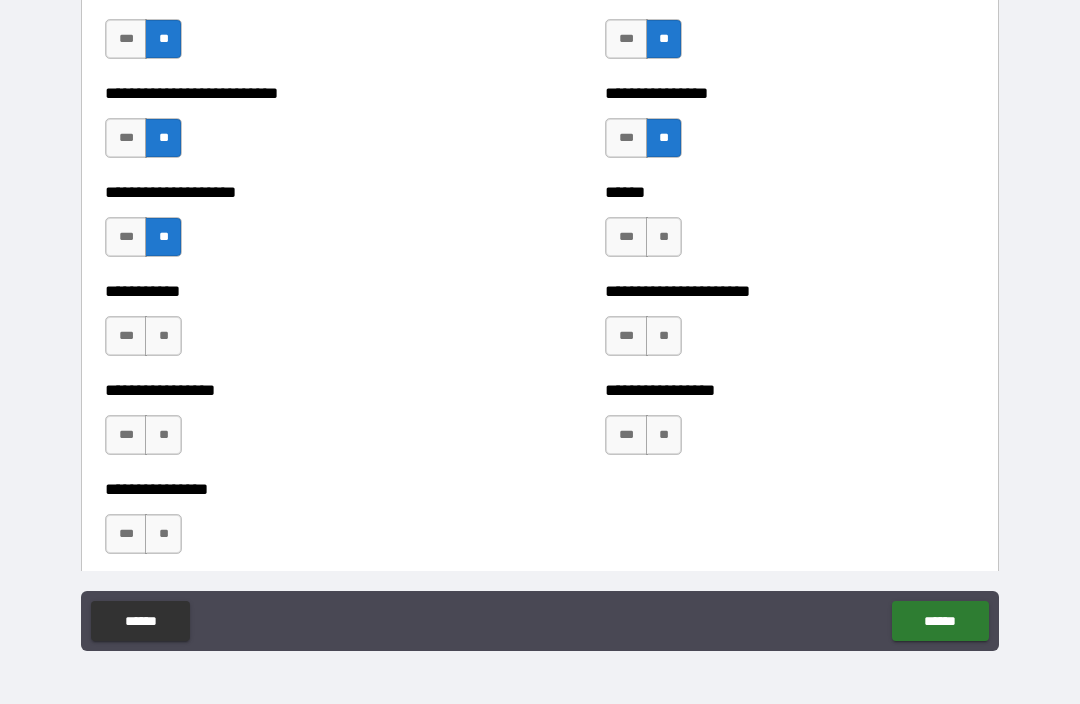 click on "**" at bounding box center [664, 237] 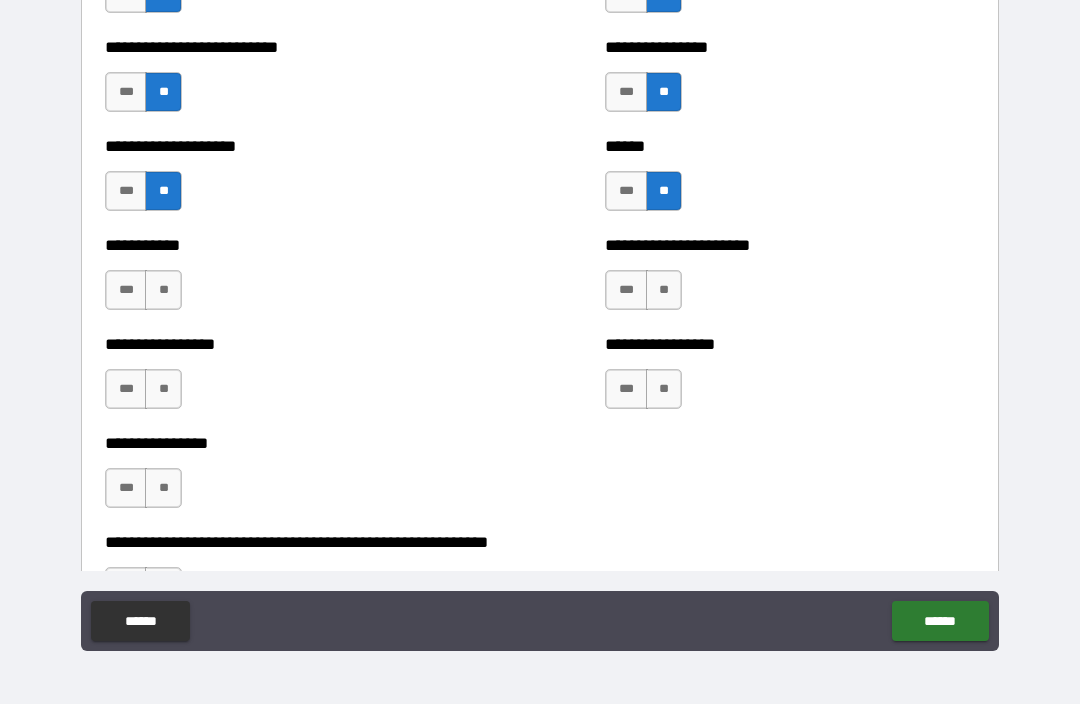 scroll, scrollTop: 6059, scrollLeft: 0, axis: vertical 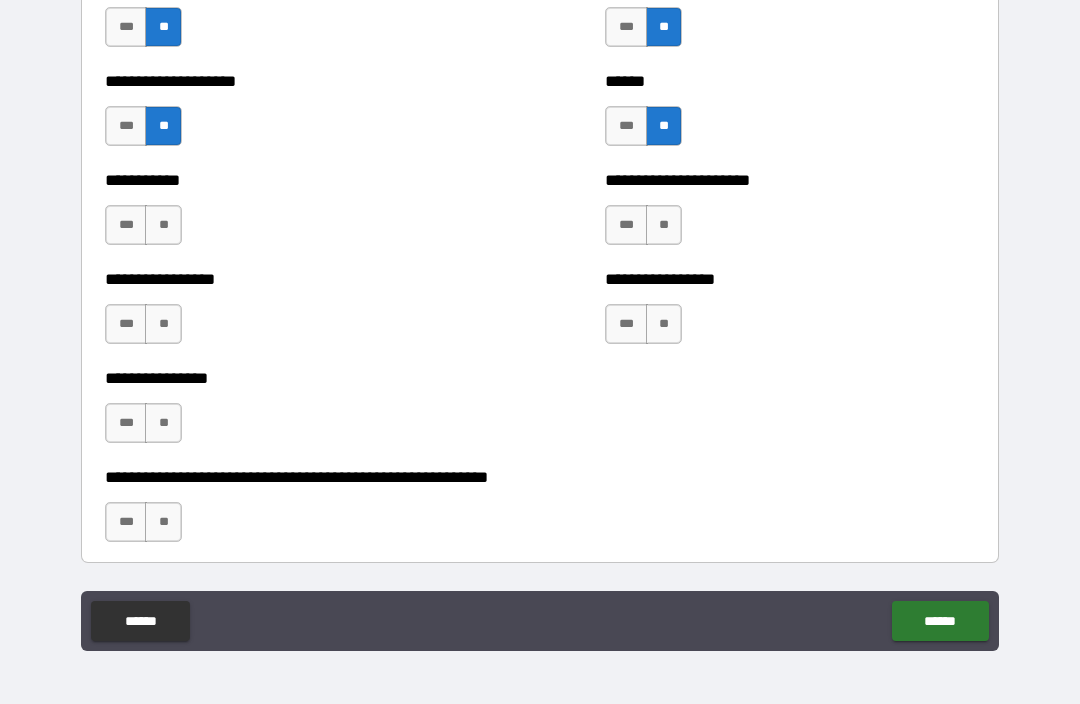 click on "**" at bounding box center (163, 225) 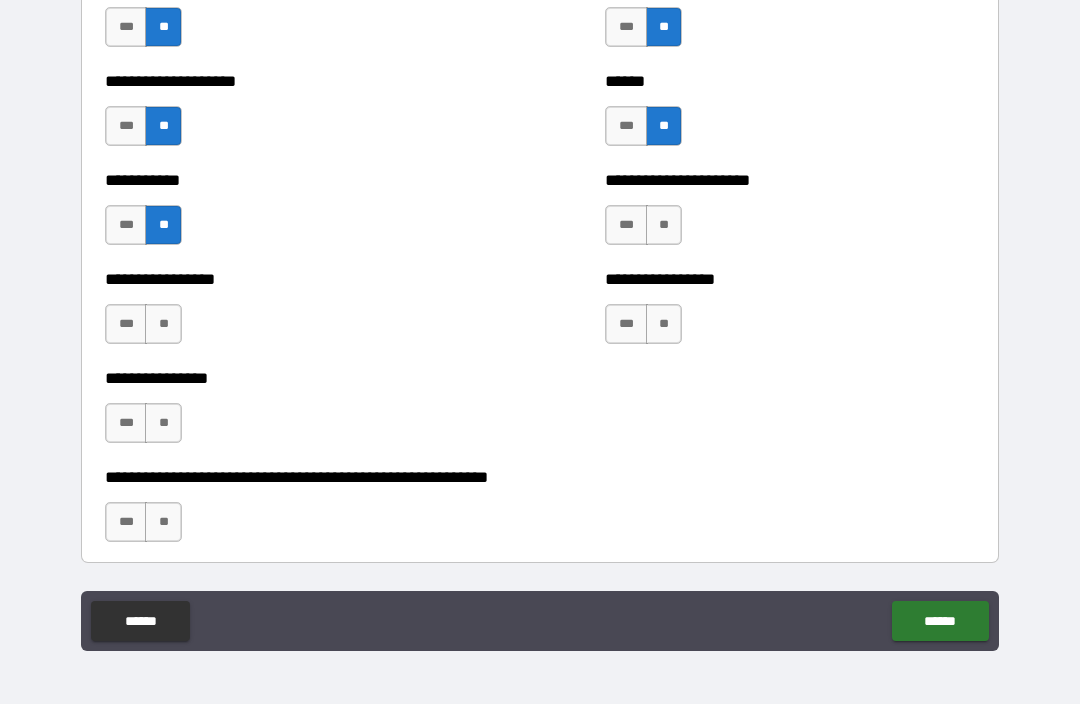 click on "**" at bounding box center [664, 225] 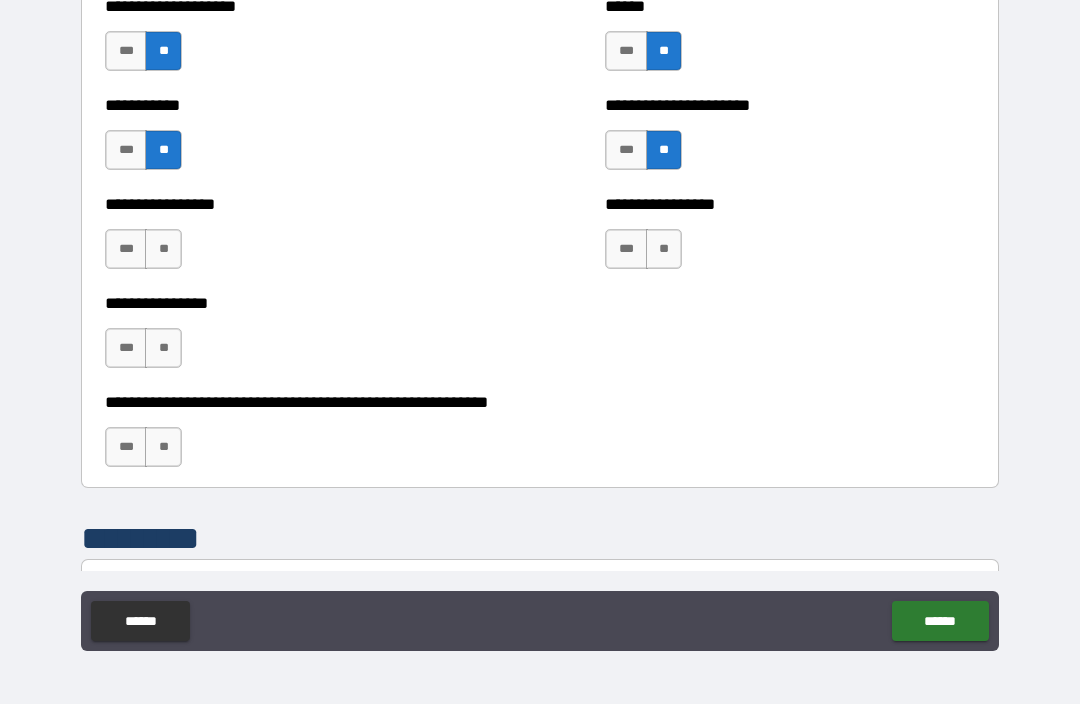 scroll, scrollTop: 6138, scrollLeft: 0, axis: vertical 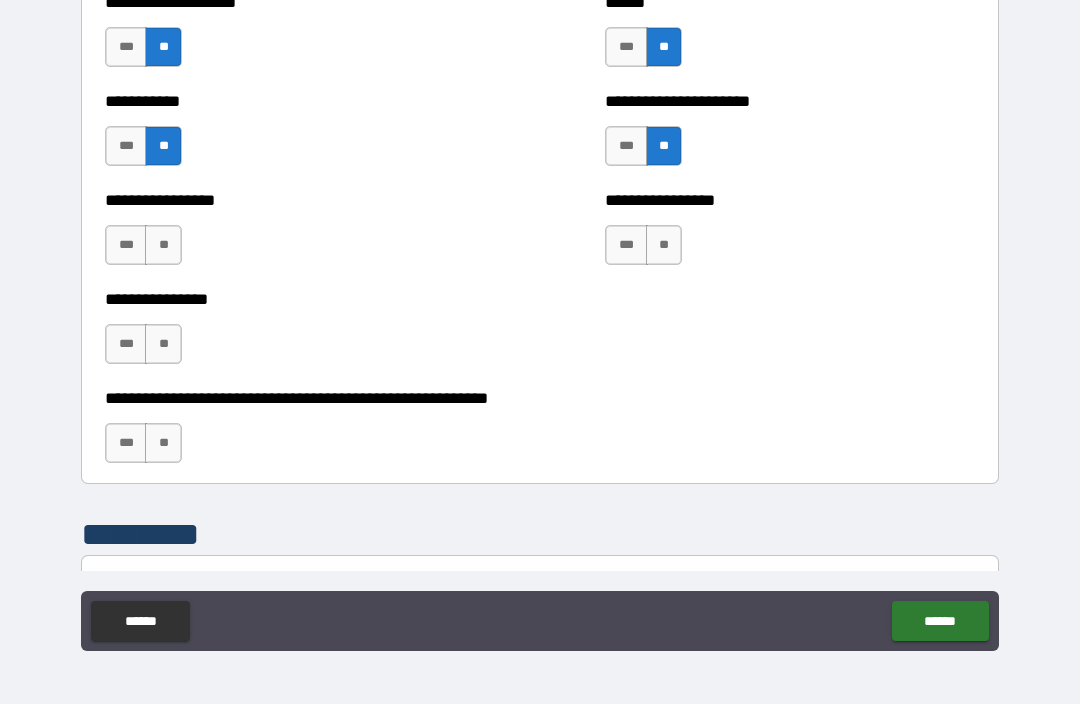 click on "**" at bounding box center (163, 245) 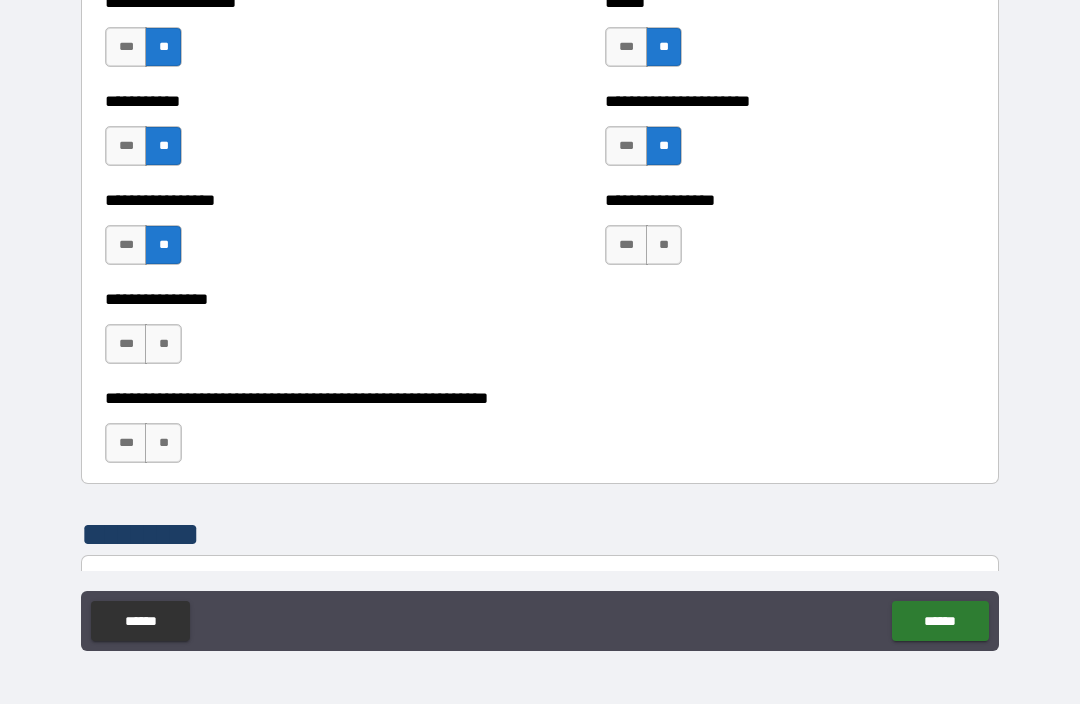 scroll, scrollTop: 6190, scrollLeft: 0, axis: vertical 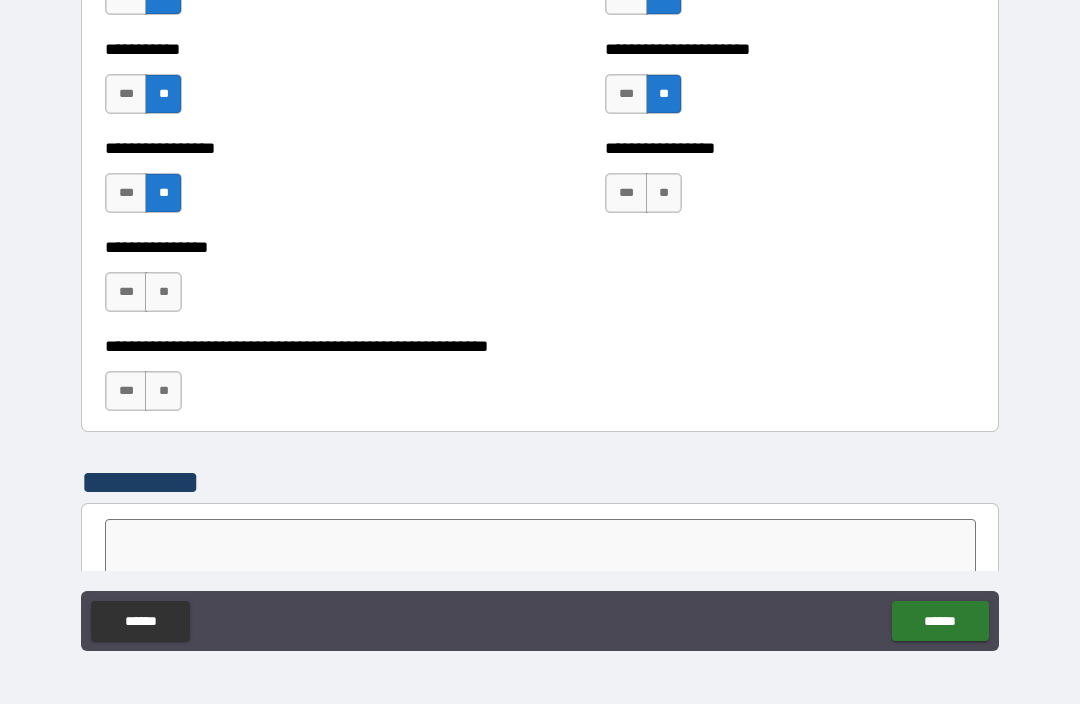 click on "**" at bounding box center [163, 292] 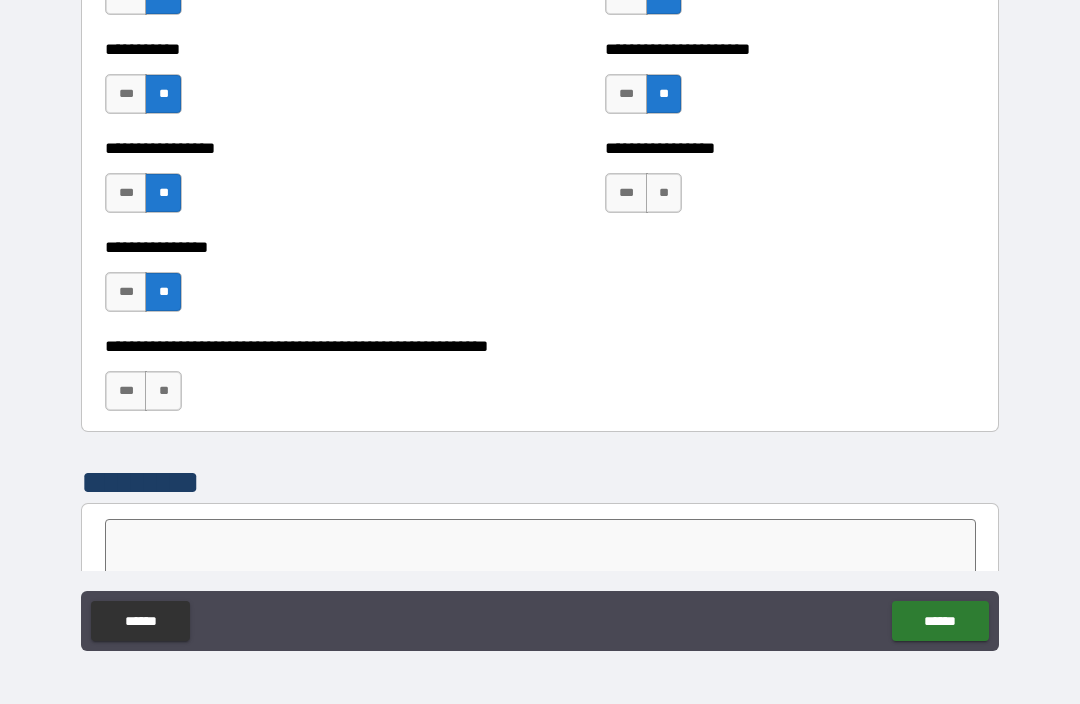 click on "**" at bounding box center (664, 193) 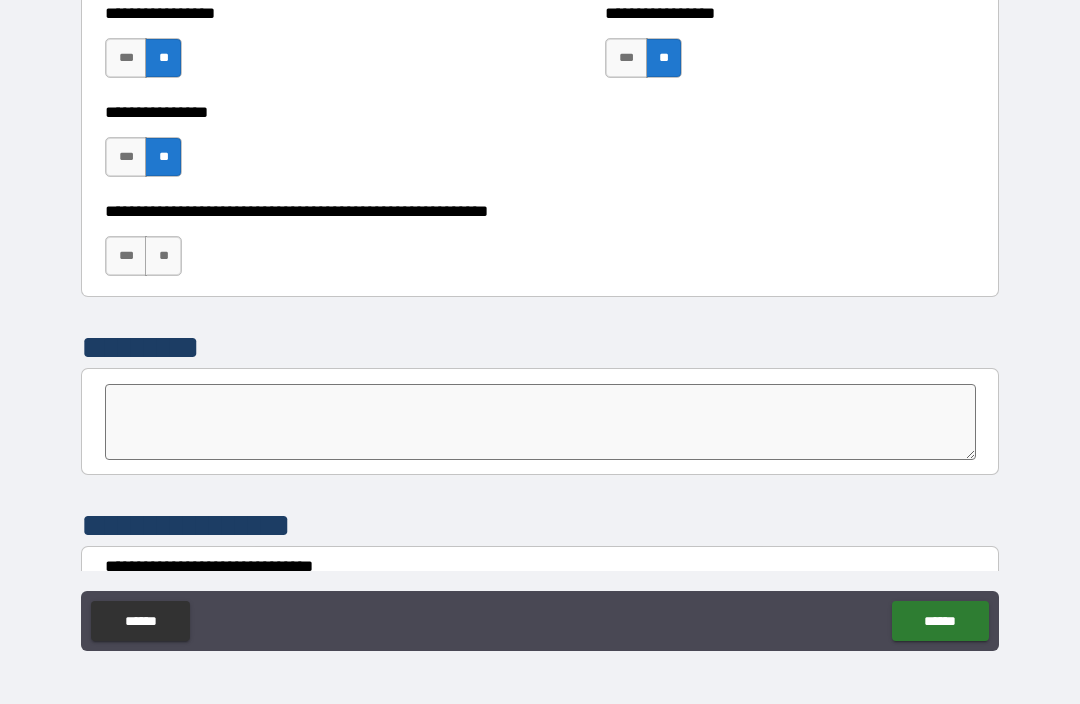 scroll, scrollTop: 6327, scrollLeft: 0, axis: vertical 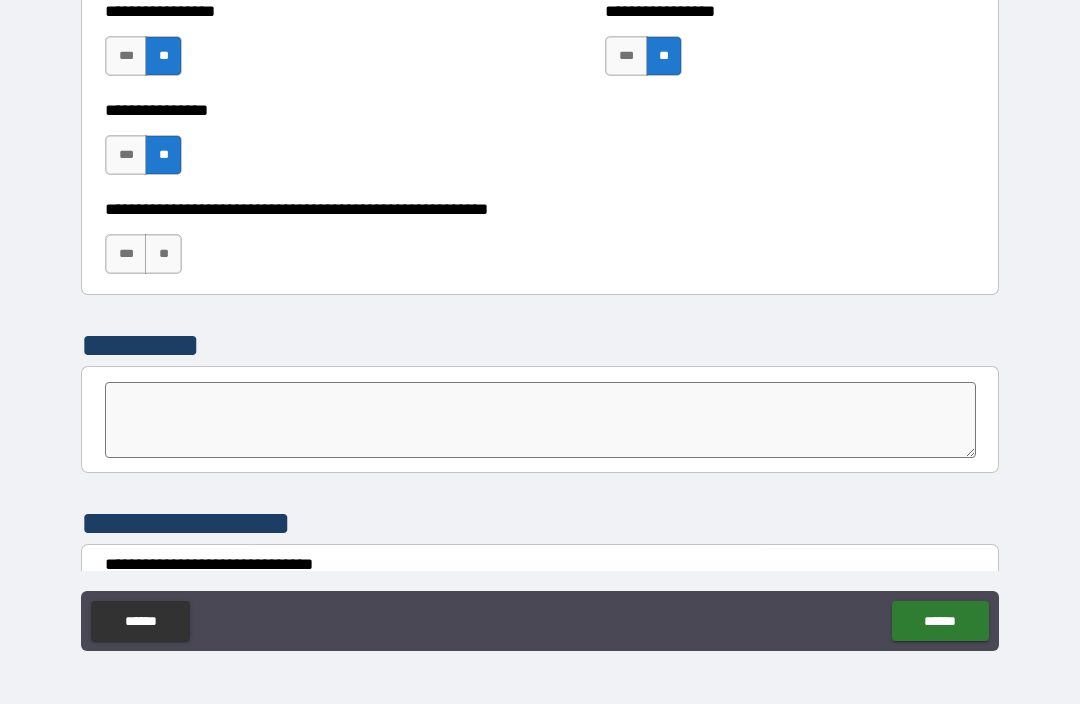 click on "**" at bounding box center (163, 254) 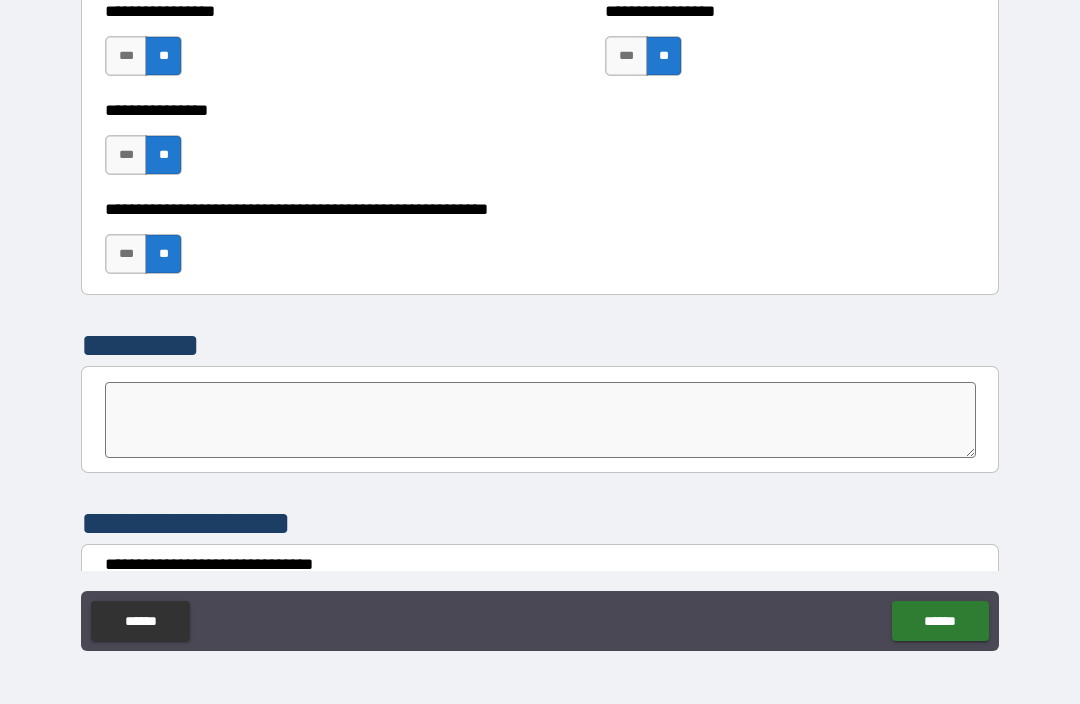 click on "***" at bounding box center [126, 254] 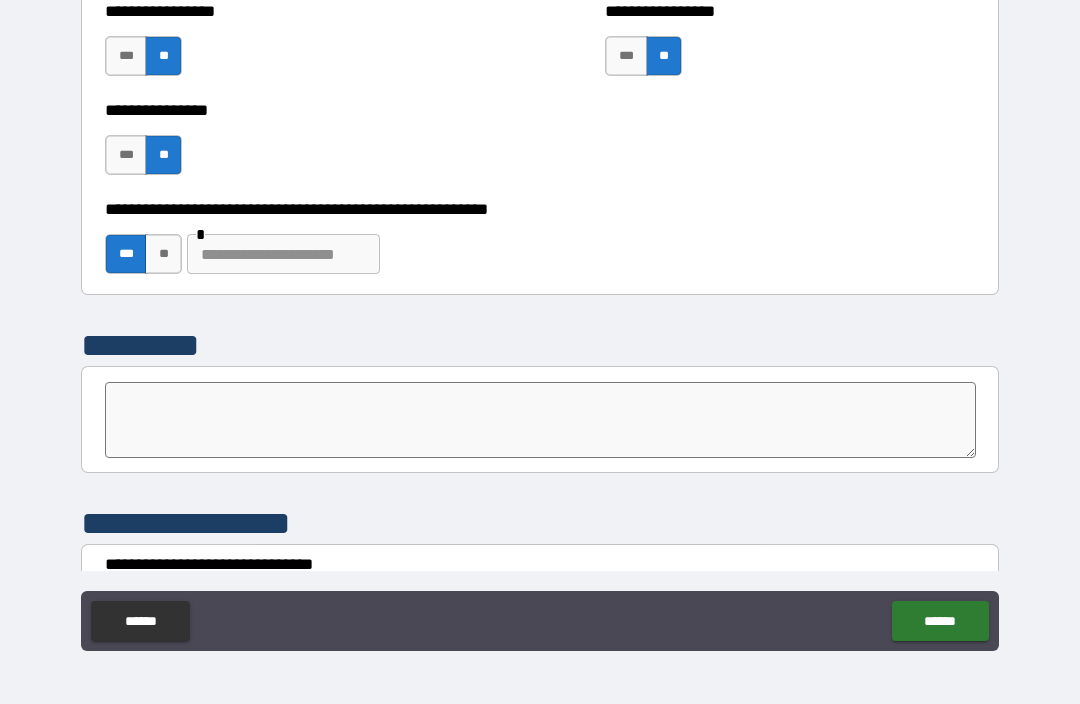 click at bounding box center (283, 254) 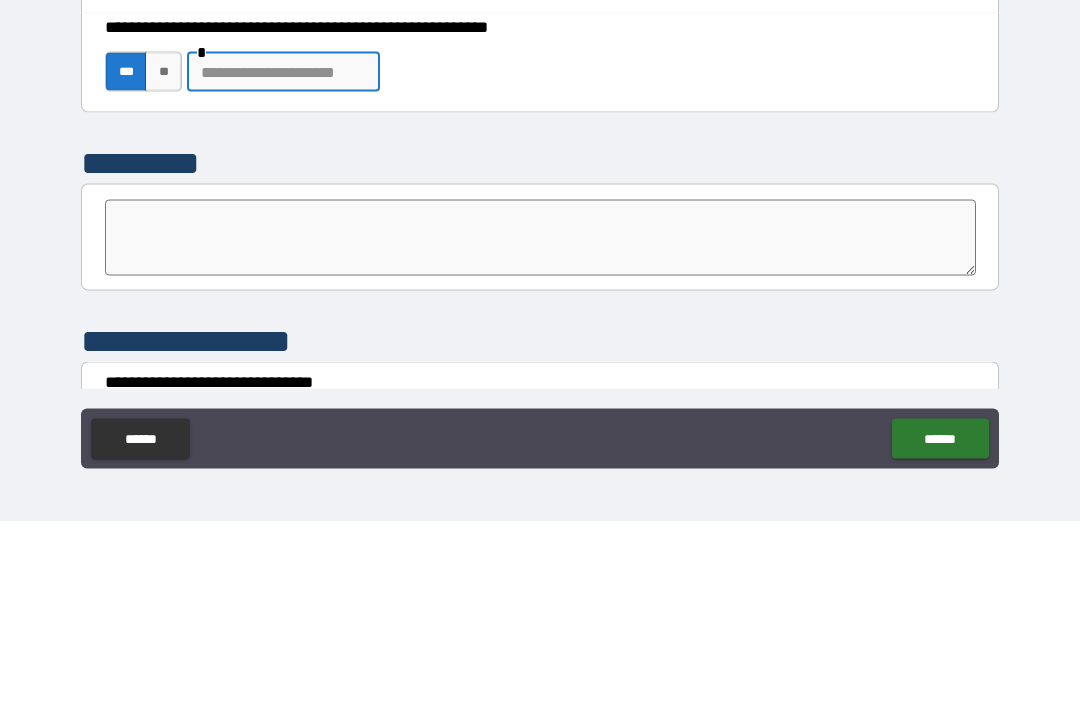 click on "**********" at bounding box center (540, 321) 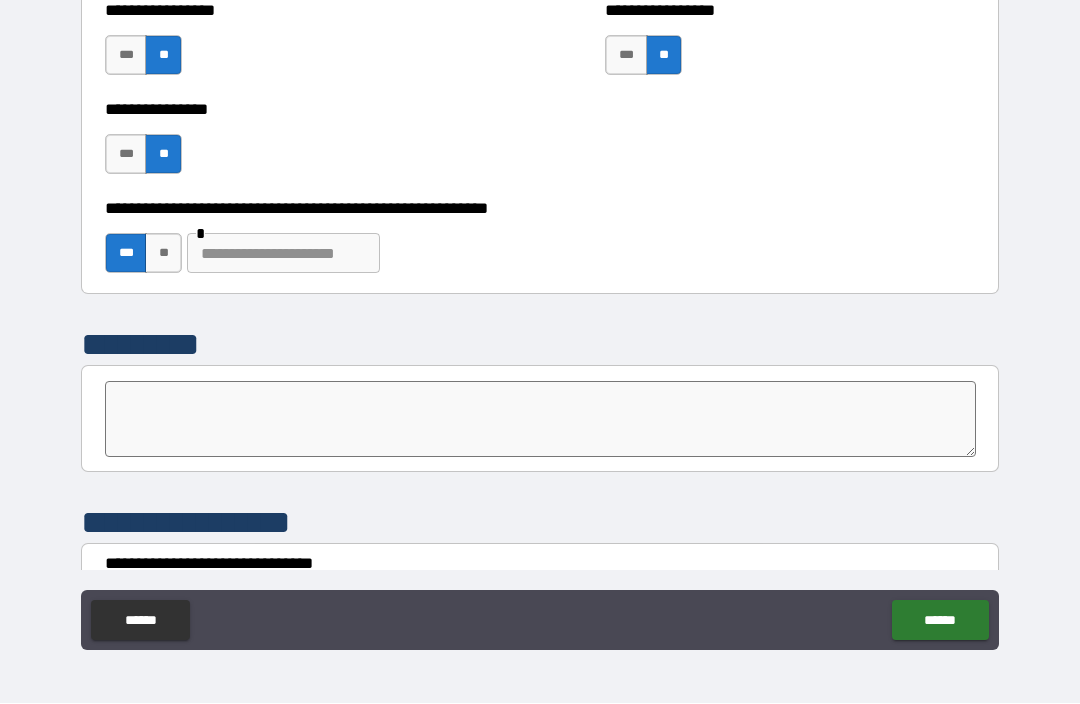 click at bounding box center [283, 254] 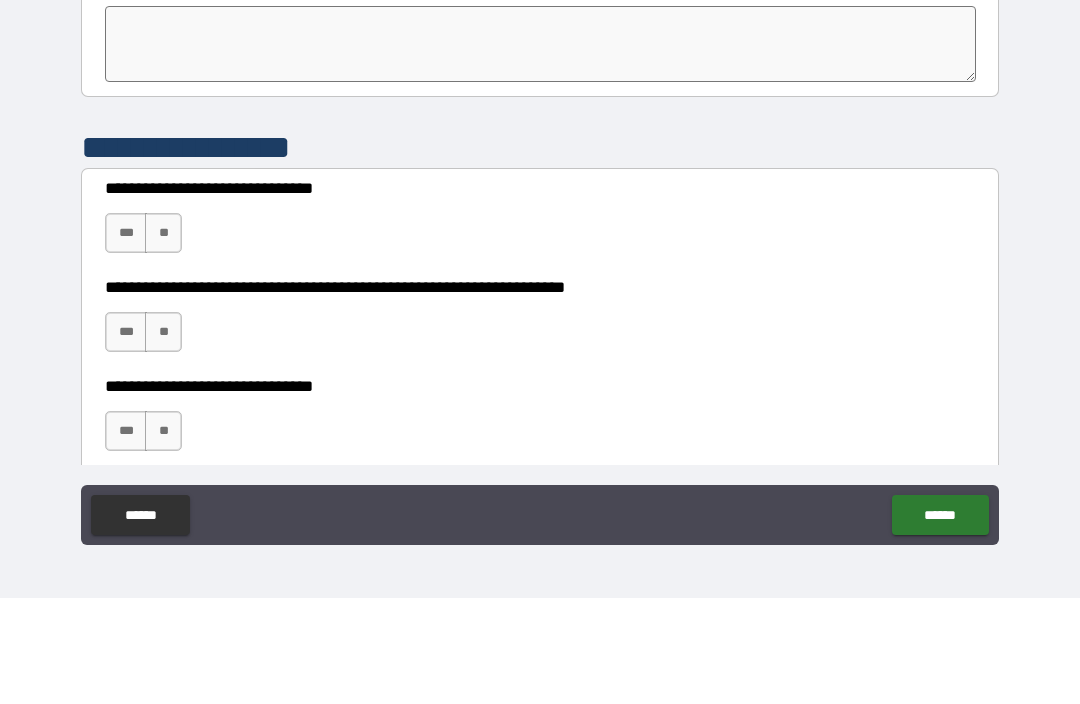 scroll, scrollTop: 6622, scrollLeft: 0, axis: vertical 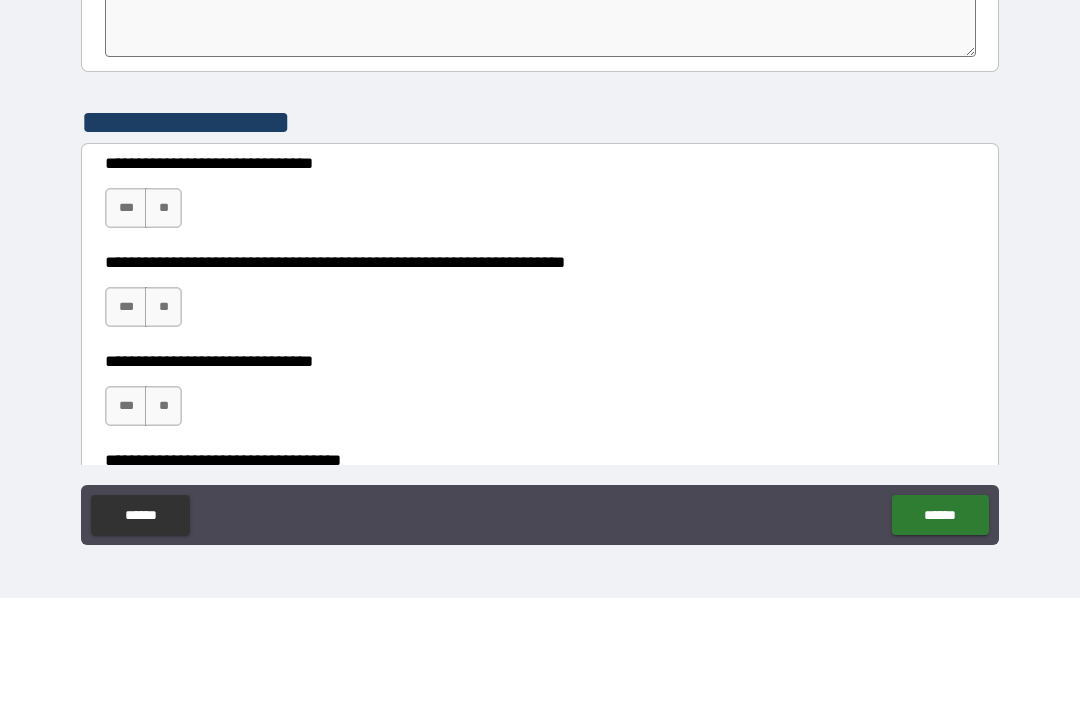 type on "****" 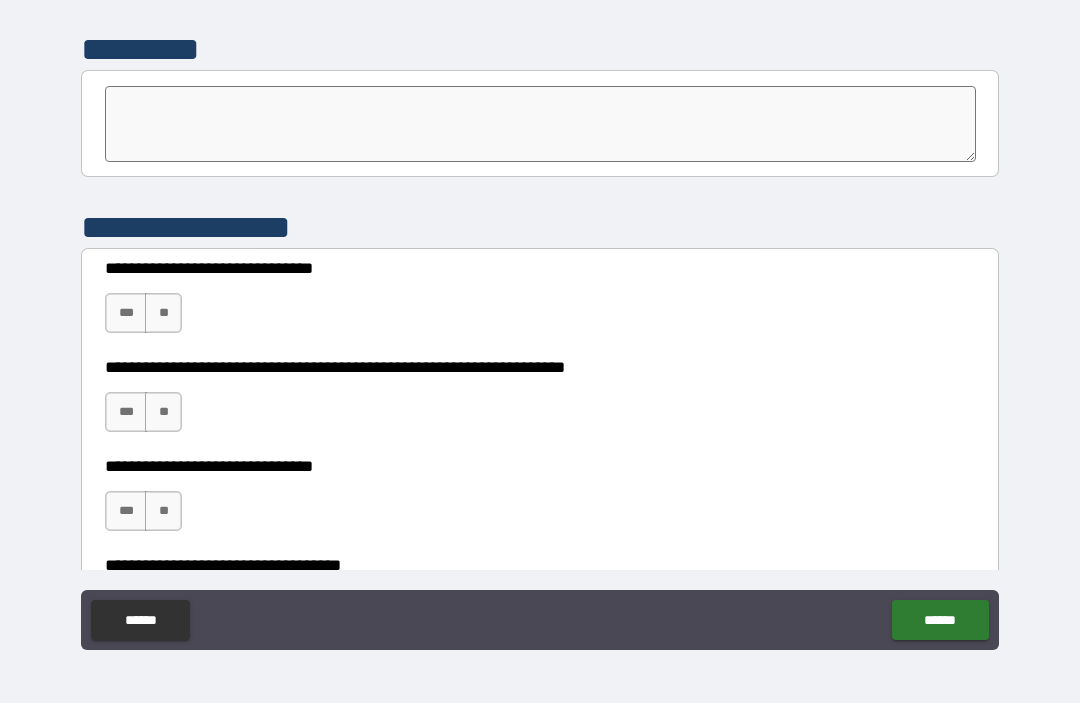 click on "***" at bounding box center [126, 314] 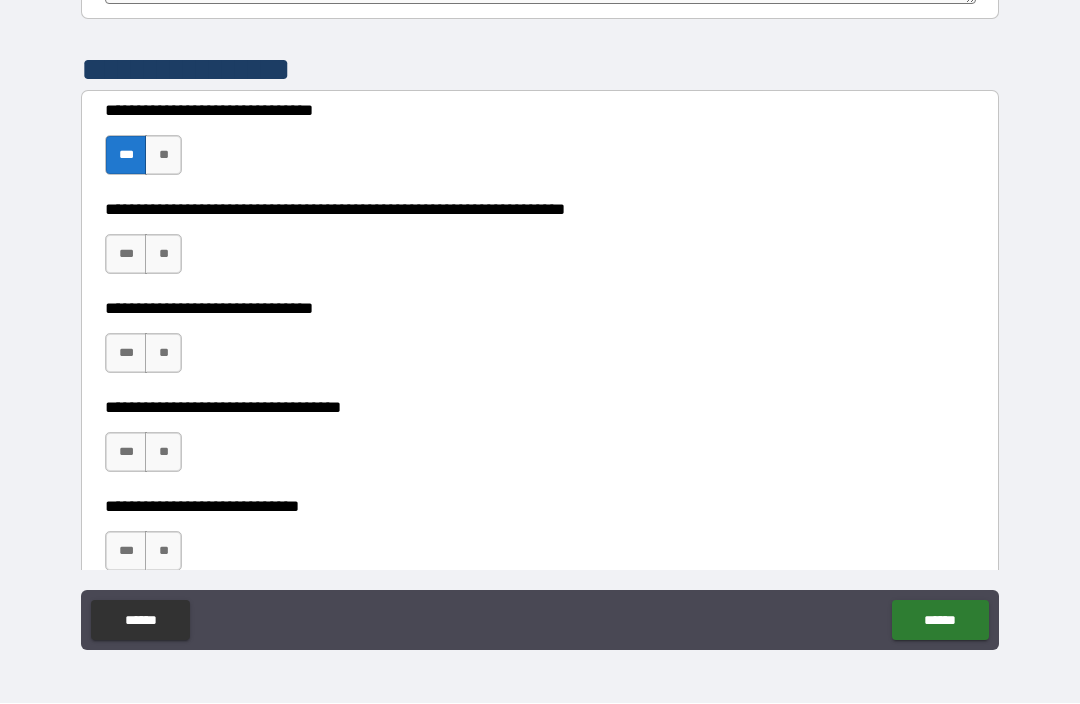 scroll, scrollTop: 6788, scrollLeft: 0, axis: vertical 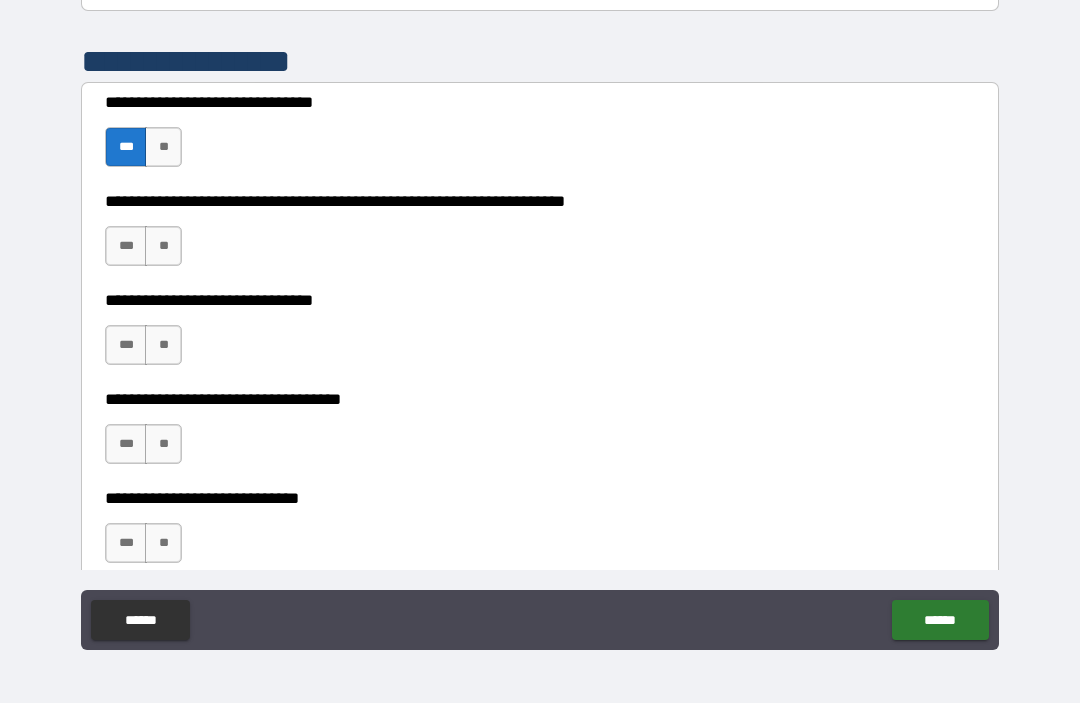 click on "***" at bounding box center [126, 247] 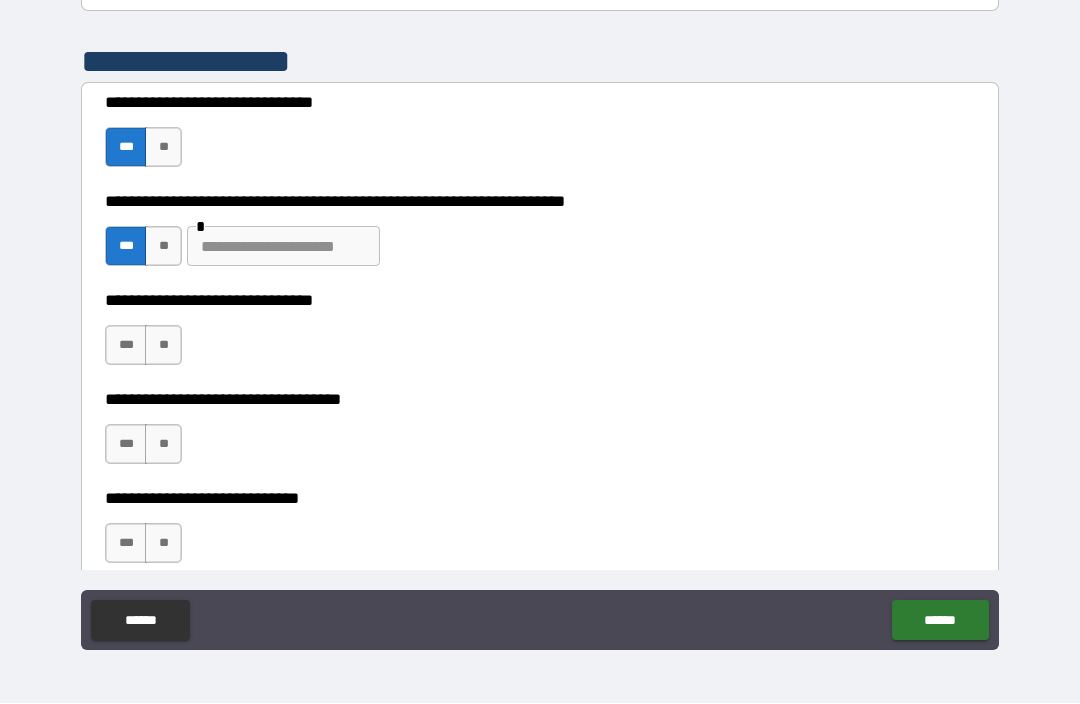 click at bounding box center [283, 247] 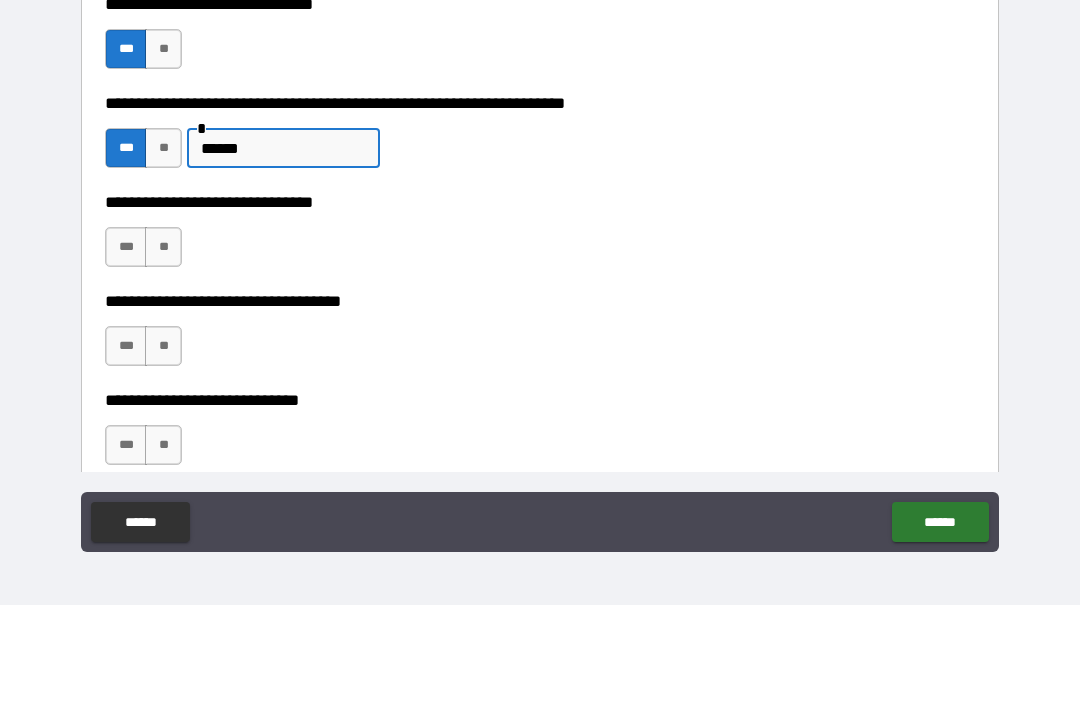 scroll, scrollTop: 6835, scrollLeft: 0, axis: vertical 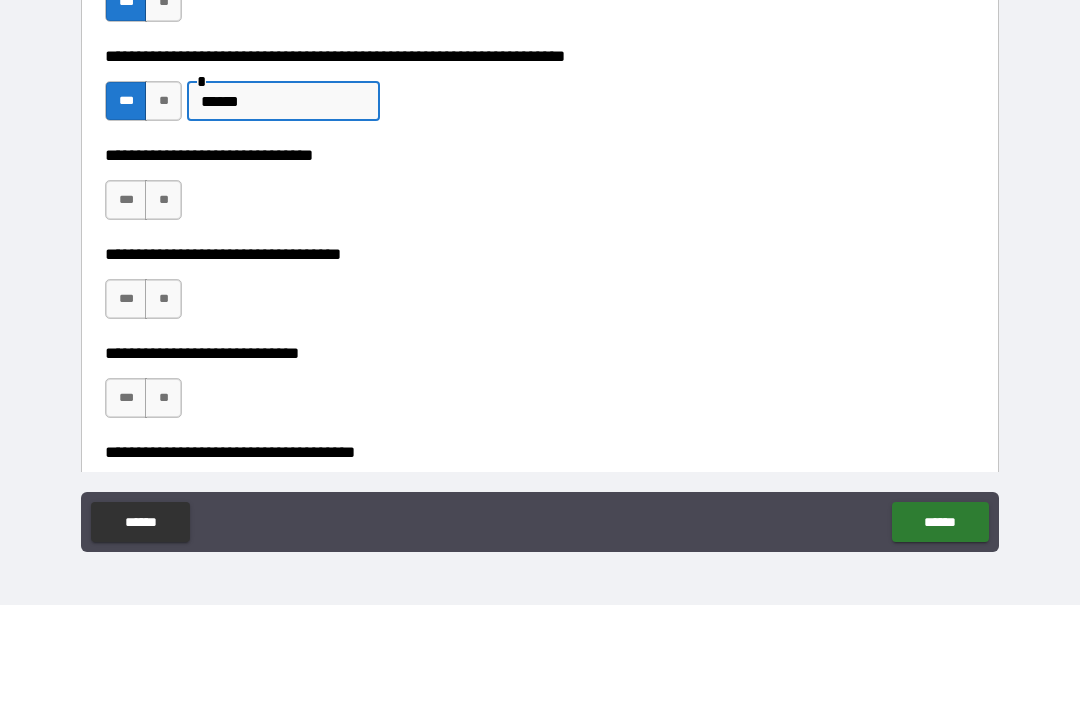 type on "******" 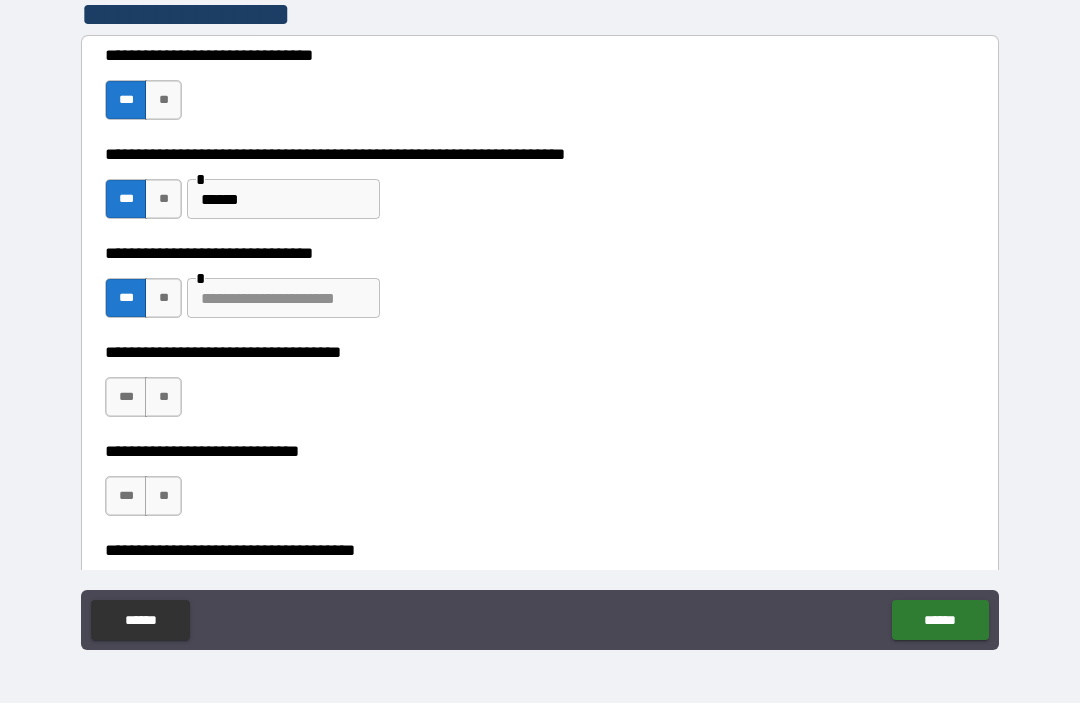 click at bounding box center (283, 299) 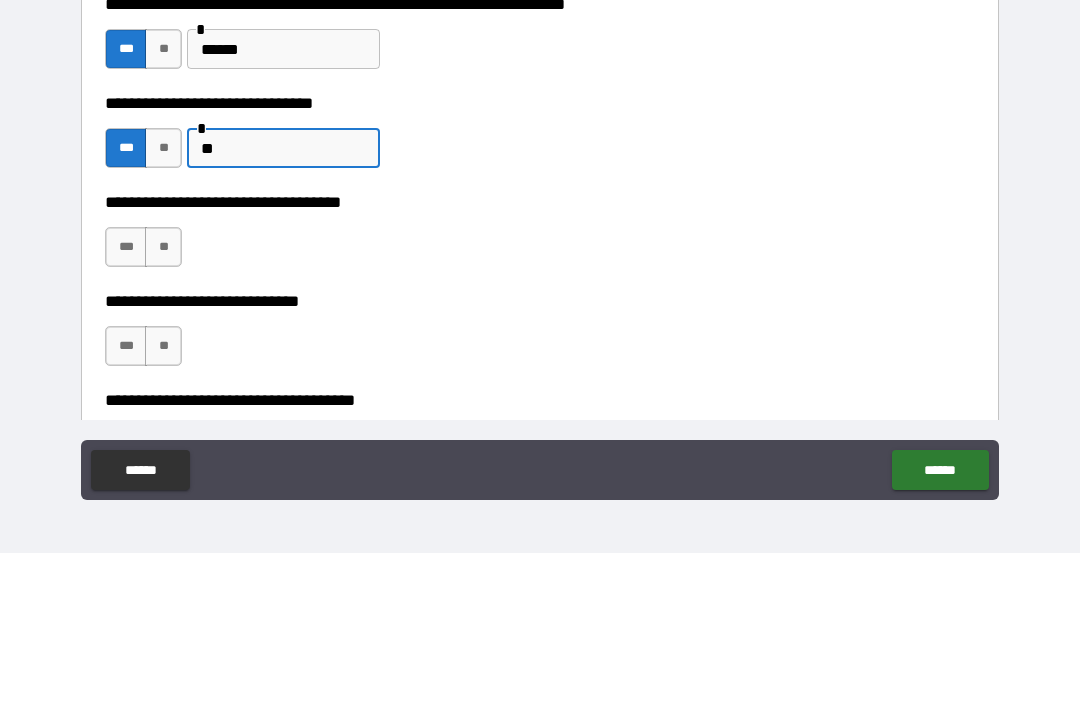 type on "*" 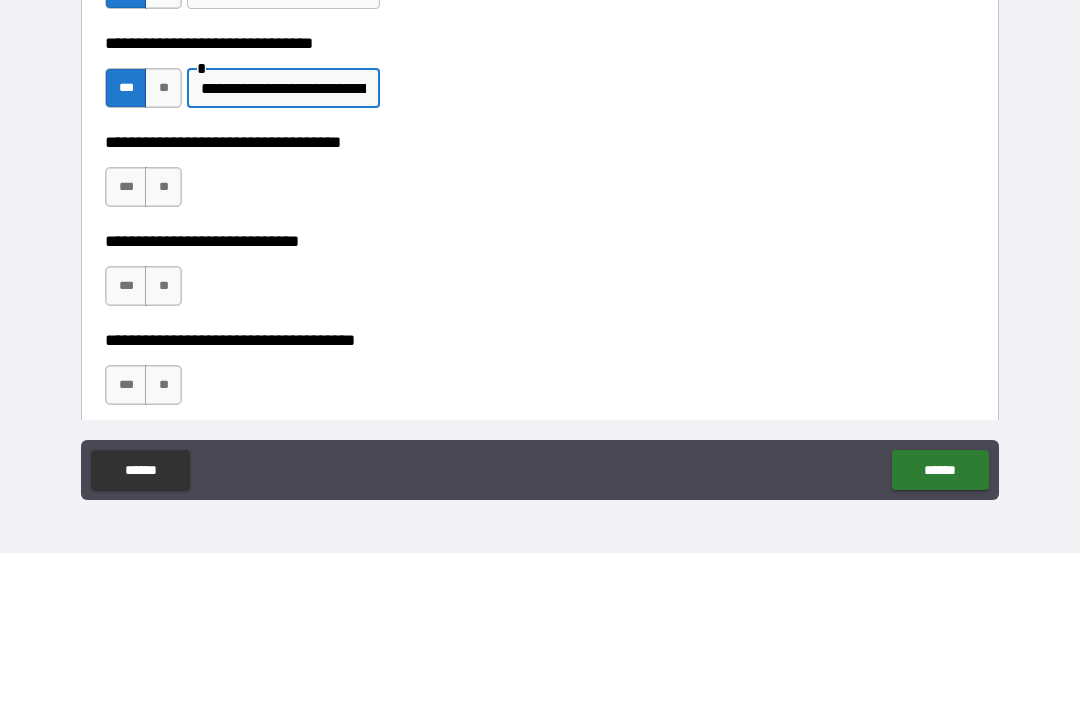 scroll, scrollTop: 6901, scrollLeft: 0, axis: vertical 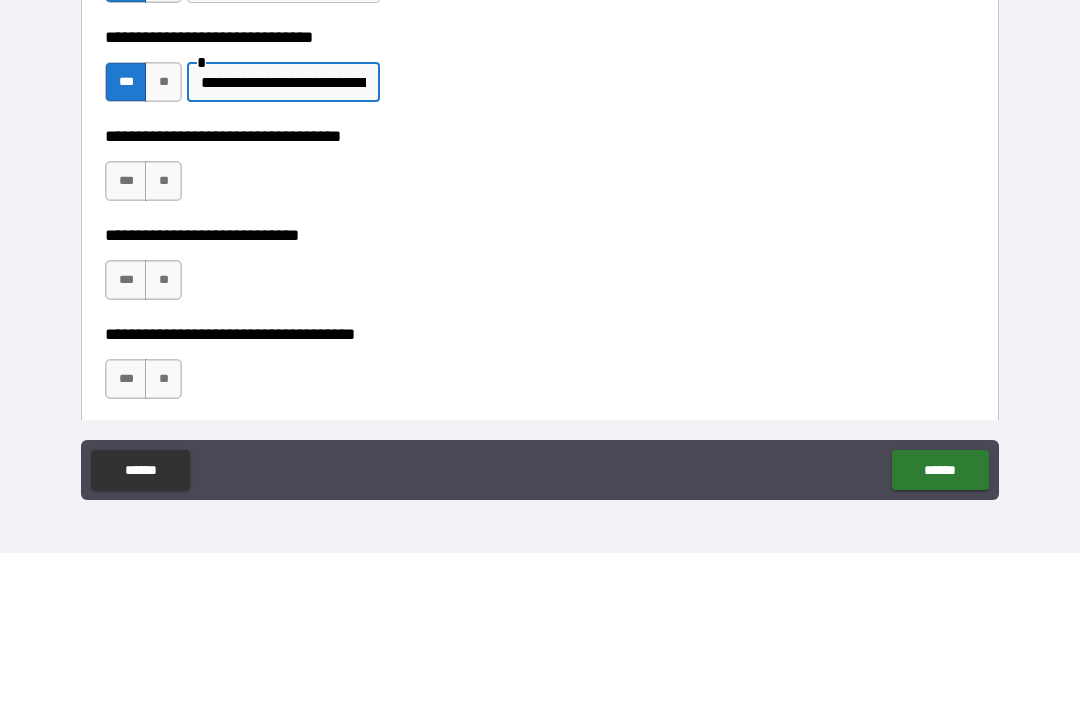 type on "**********" 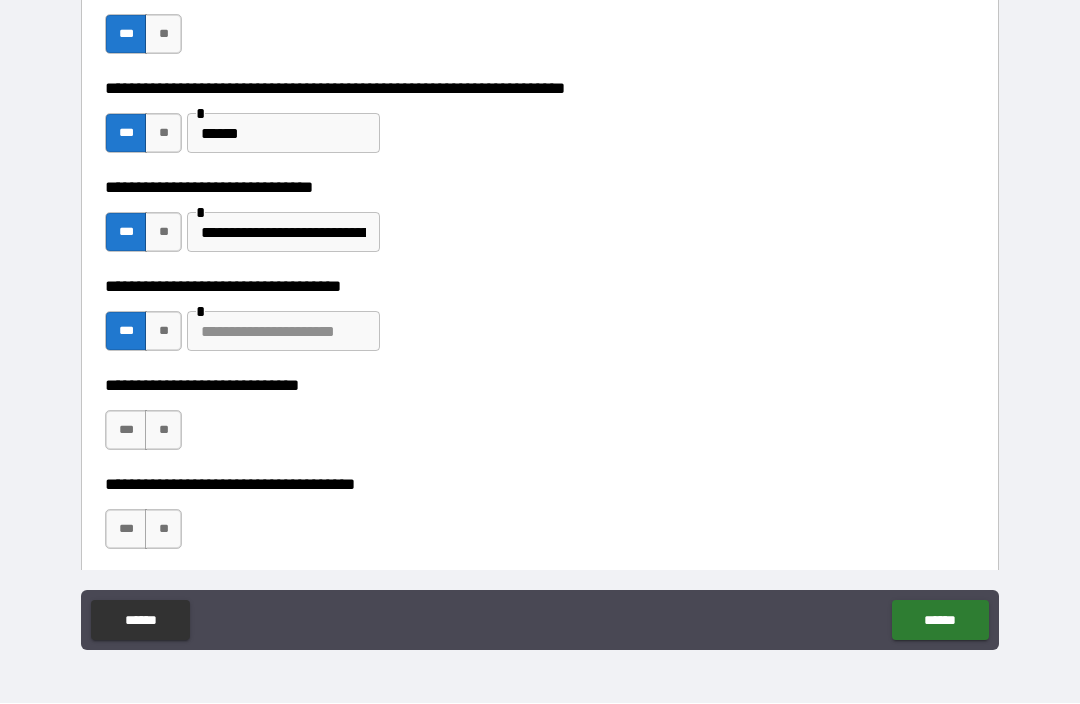 click at bounding box center [283, 332] 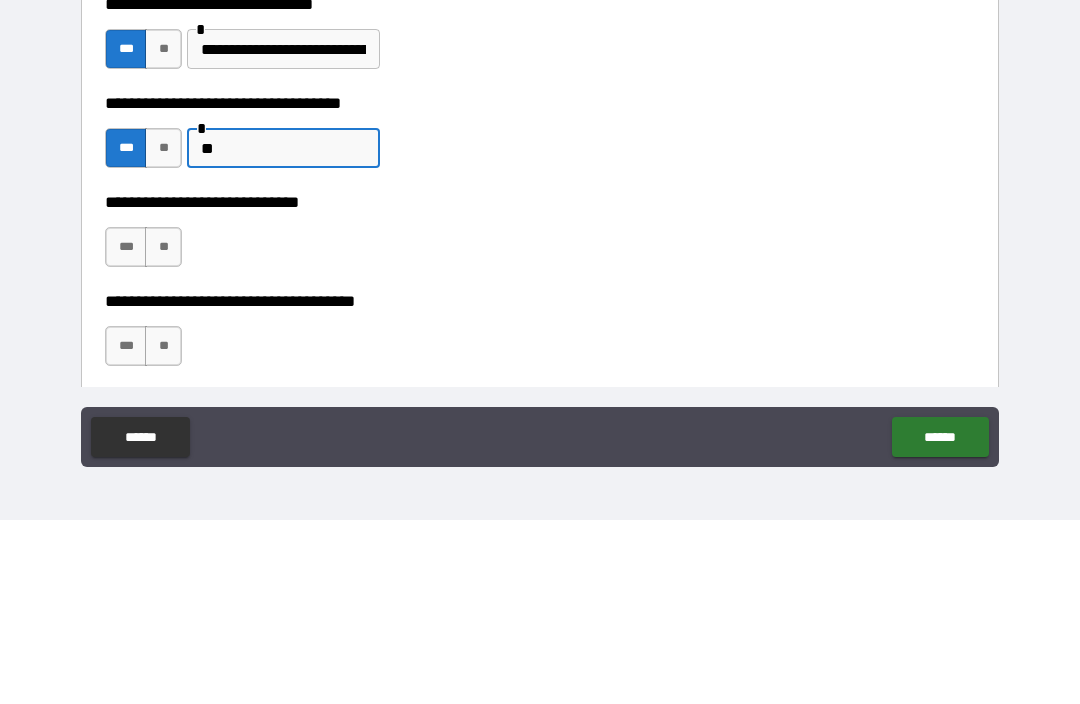 type on "*" 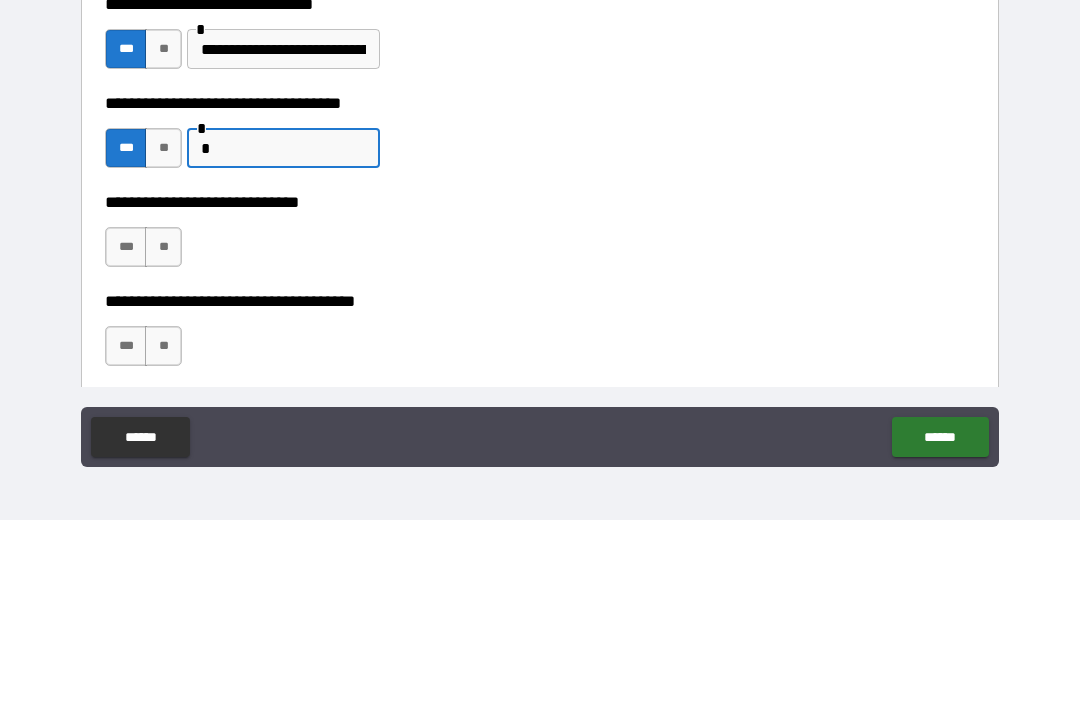 type 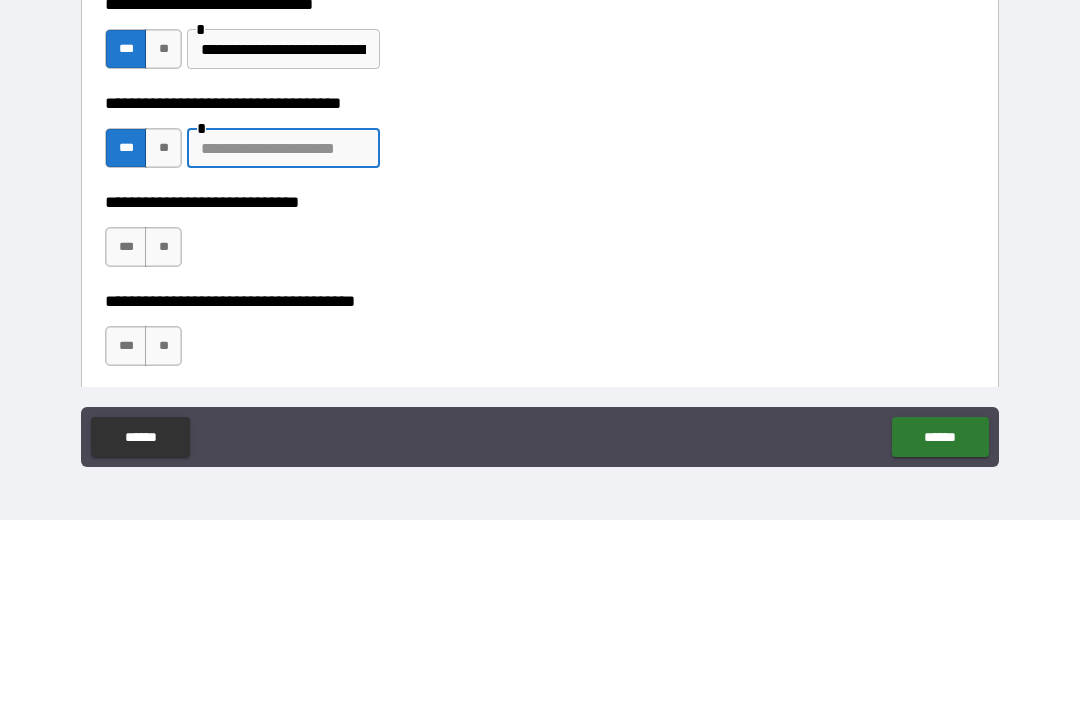 click on "**" at bounding box center (163, 332) 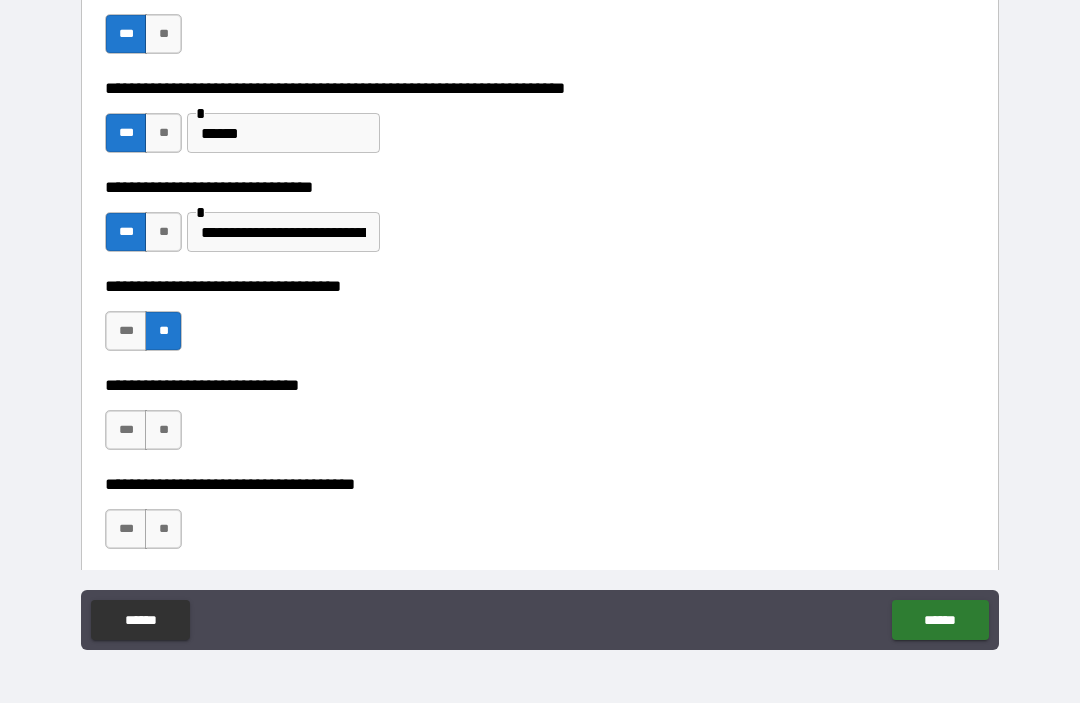 click on "**" at bounding box center (163, 431) 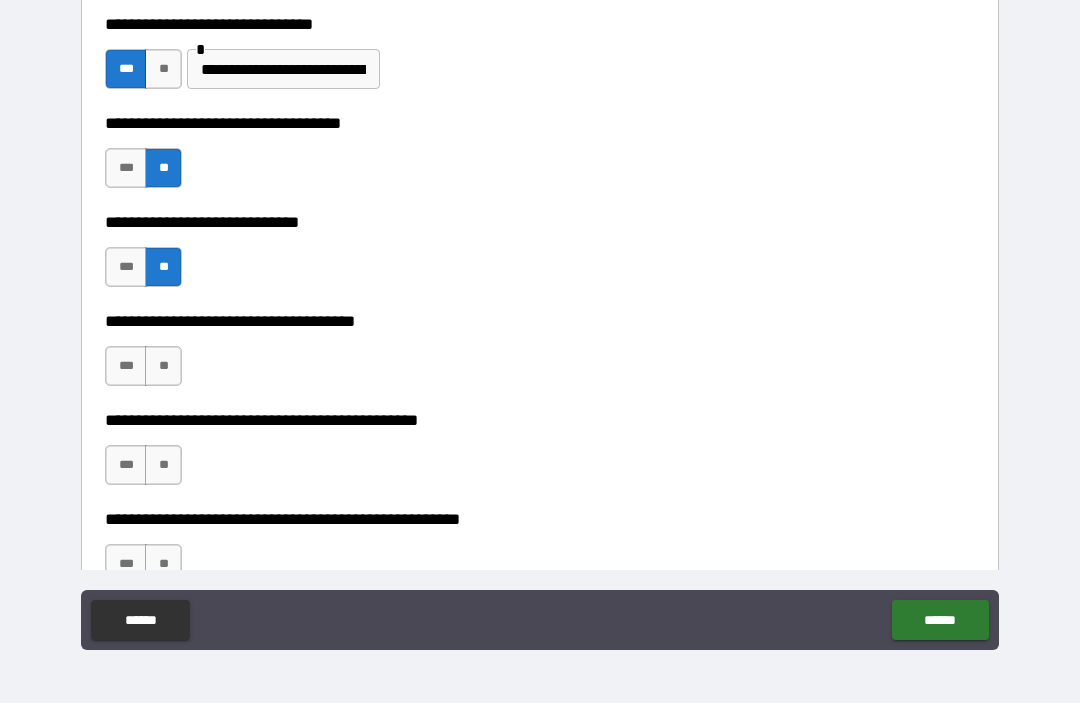 scroll, scrollTop: 7073, scrollLeft: 0, axis: vertical 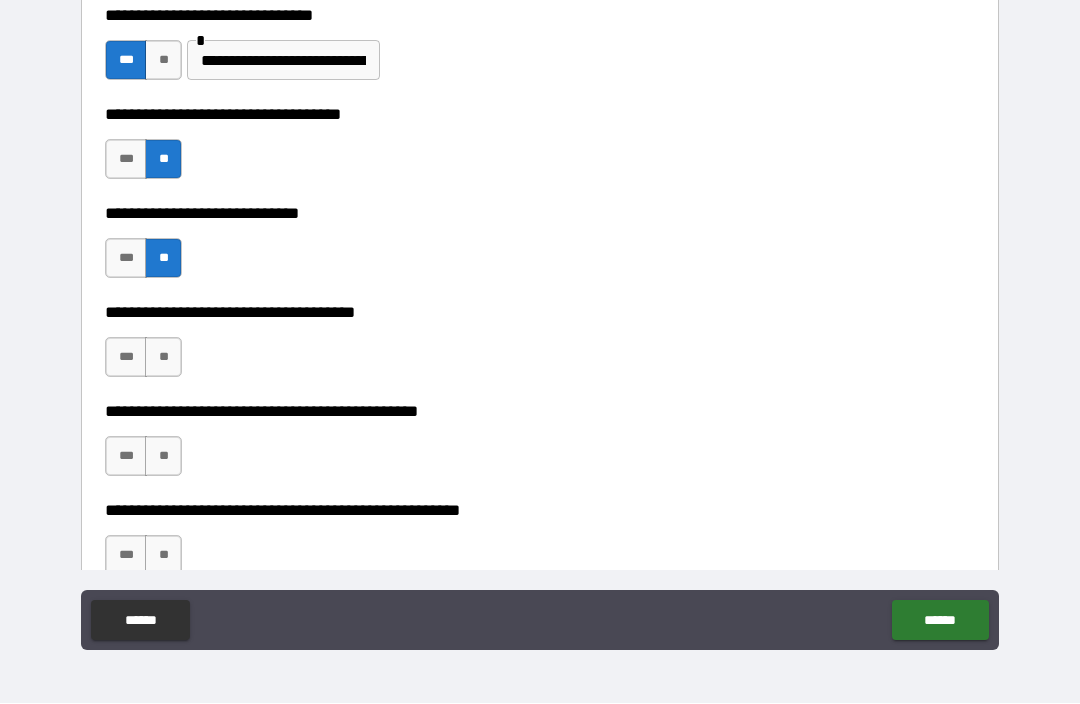 click on "***" at bounding box center (126, 358) 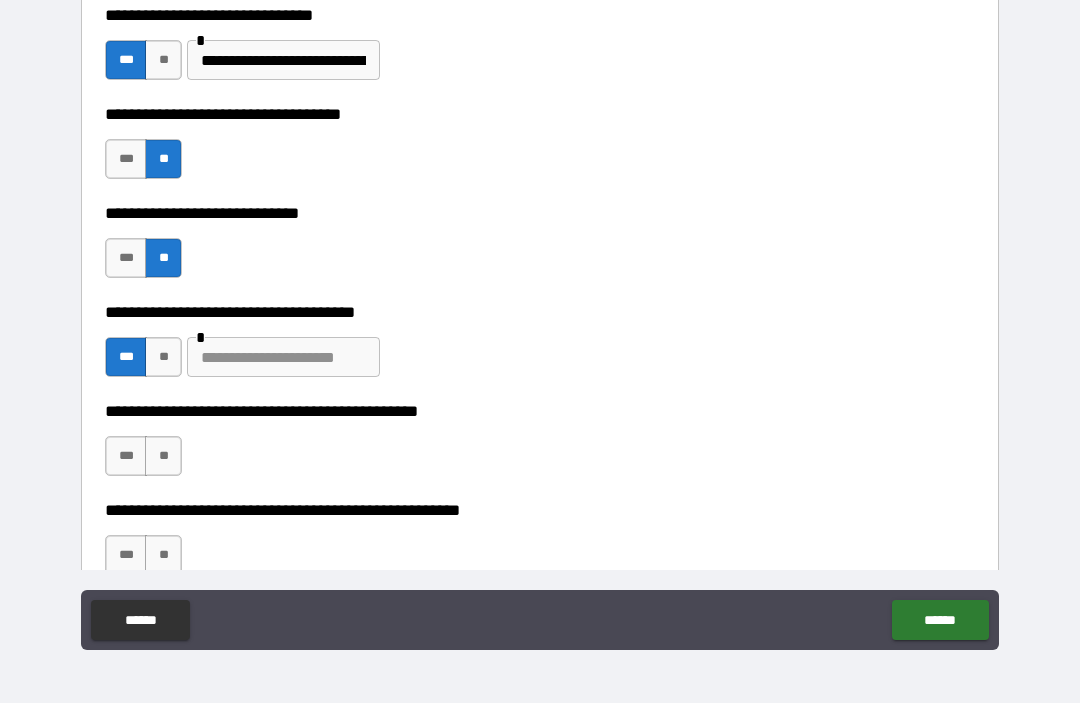 scroll, scrollTop: 7104, scrollLeft: 0, axis: vertical 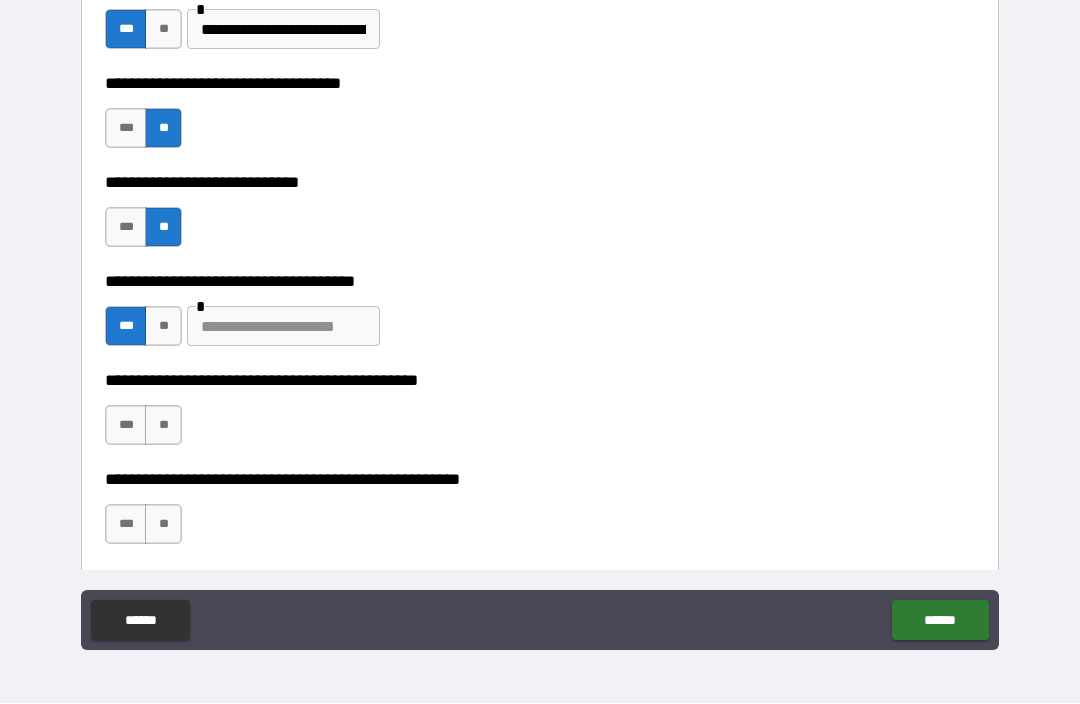 click at bounding box center (283, 327) 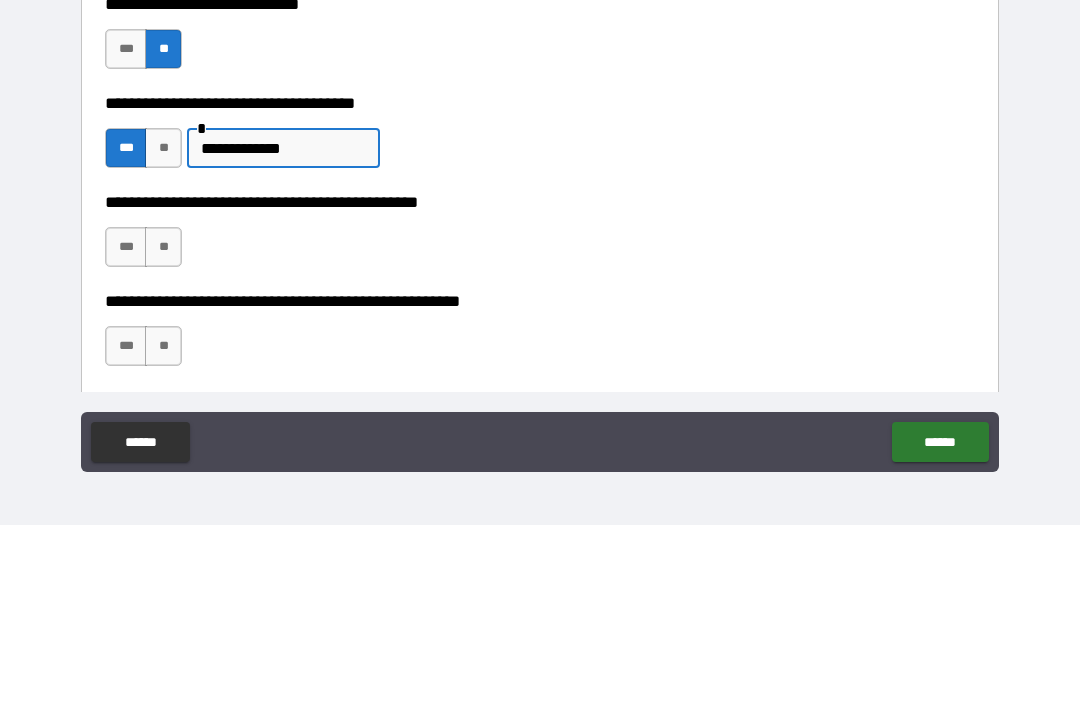 click on "**********" at bounding box center (283, 327) 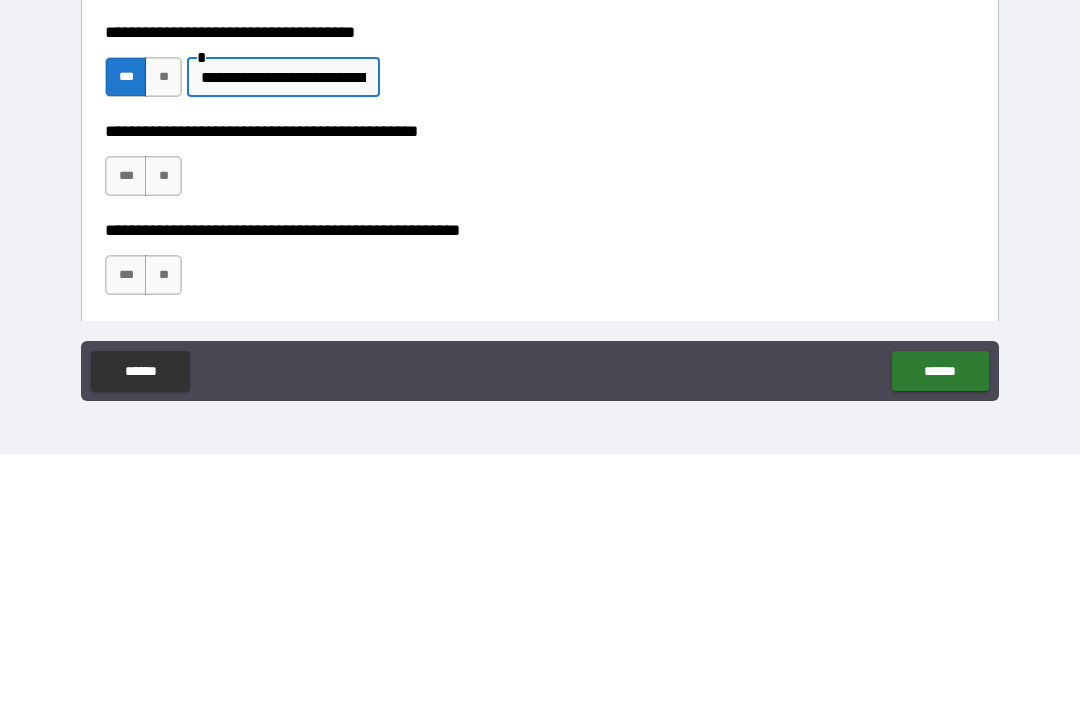 type on "**********" 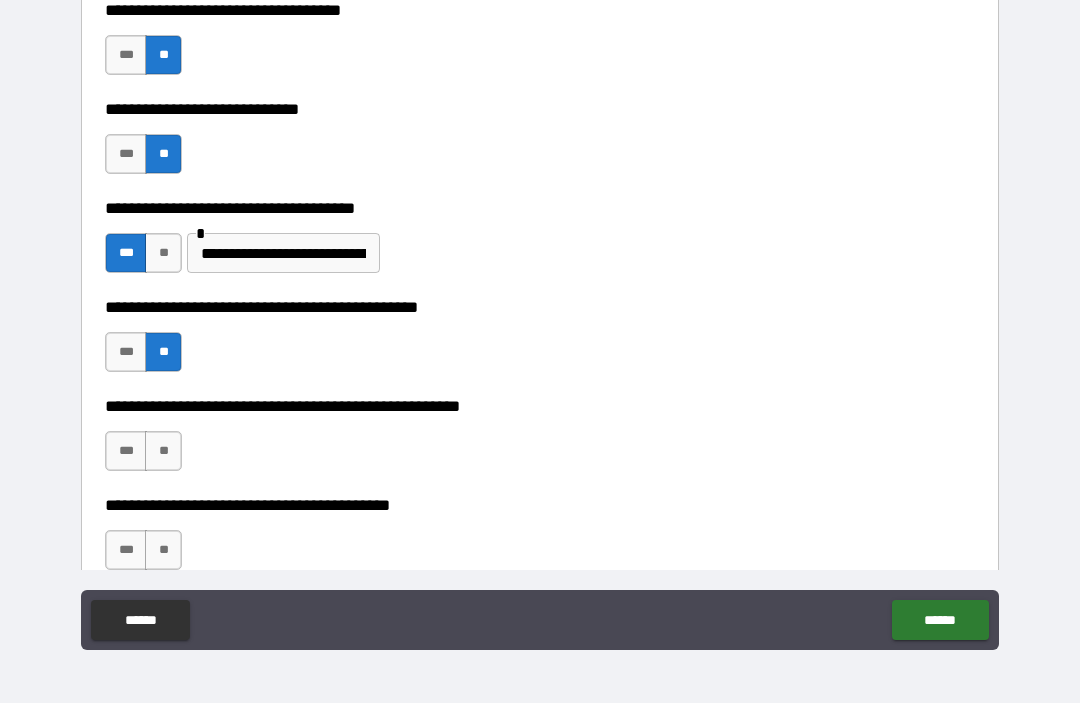 scroll, scrollTop: 7193, scrollLeft: 0, axis: vertical 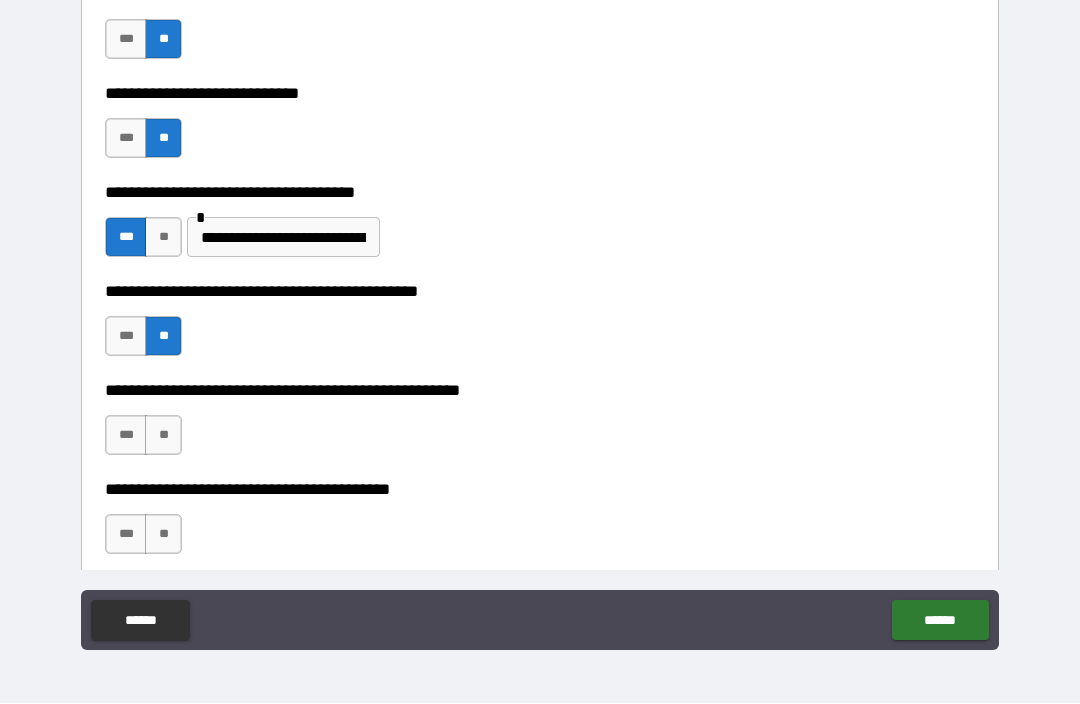 click on "***" at bounding box center [126, 337] 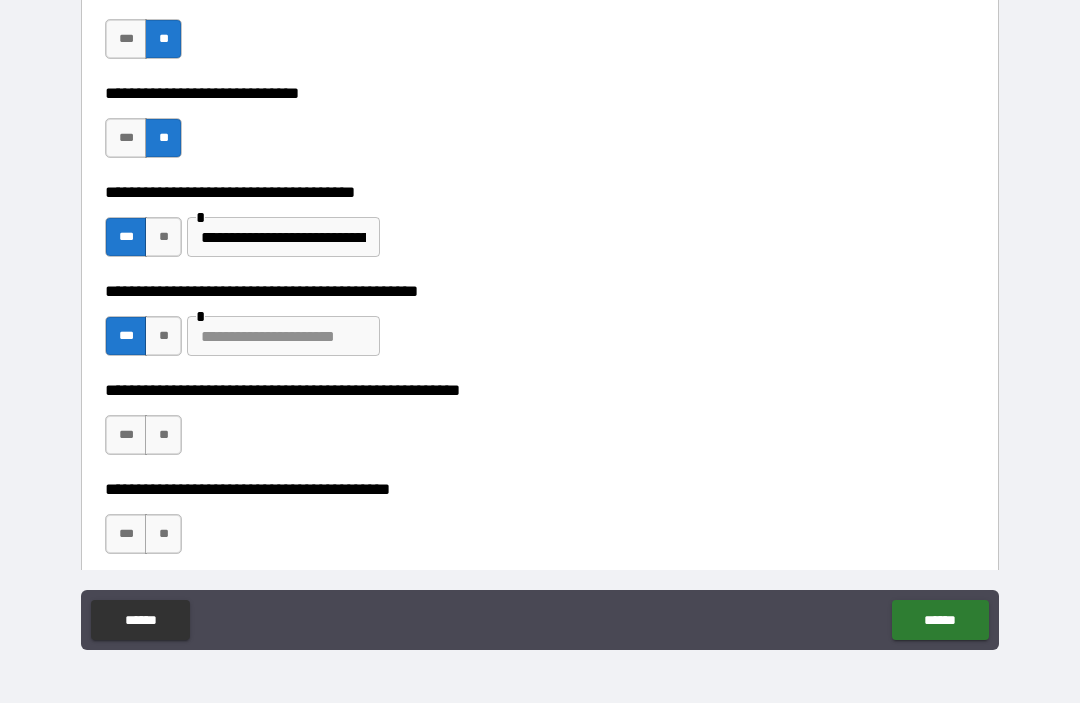 click at bounding box center (283, 337) 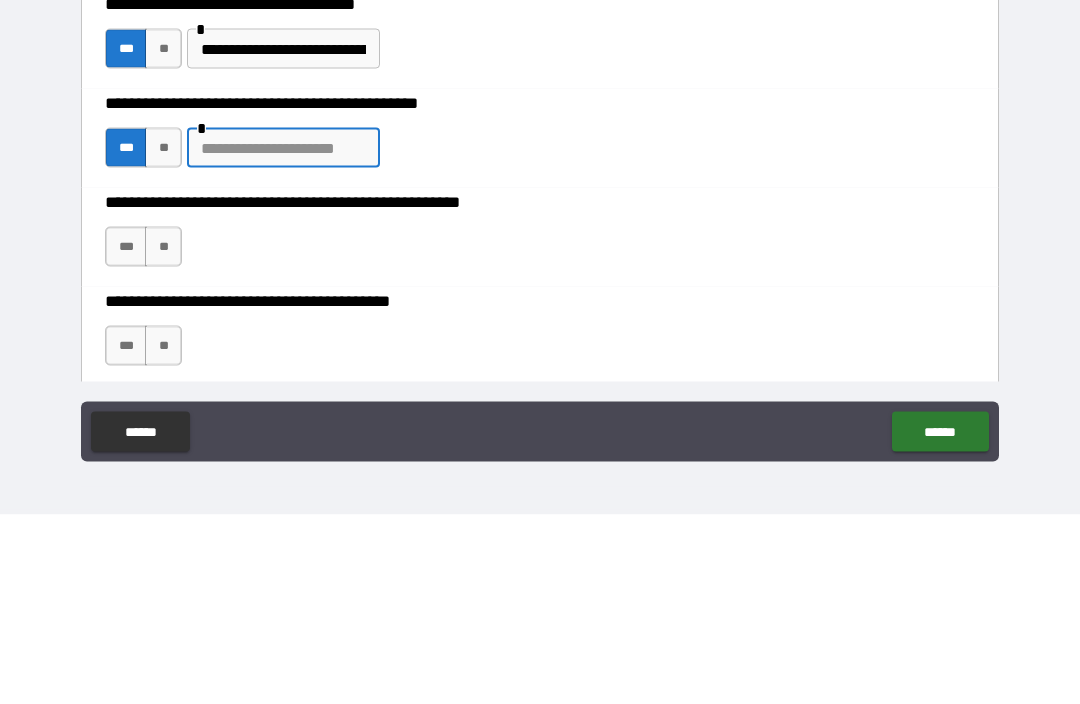type on "*" 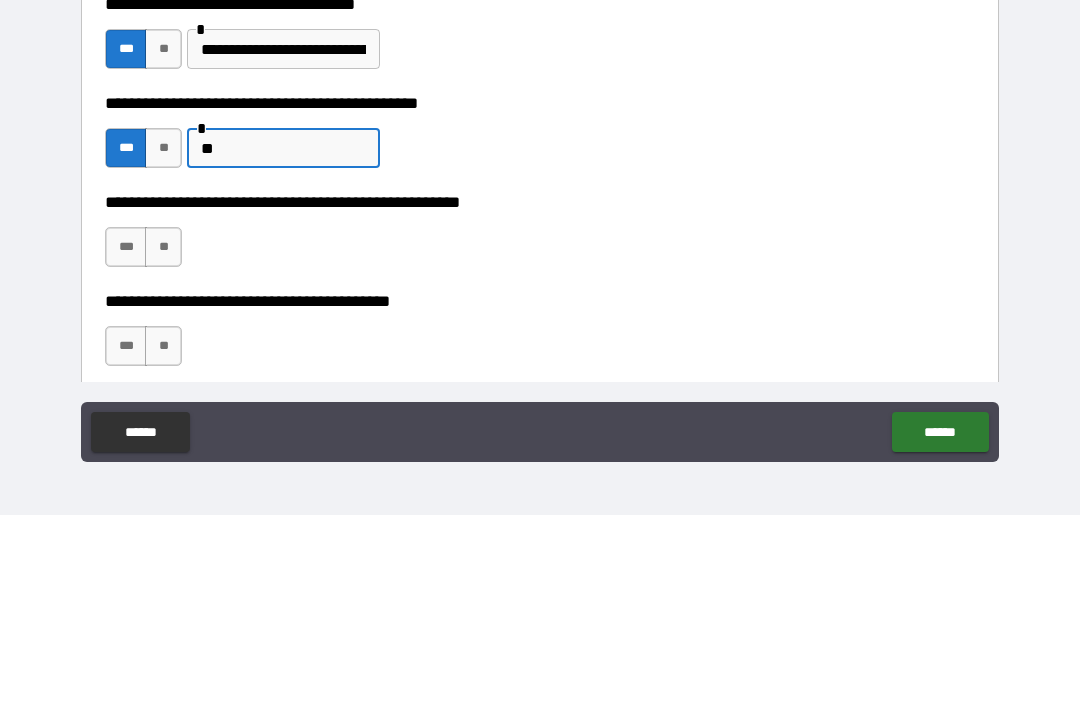 type on "*" 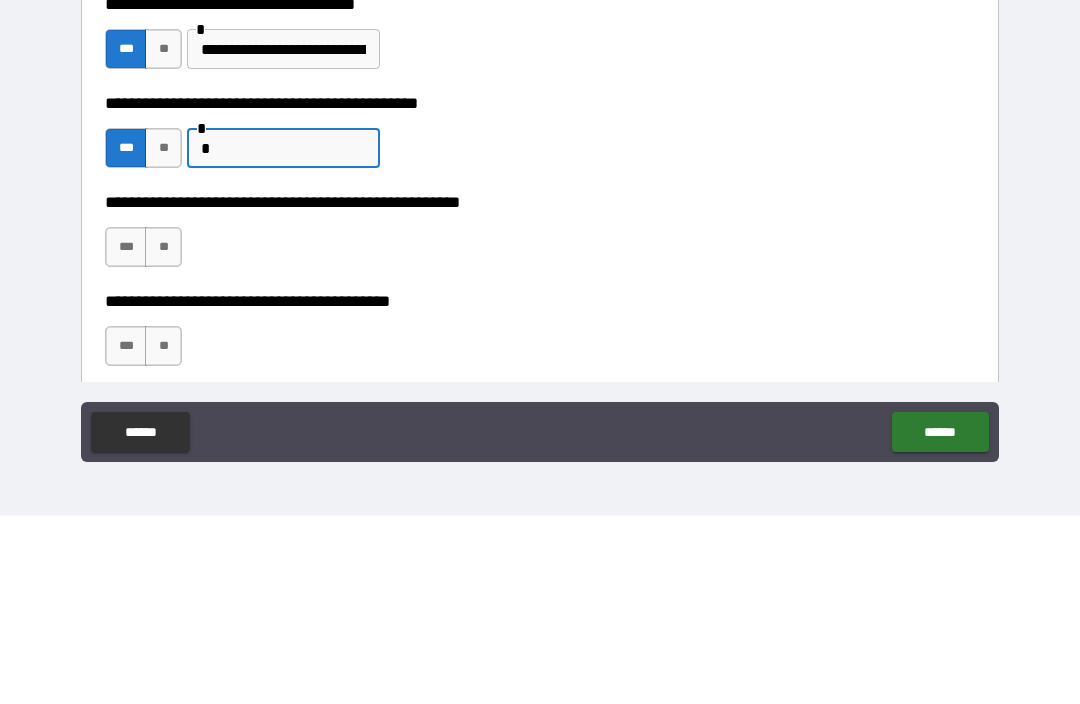 type 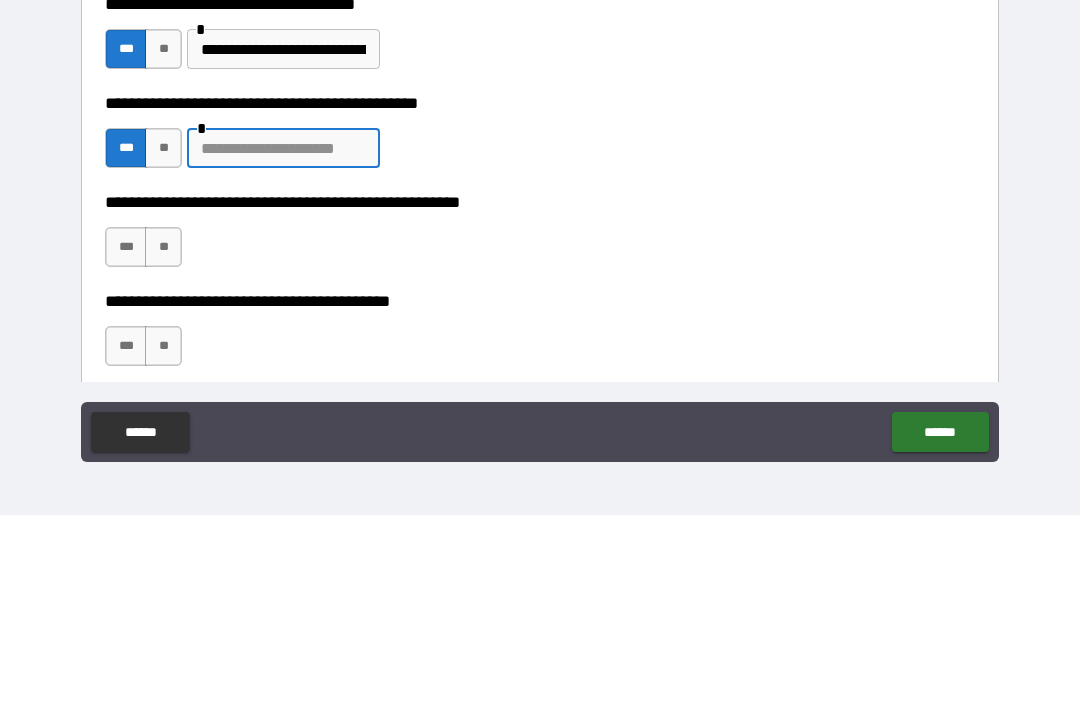 click on "**" at bounding box center [163, 337] 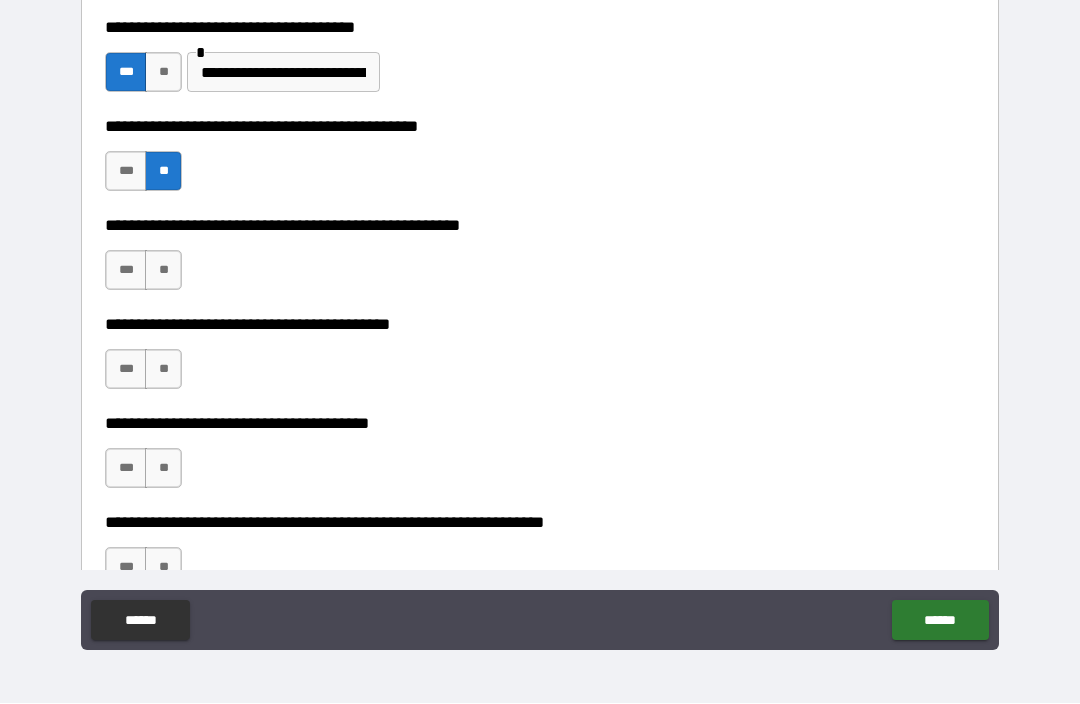 scroll, scrollTop: 7364, scrollLeft: 0, axis: vertical 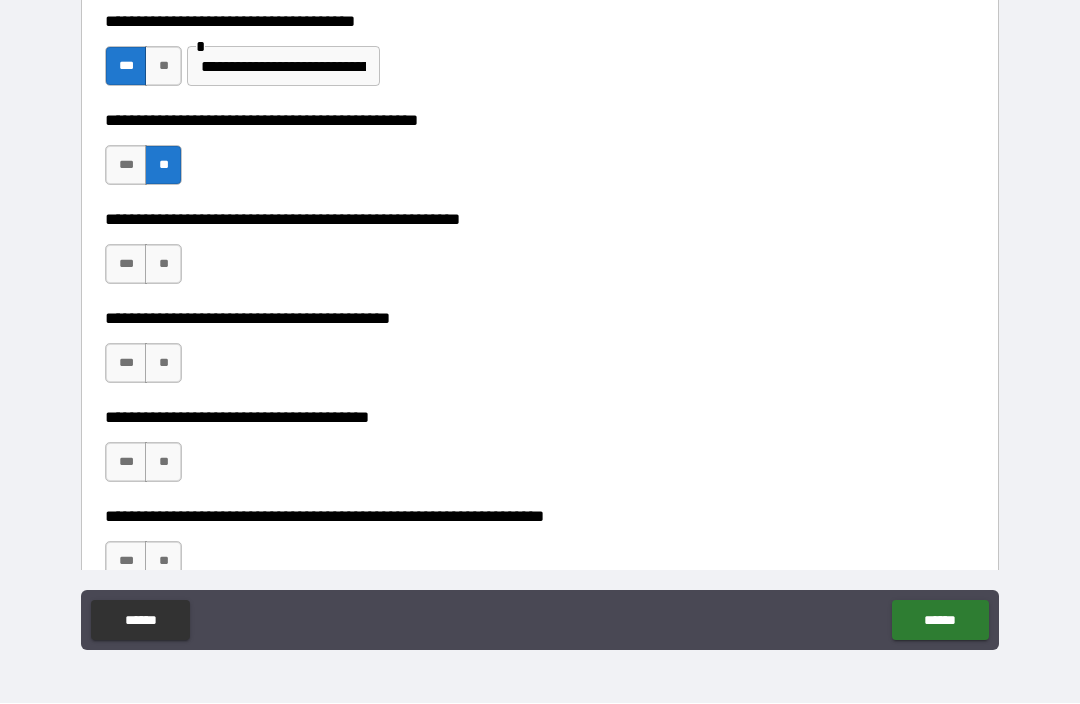 click on "**" at bounding box center (163, 265) 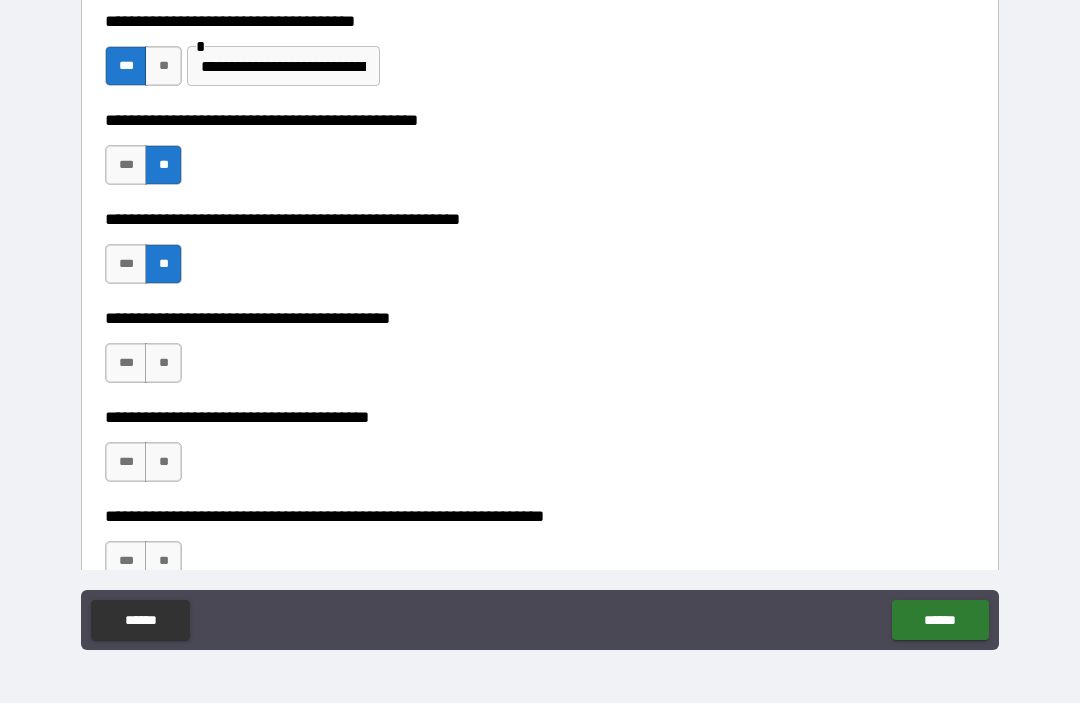 click on "***" at bounding box center (126, 265) 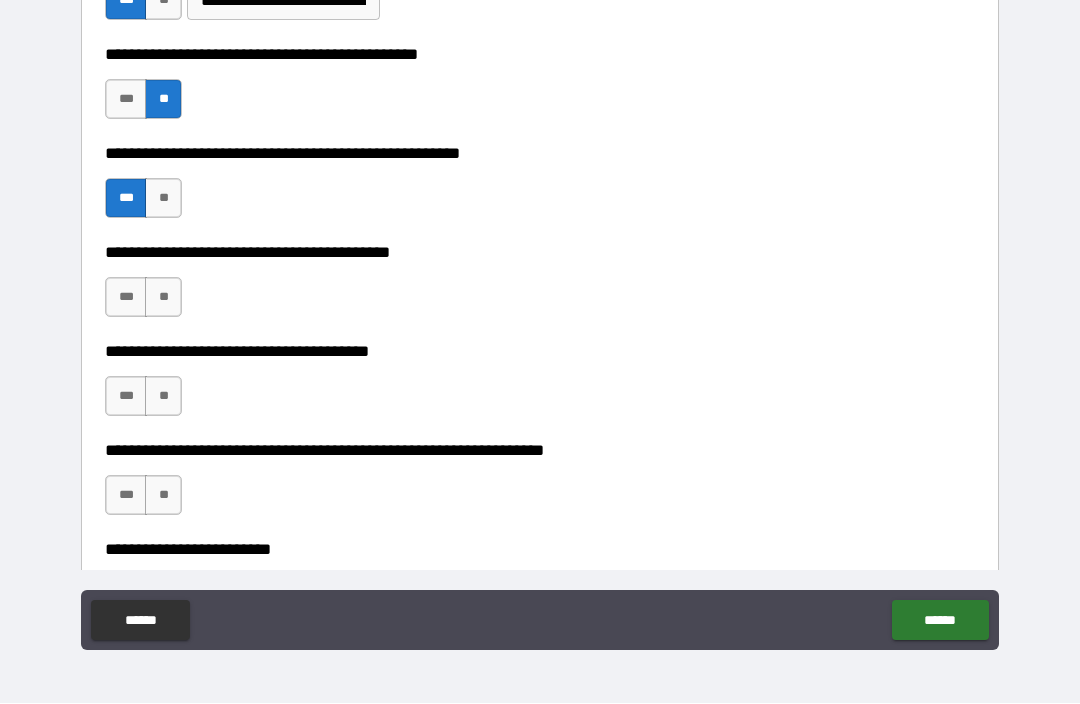 scroll, scrollTop: 7431, scrollLeft: 0, axis: vertical 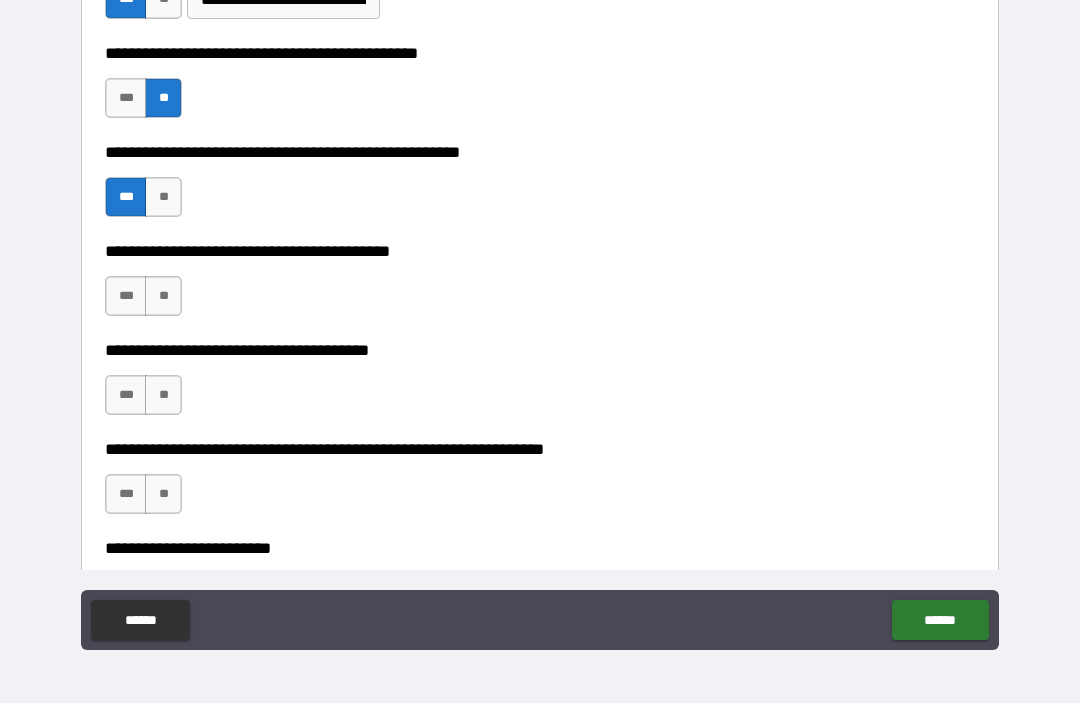 click on "**" at bounding box center (163, 198) 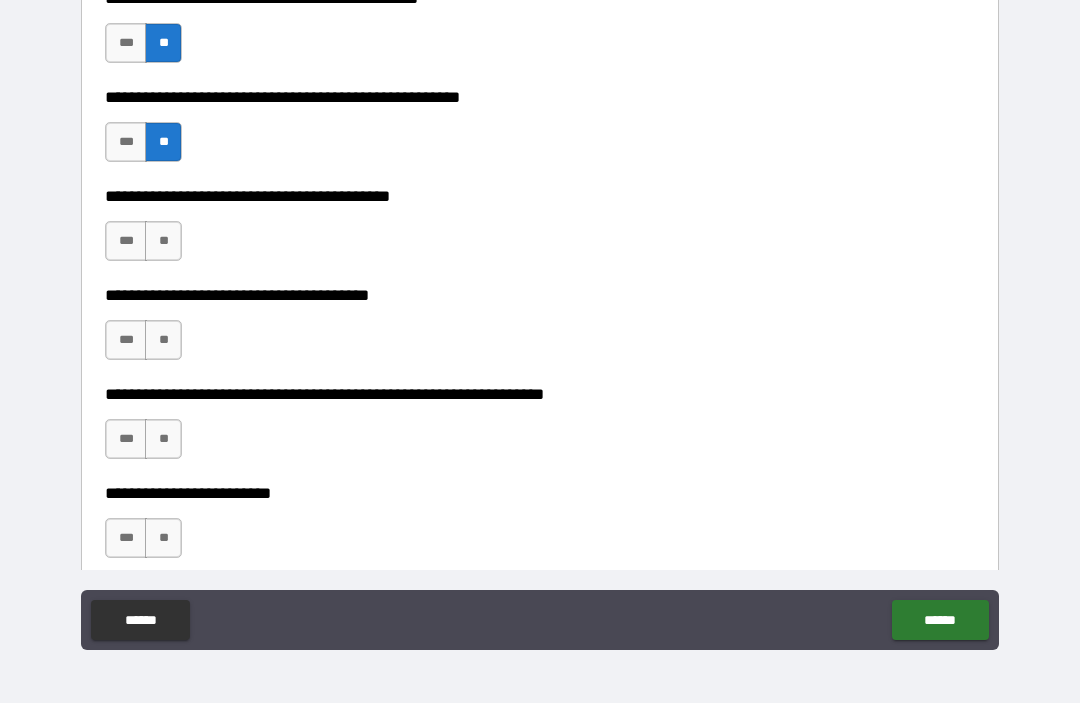 scroll, scrollTop: 7488, scrollLeft: 0, axis: vertical 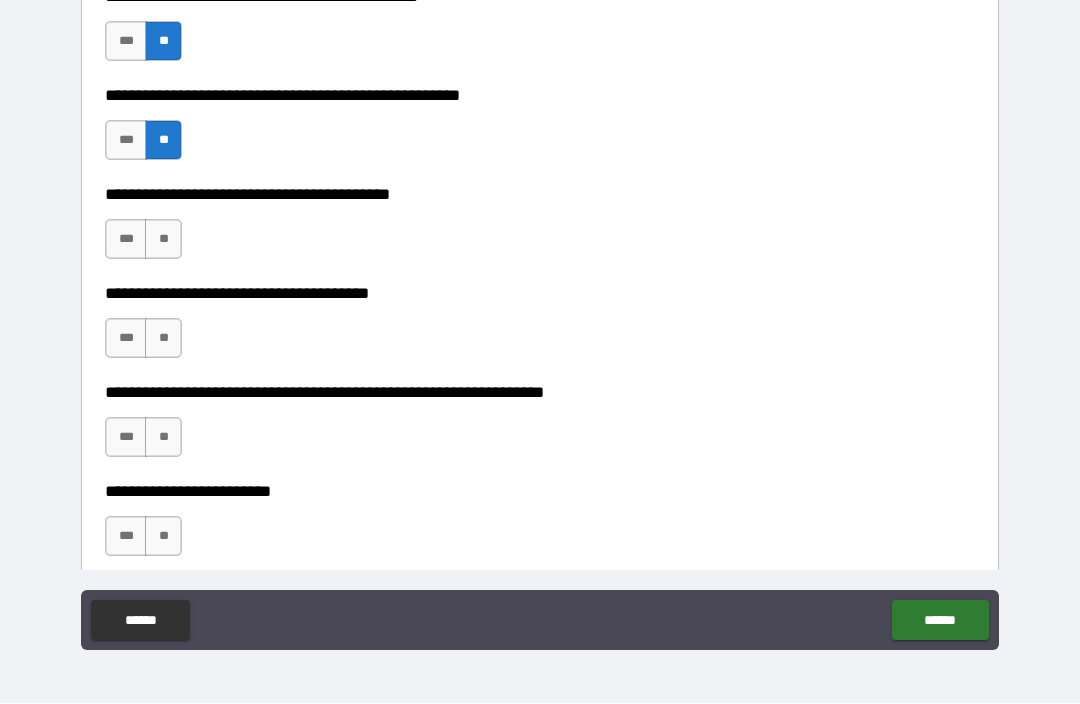 click on "***" at bounding box center (126, 141) 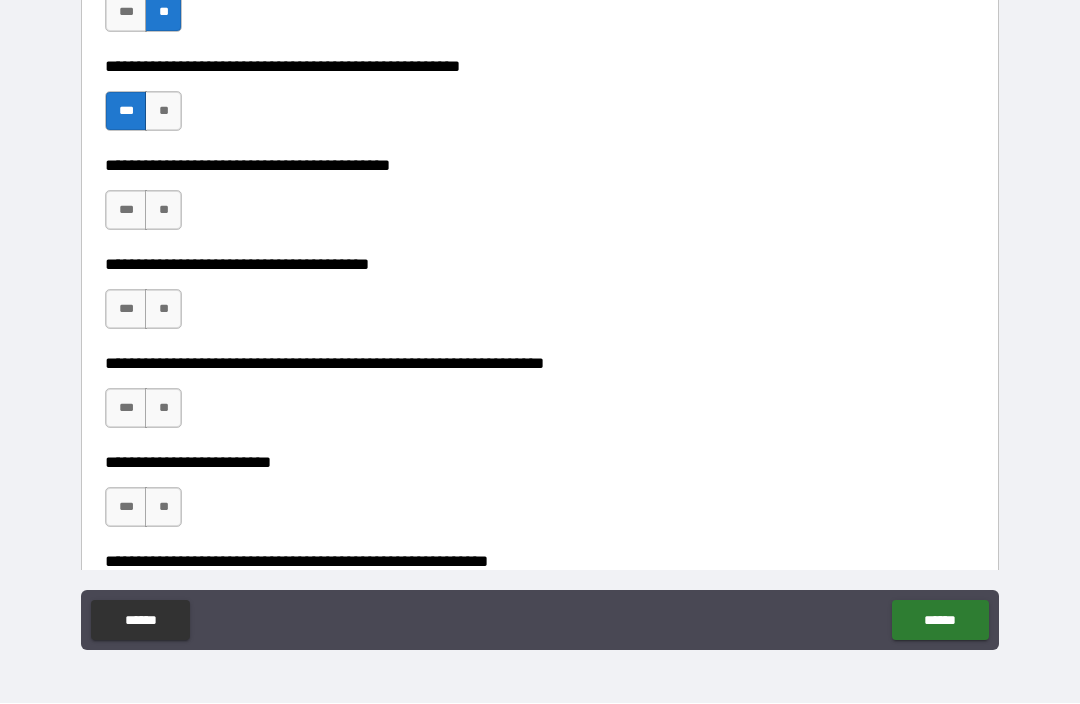 scroll, scrollTop: 7520, scrollLeft: 0, axis: vertical 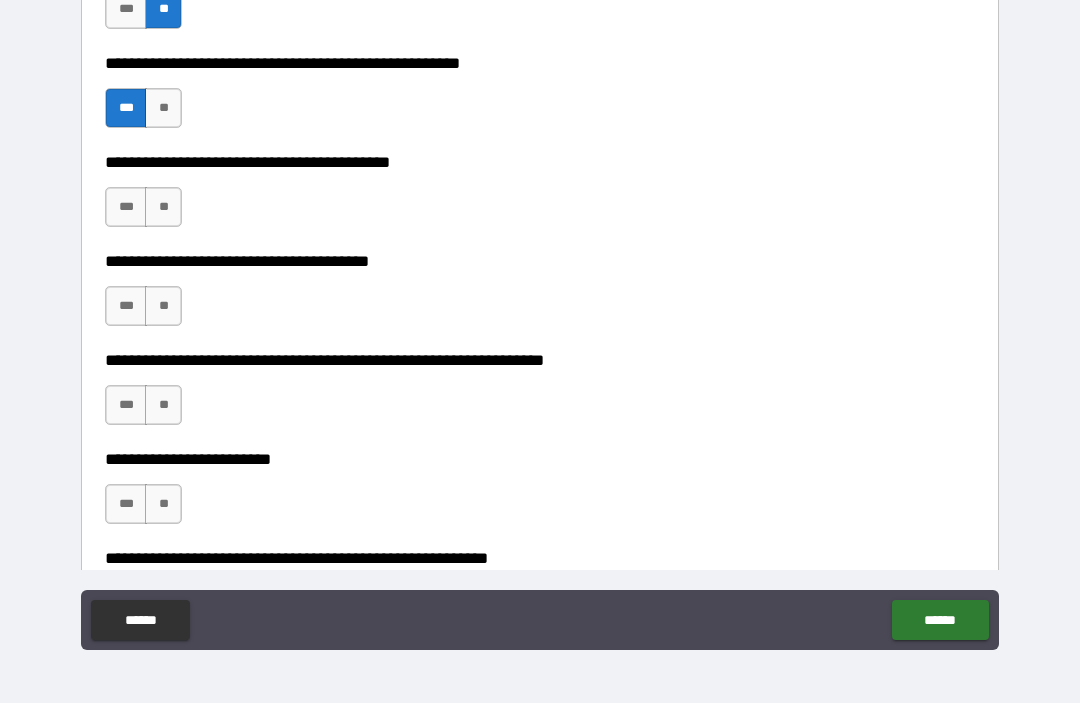 click on "***" at bounding box center [126, 208] 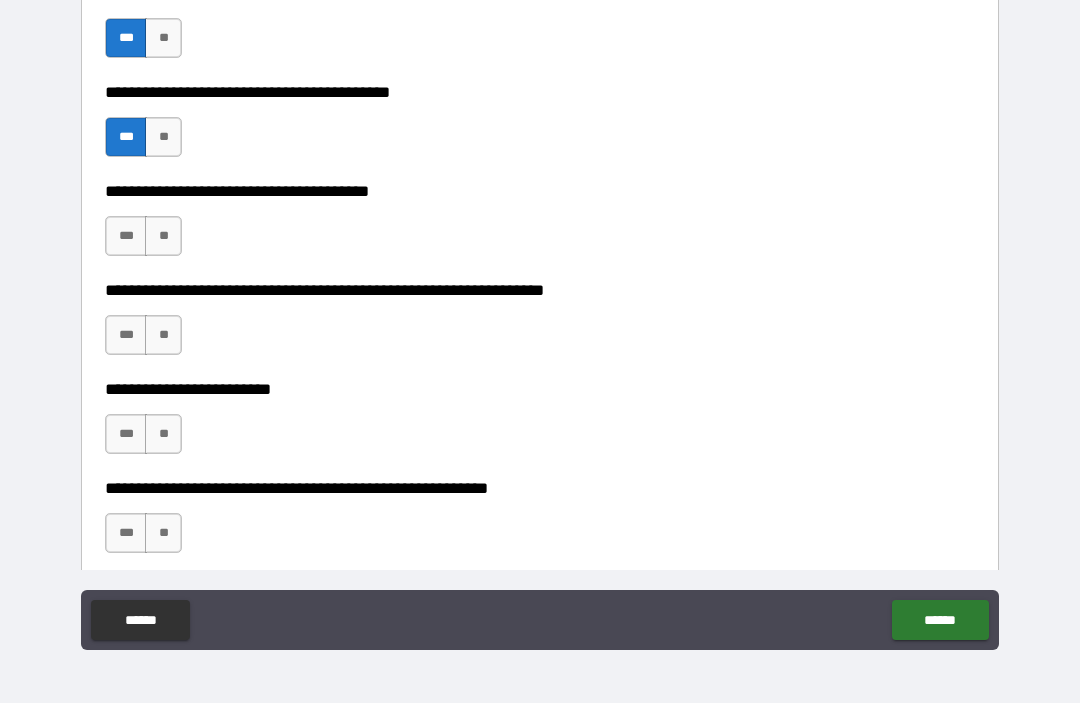 scroll, scrollTop: 7598, scrollLeft: 0, axis: vertical 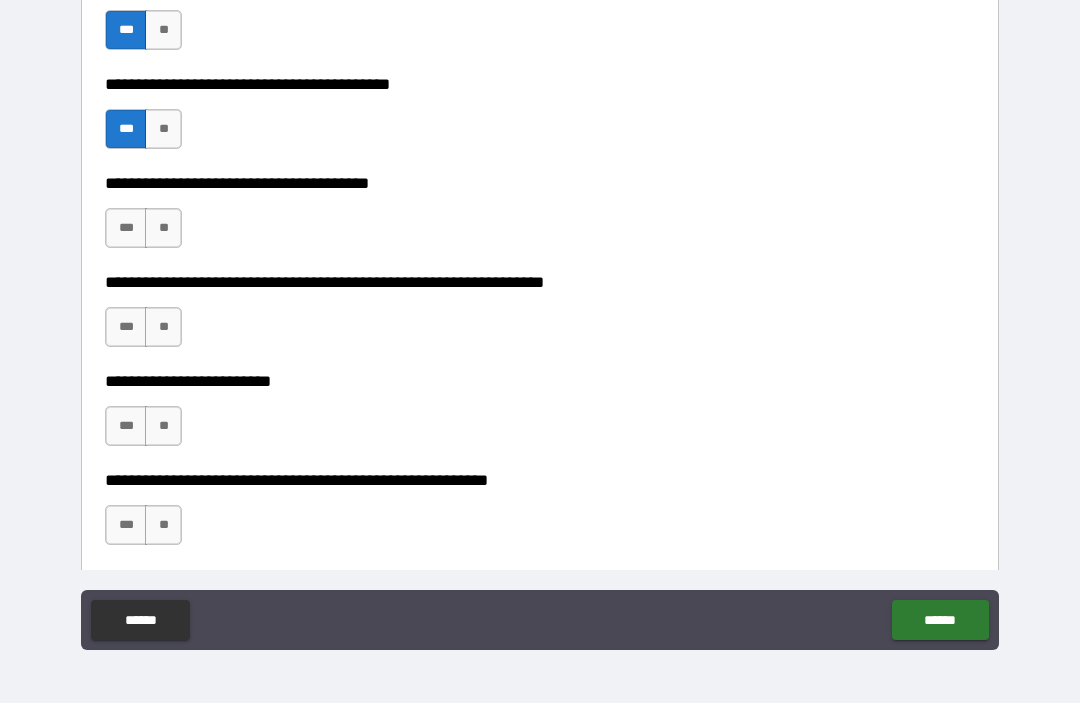click on "**" at bounding box center (163, 229) 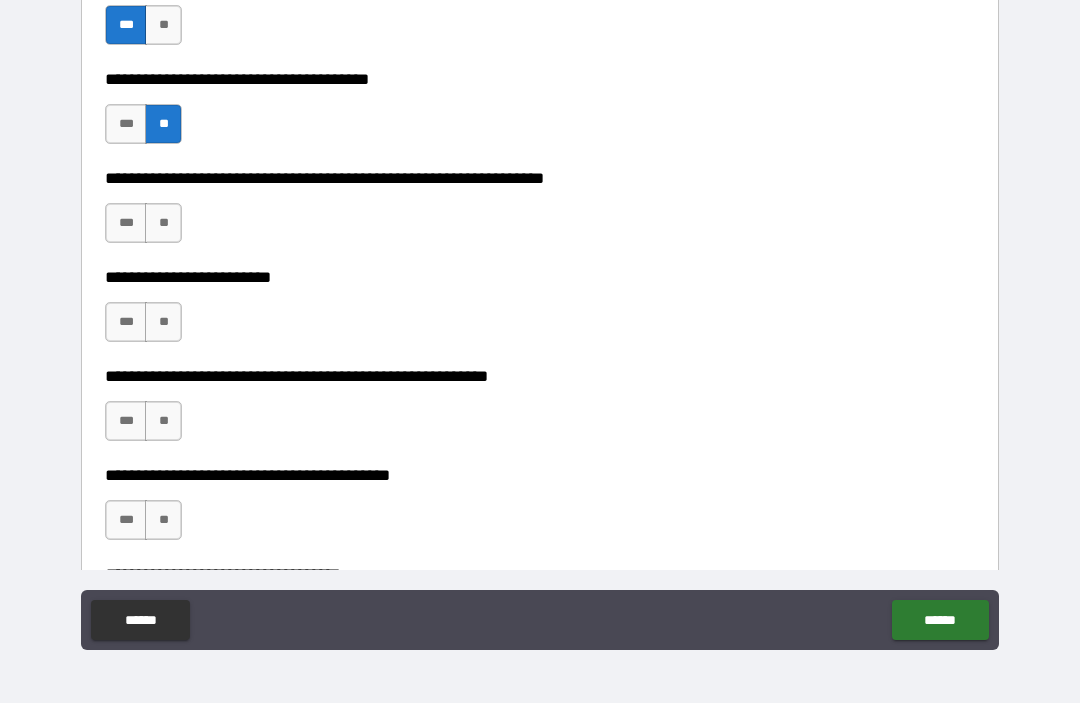 scroll, scrollTop: 7704, scrollLeft: 0, axis: vertical 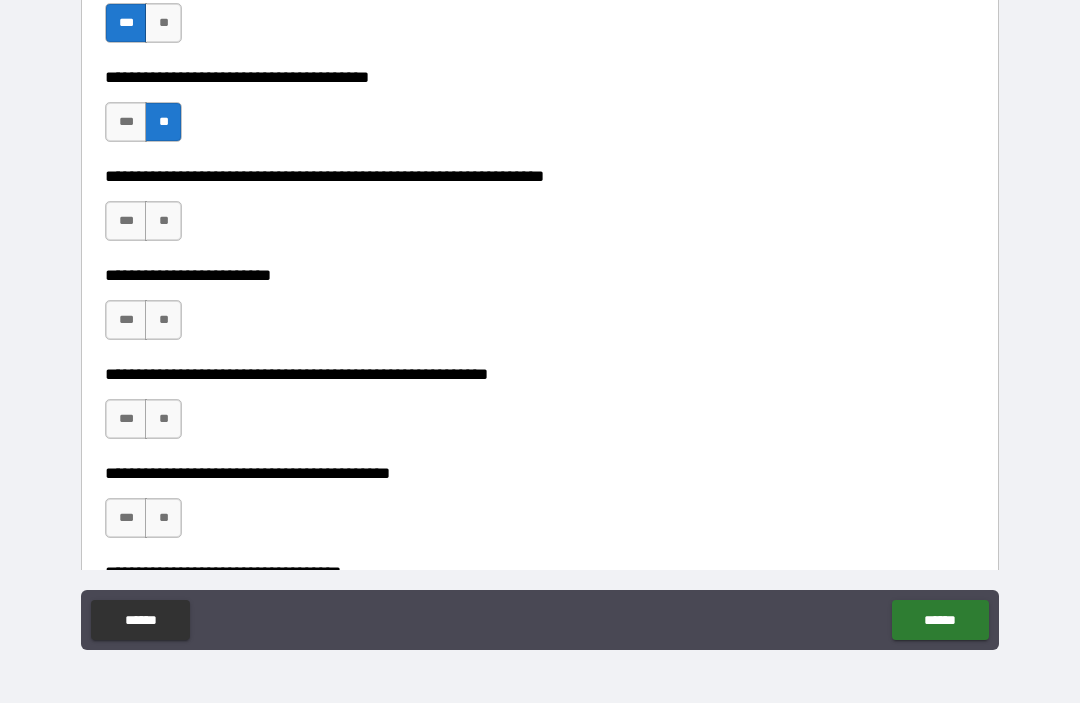 click on "**" at bounding box center [163, 222] 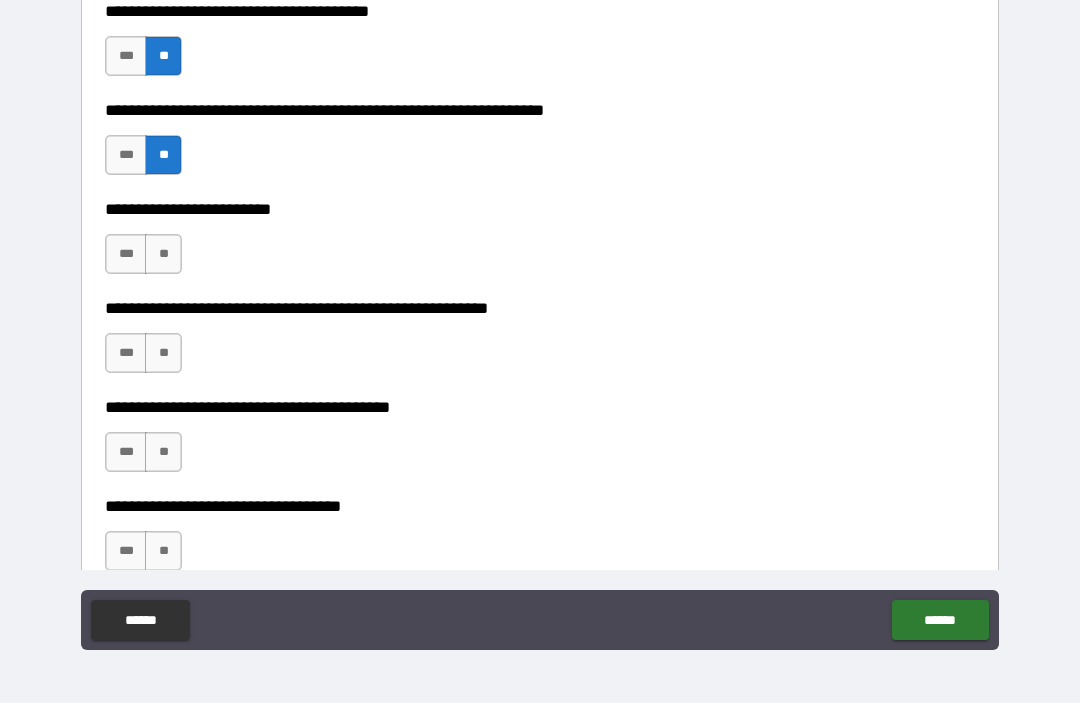 scroll, scrollTop: 7771, scrollLeft: 0, axis: vertical 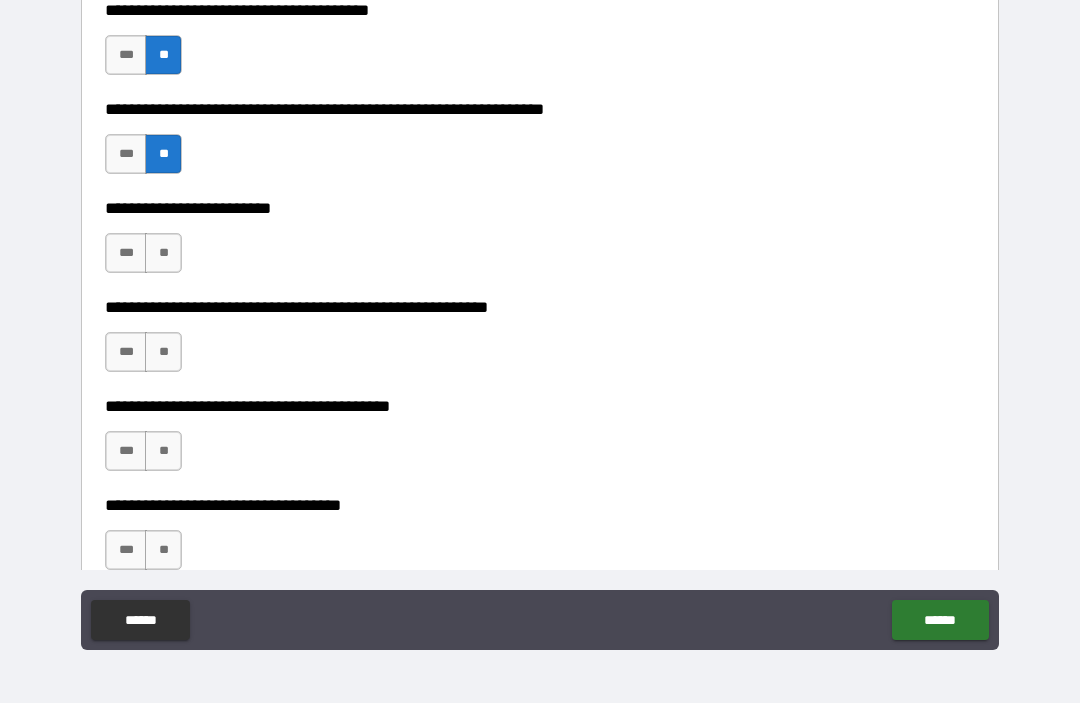 click on "**" at bounding box center (163, 254) 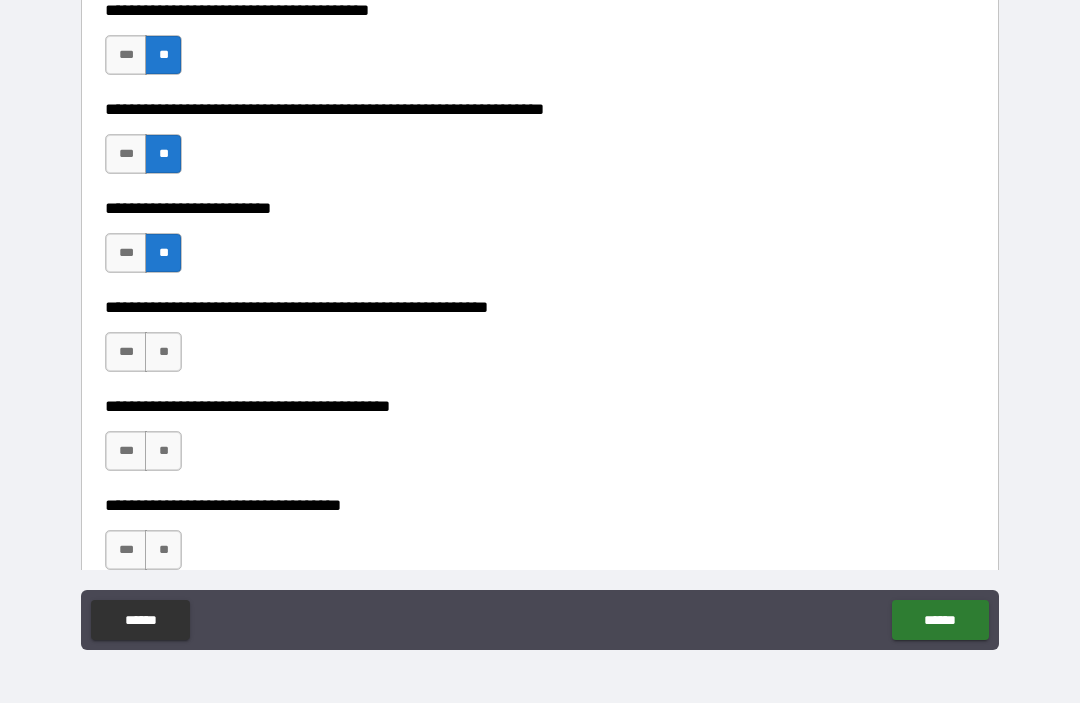 click on "***" at bounding box center [126, 254] 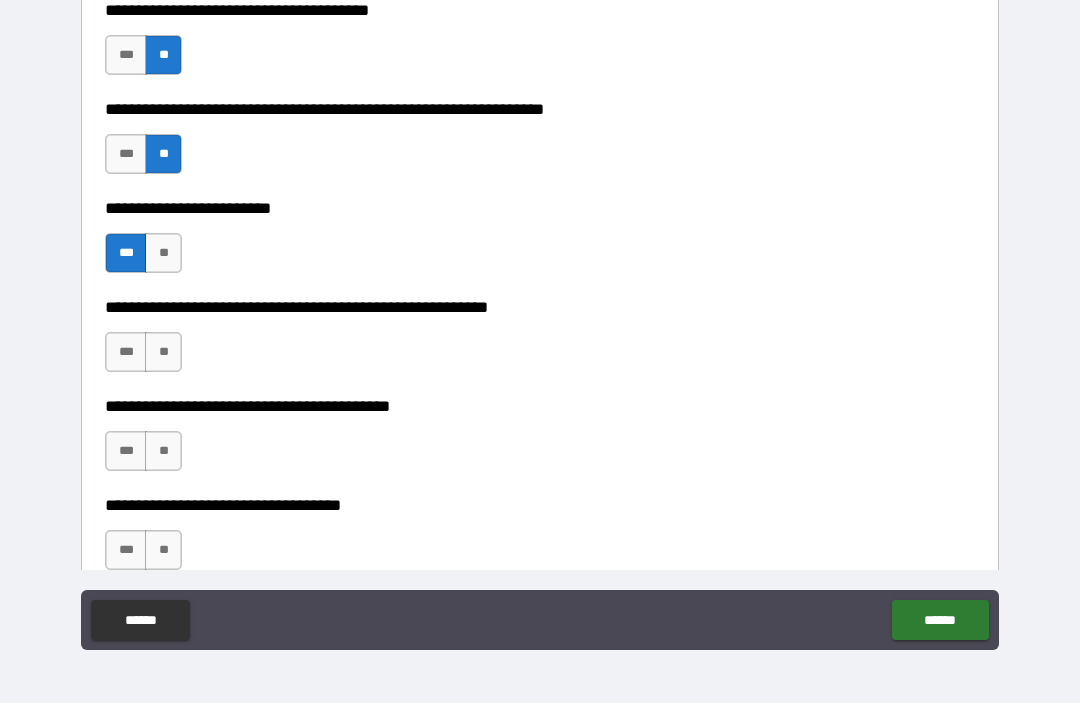 click on "**" at bounding box center (163, 254) 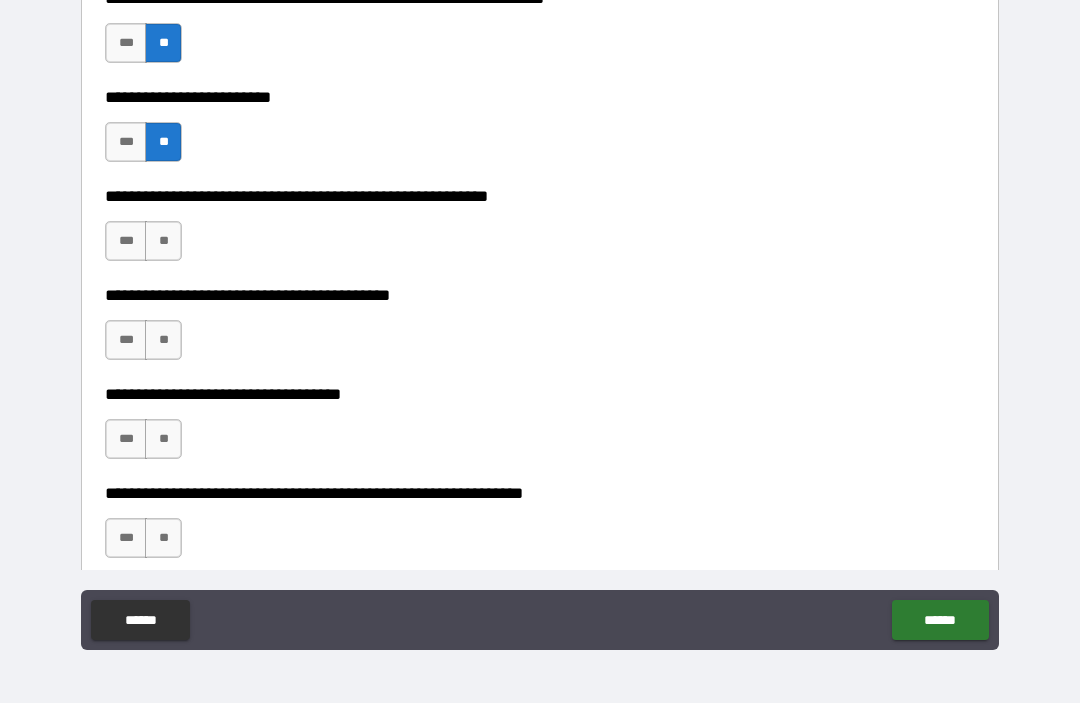 scroll, scrollTop: 7883, scrollLeft: 0, axis: vertical 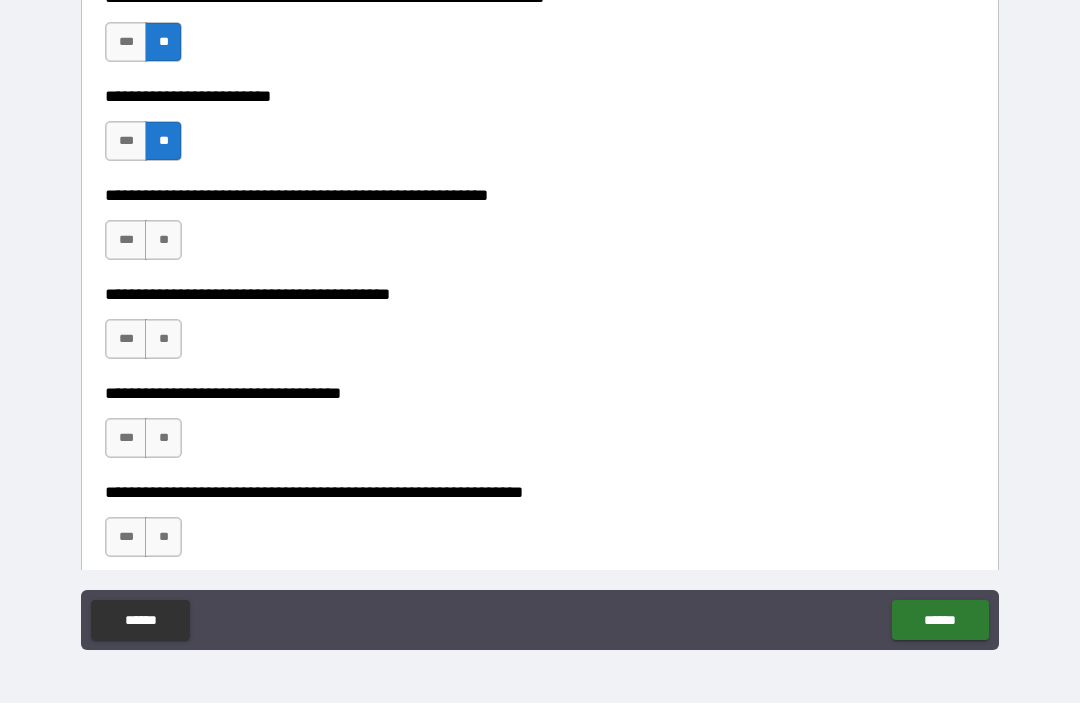 click on "**" at bounding box center (163, 241) 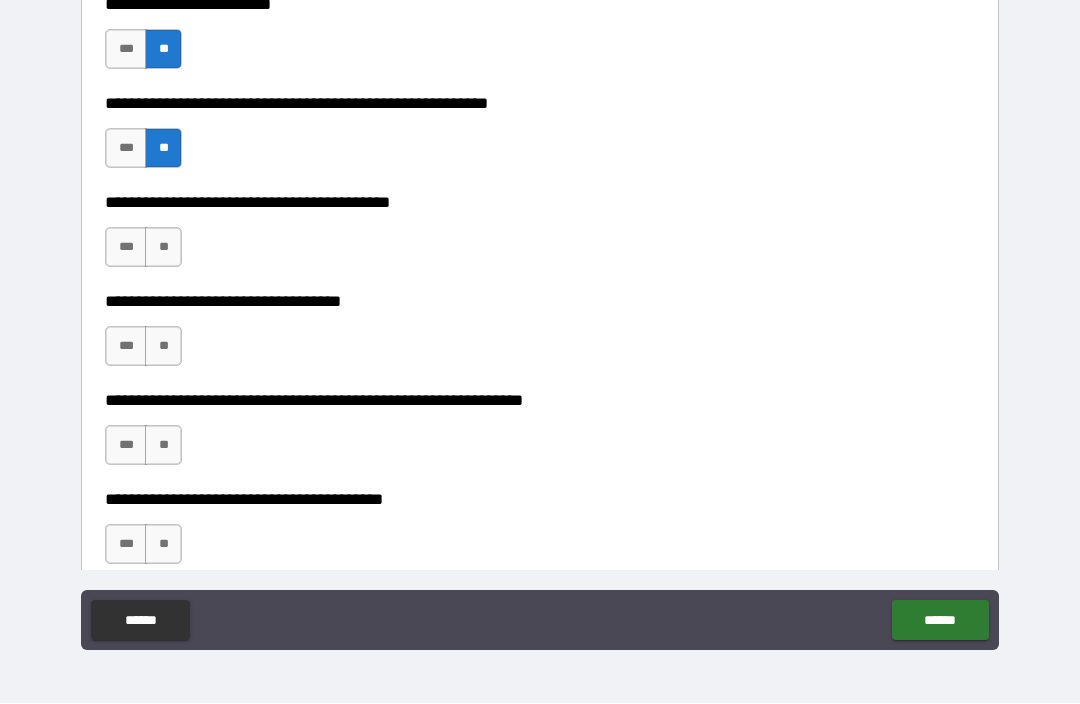 scroll, scrollTop: 7976, scrollLeft: 0, axis: vertical 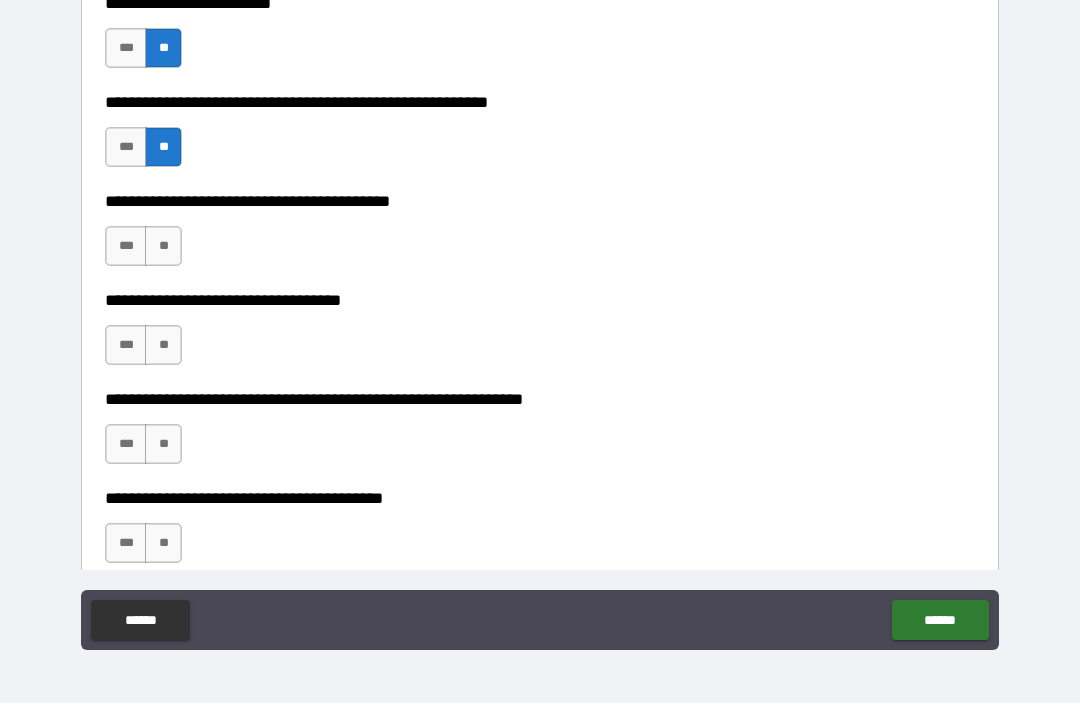 click on "**" at bounding box center [163, 247] 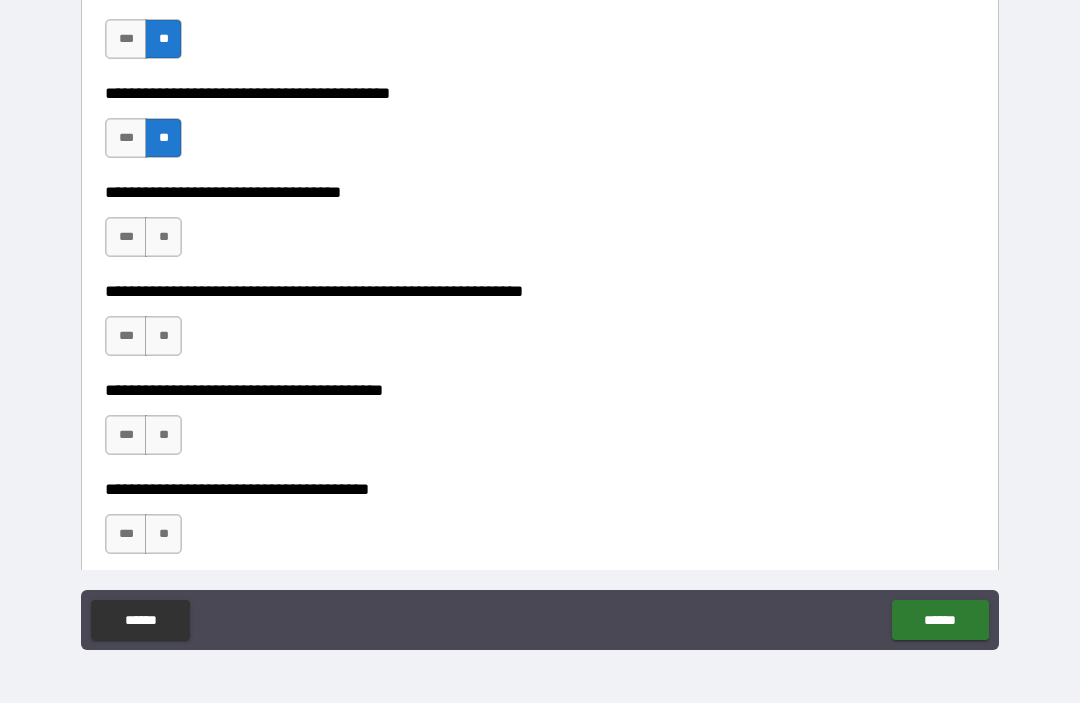 scroll, scrollTop: 8085, scrollLeft: 0, axis: vertical 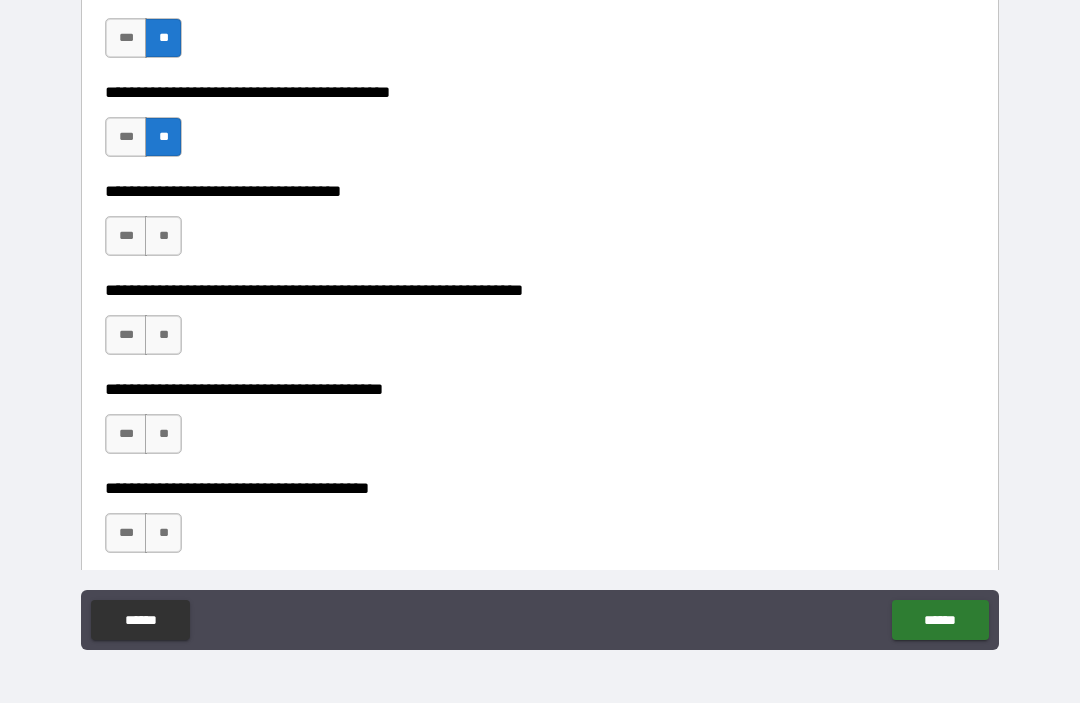 click on "***" at bounding box center (126, 237) 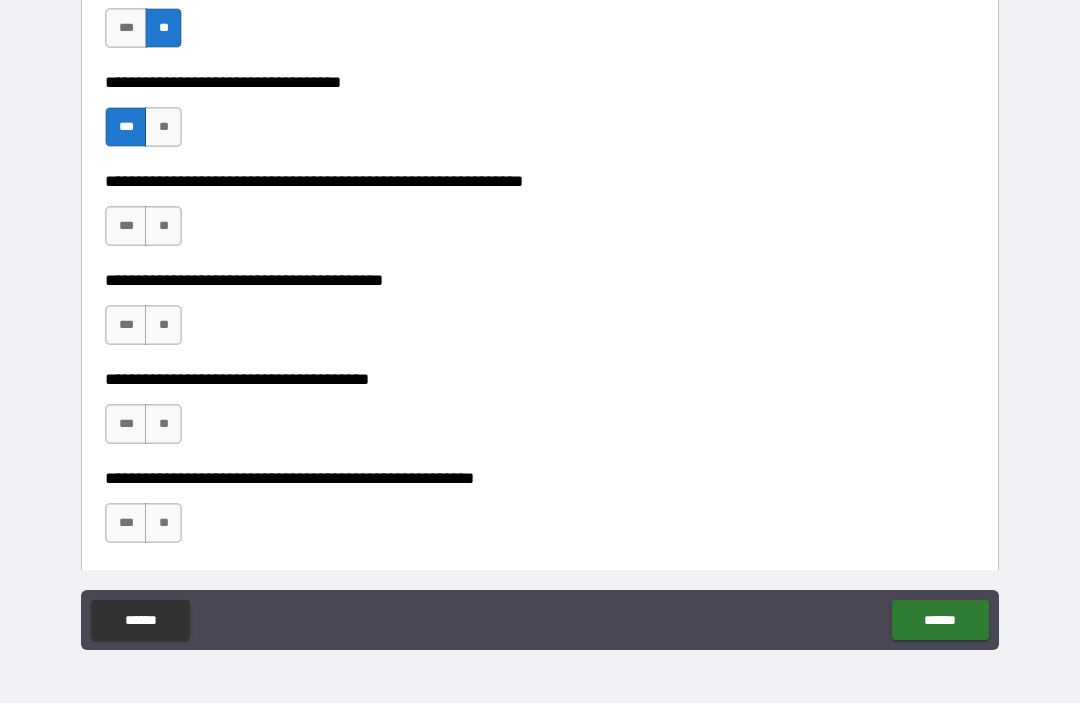 scroll, scrollTop: 8200, scrollLeft: 0, axis: vertical 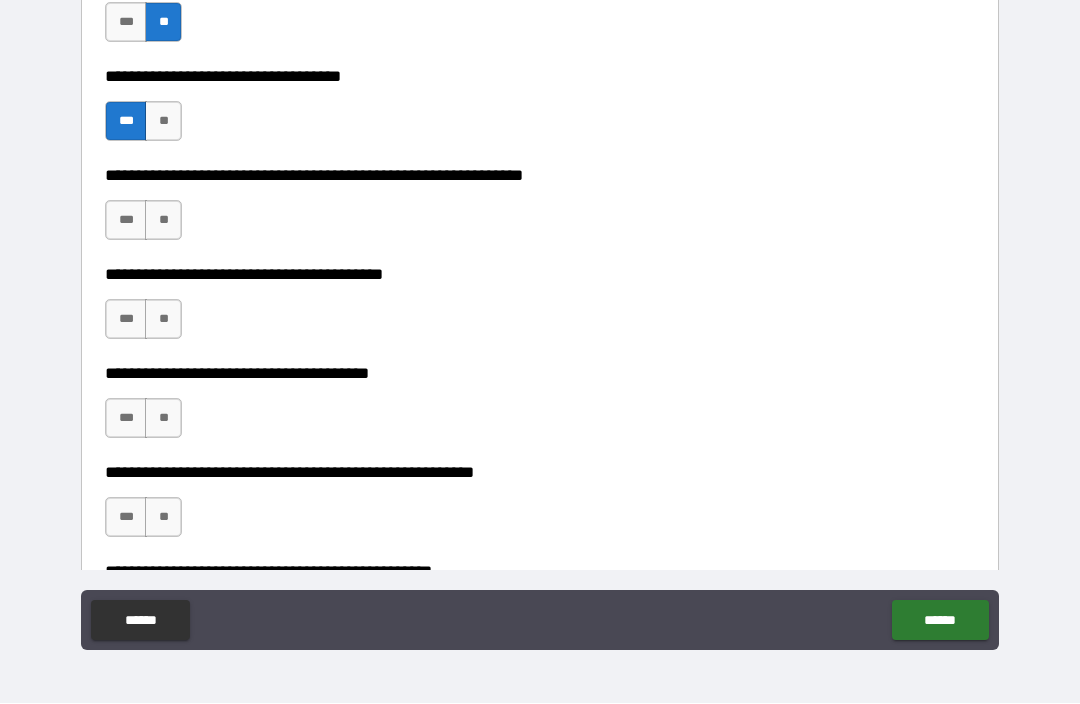 click on "***" at bounding box center [126, 221] 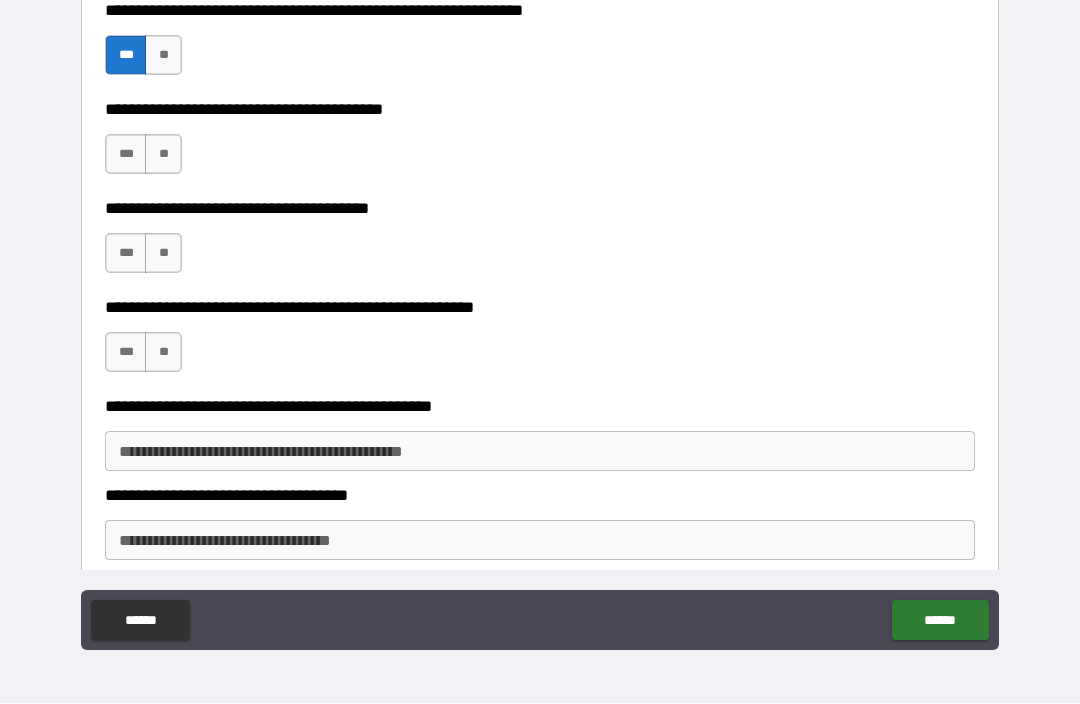 scroll, scrollTop: 8367, scrollLeft: 0, axis: vertical 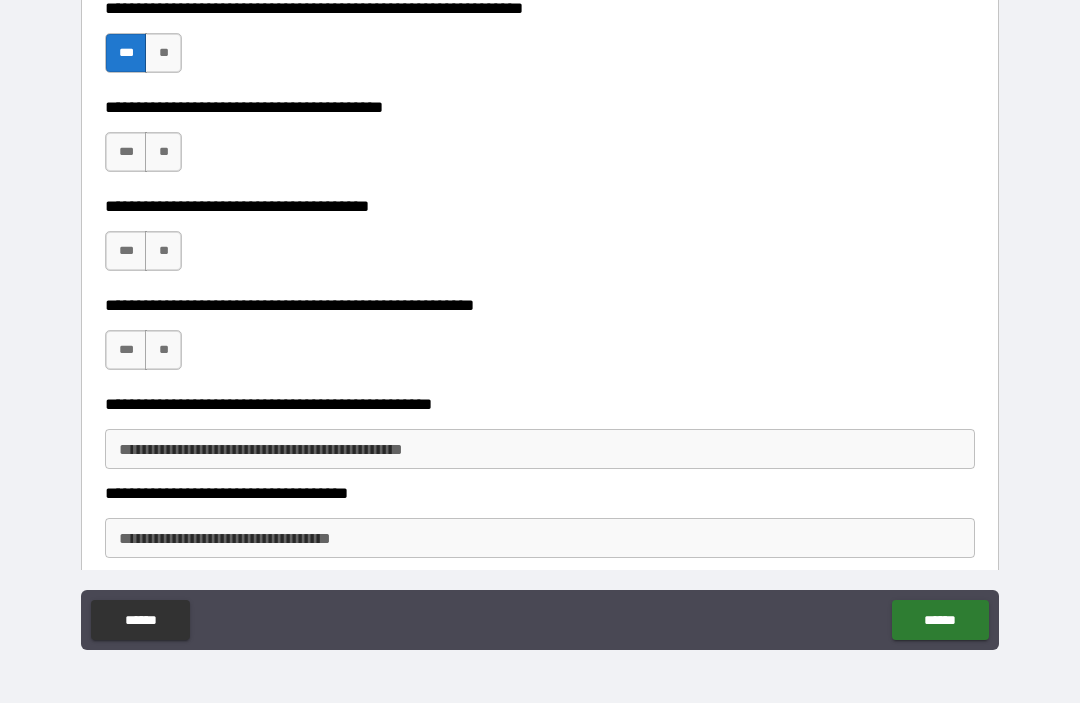 click on "***" at bounding box center [126, 252] 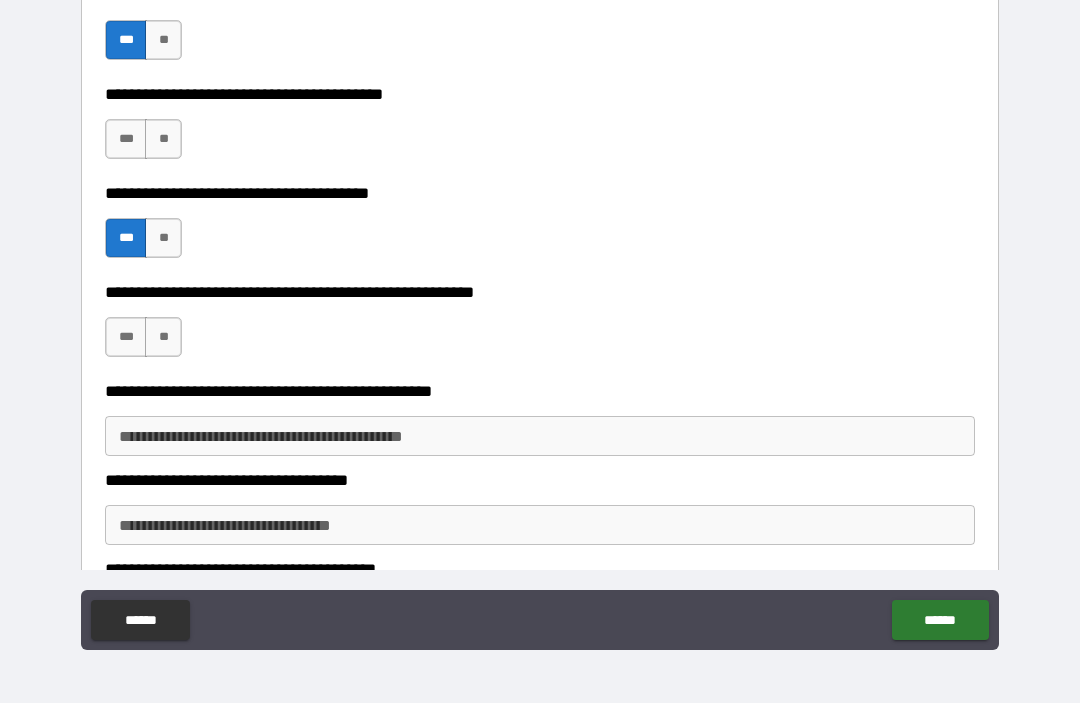 scroll, scrollTop: 8381, scrollLeft: 0, axis: vertical 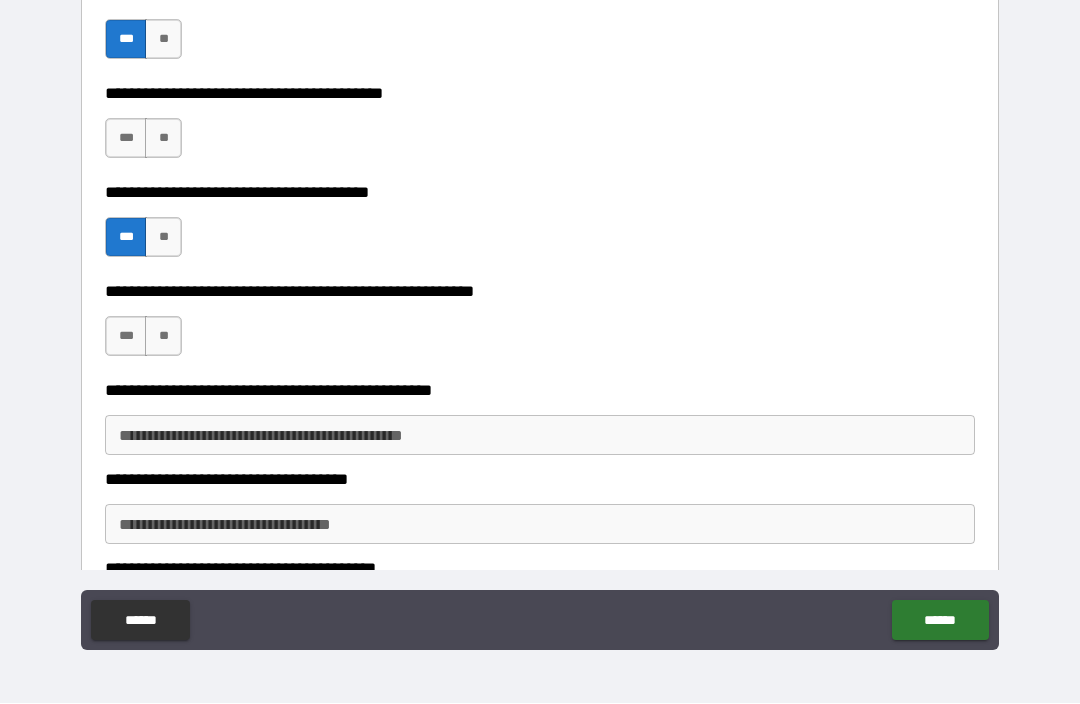click on "***" at bounding box center [126, 337] 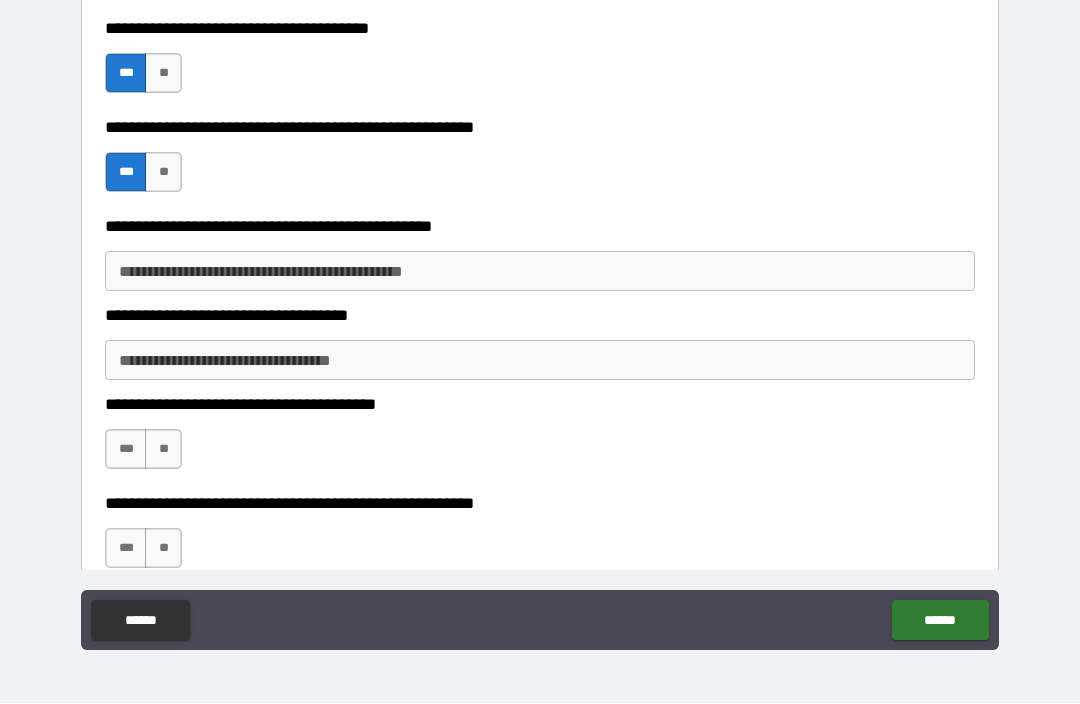 scroll, scrollTop: 8550, scrollLeft: 0, axis: vertical 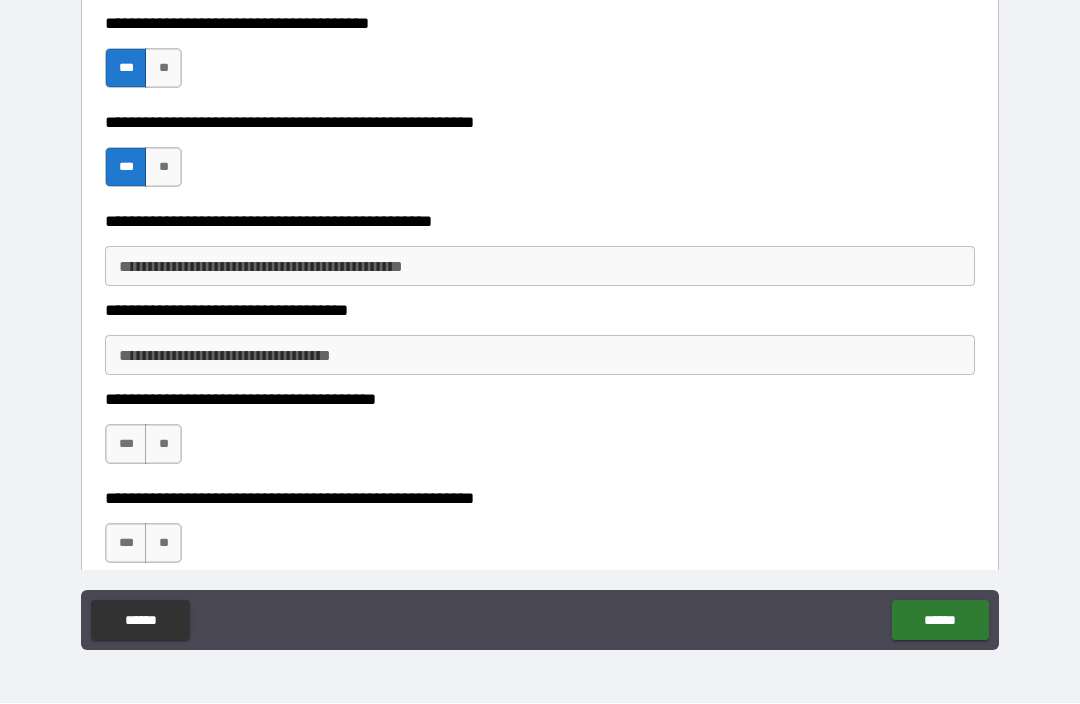 click on "**********" at bounding box center (540, 267) 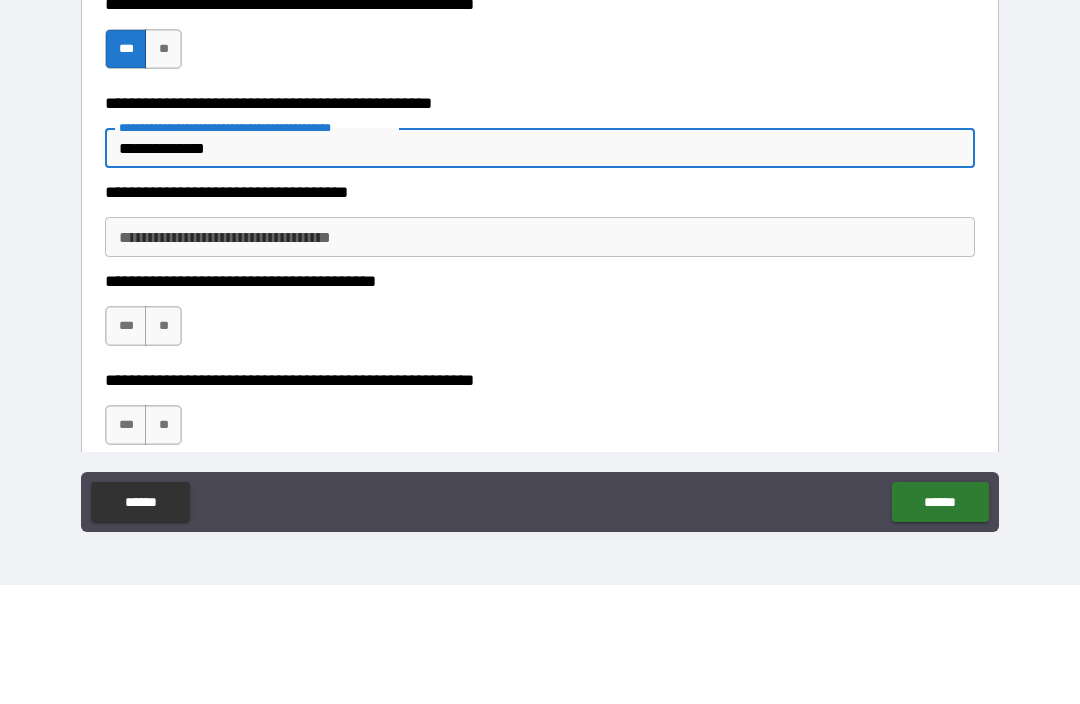 type on "**********" 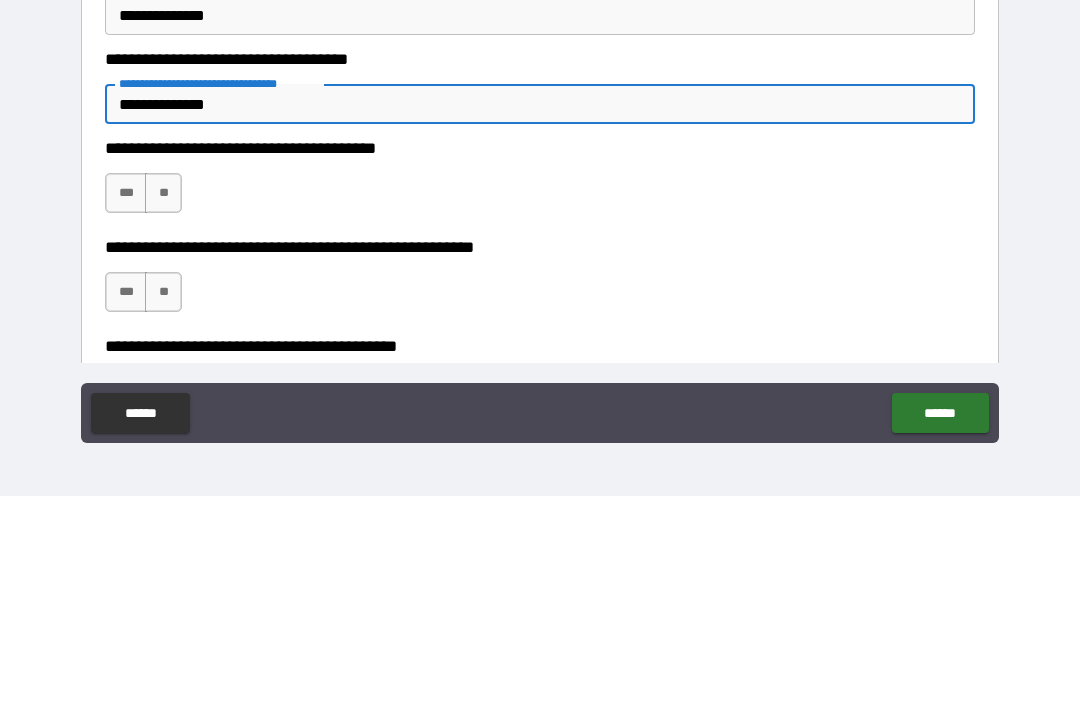 scroll, scrollTop: 8603, scrollLeft: 0, axis: vertical 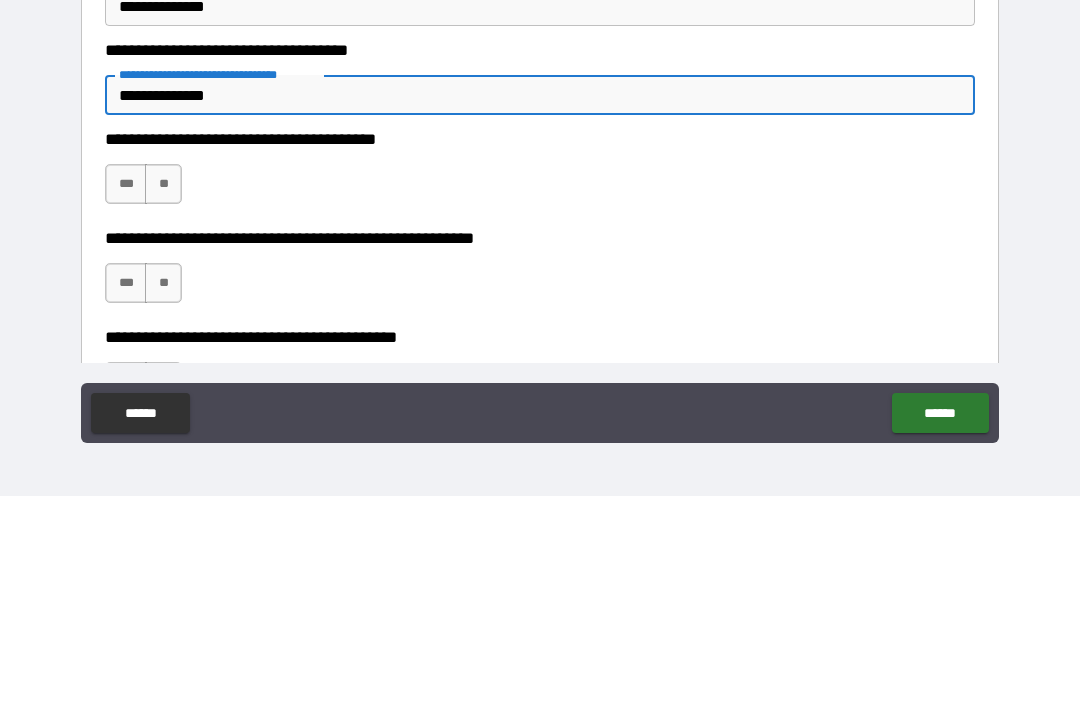 type on "**********" 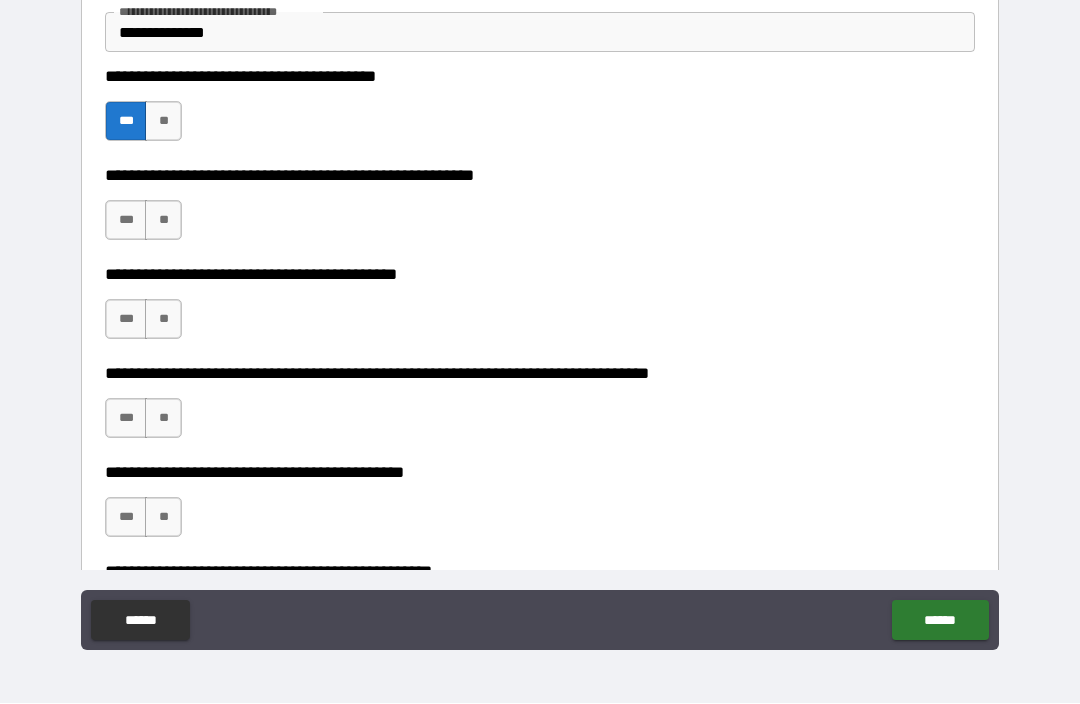 scroll, scrollTop: 8880, scrollLeft: 0, axis: vertical 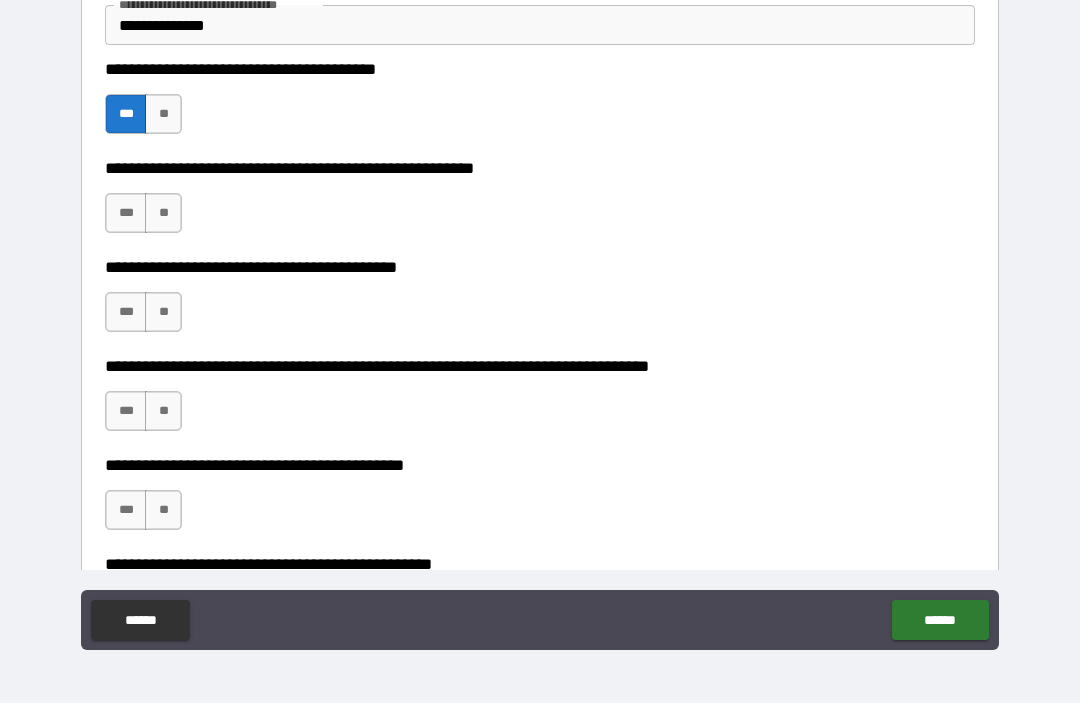 click on "**" at bounding box center [163, 214] 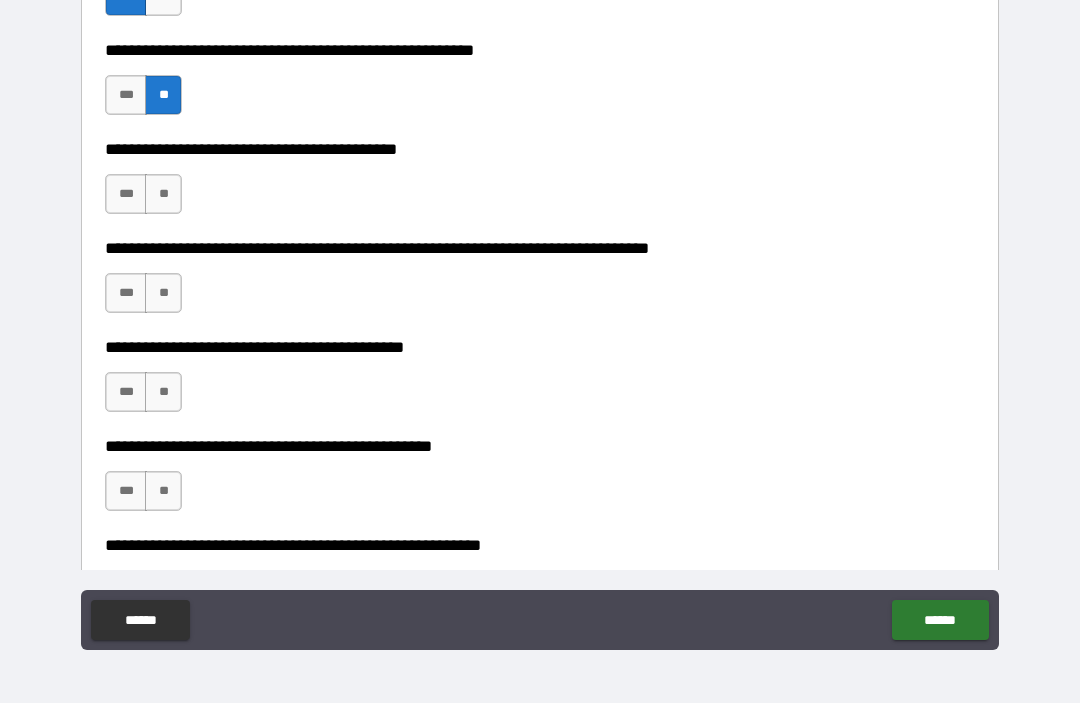 scroll, scrollTop: 8999, scrollLeft: 0, axis: vertical 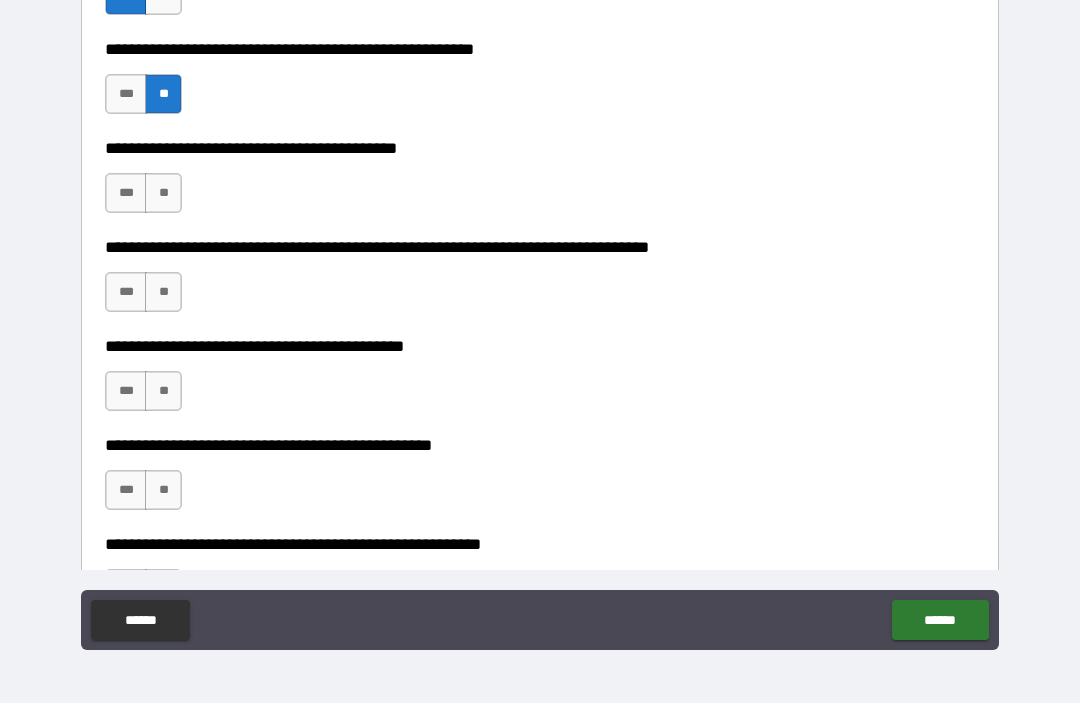 click on "***" at bounding box center [126, 194] 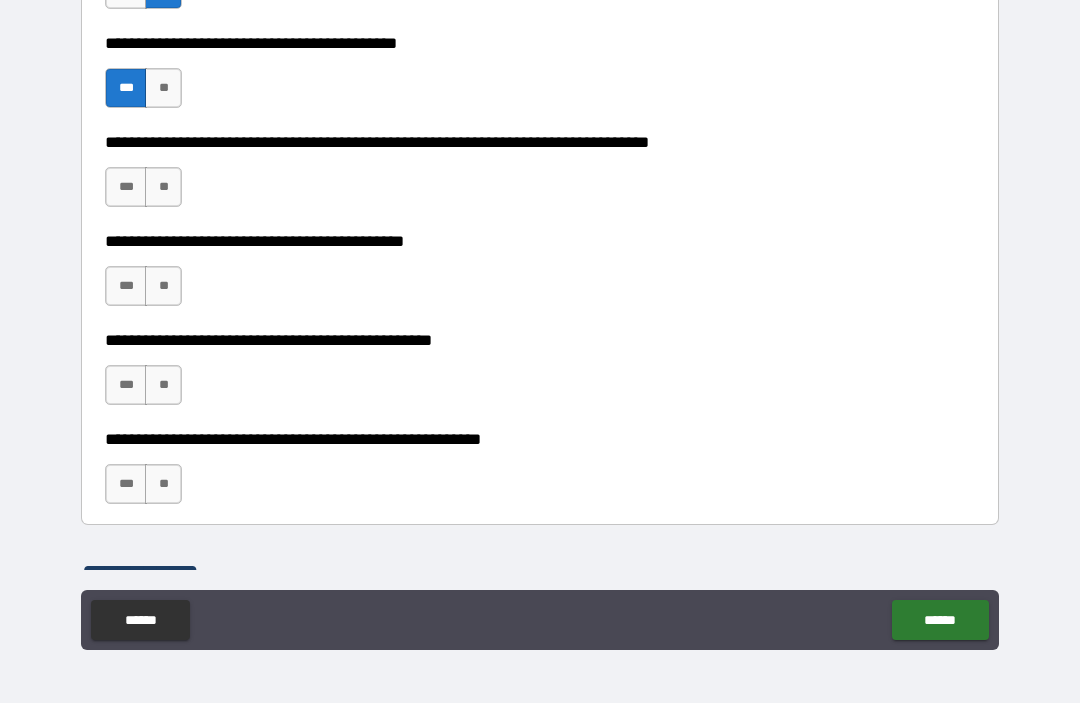 scroll, scrollTop: 9110, scrollLeft: 0, axis: vertical 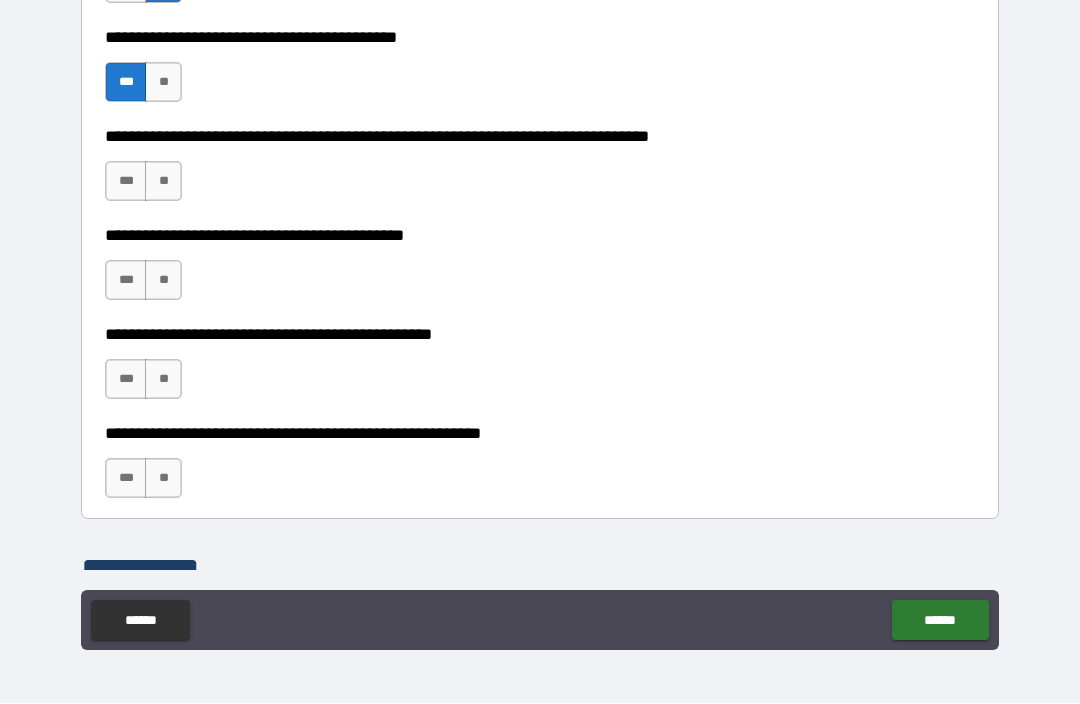 click on "**" at bounding box center (163, 182) 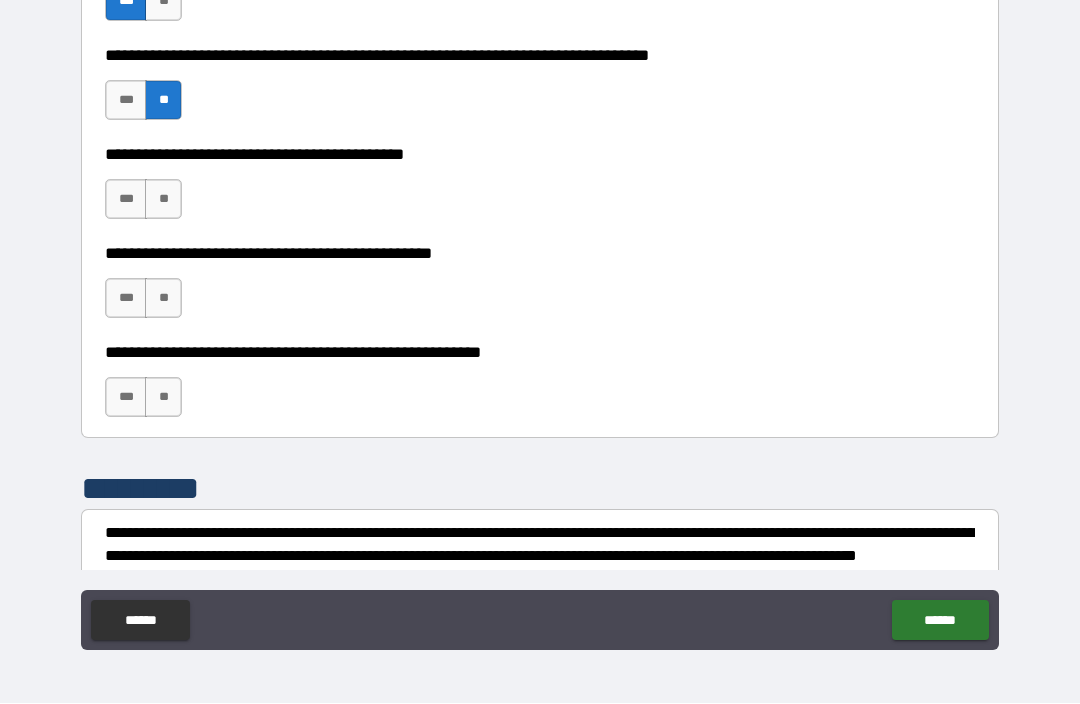 scroll, scrollTop: 9192, scrollLeft: 0, axis: vertical 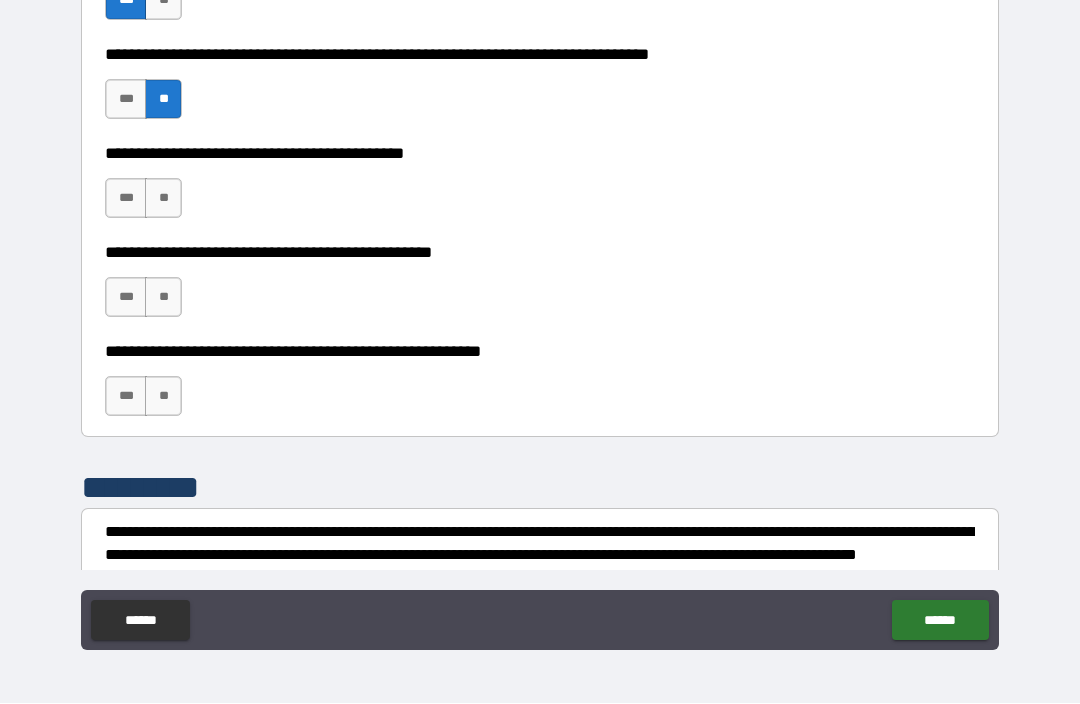 click on "**" at bounding box center (163, 199) 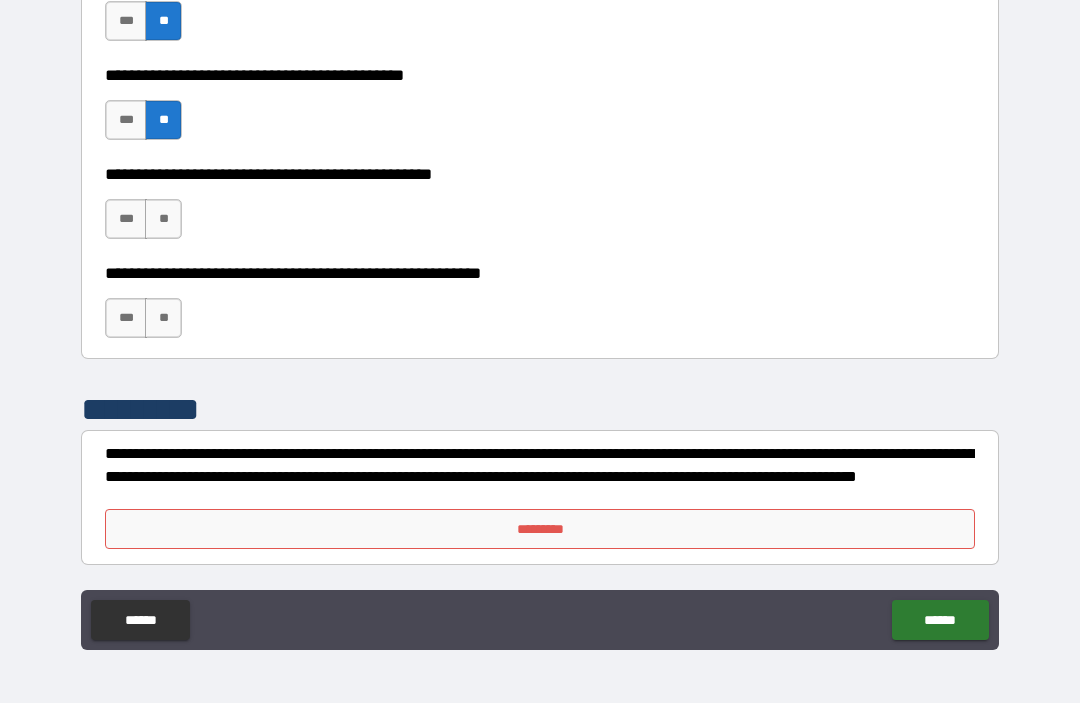 scroll, scrollTop: 9270, scrollLeft: 0, axis: vertical 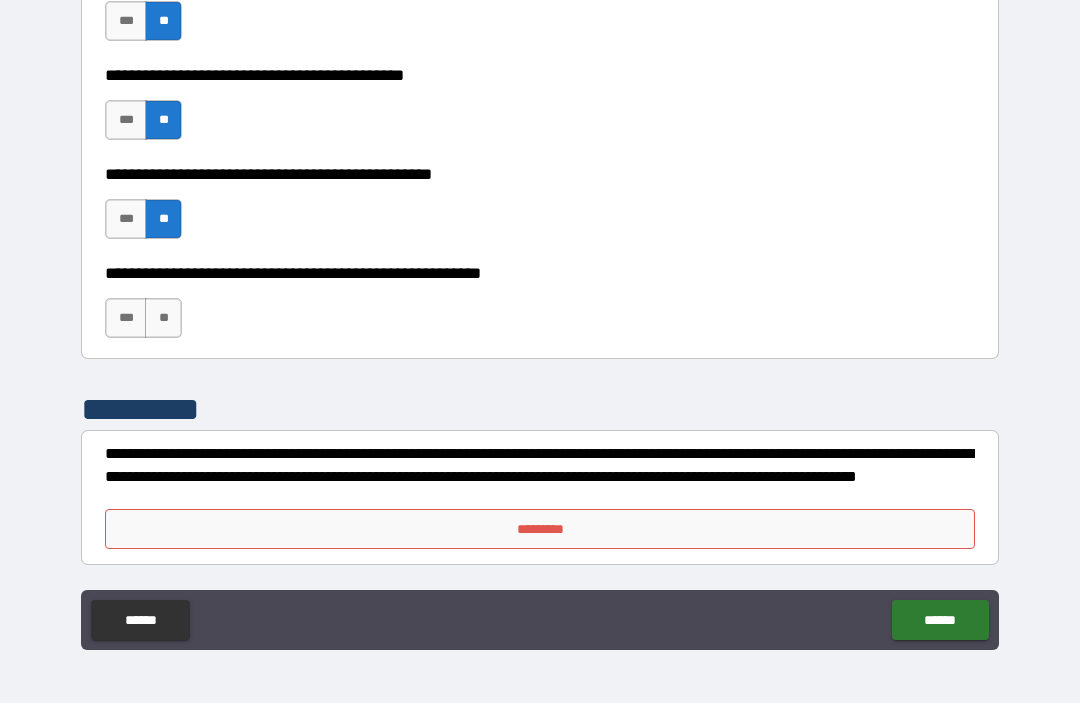 click on "***" at bounding box center (126, 220) 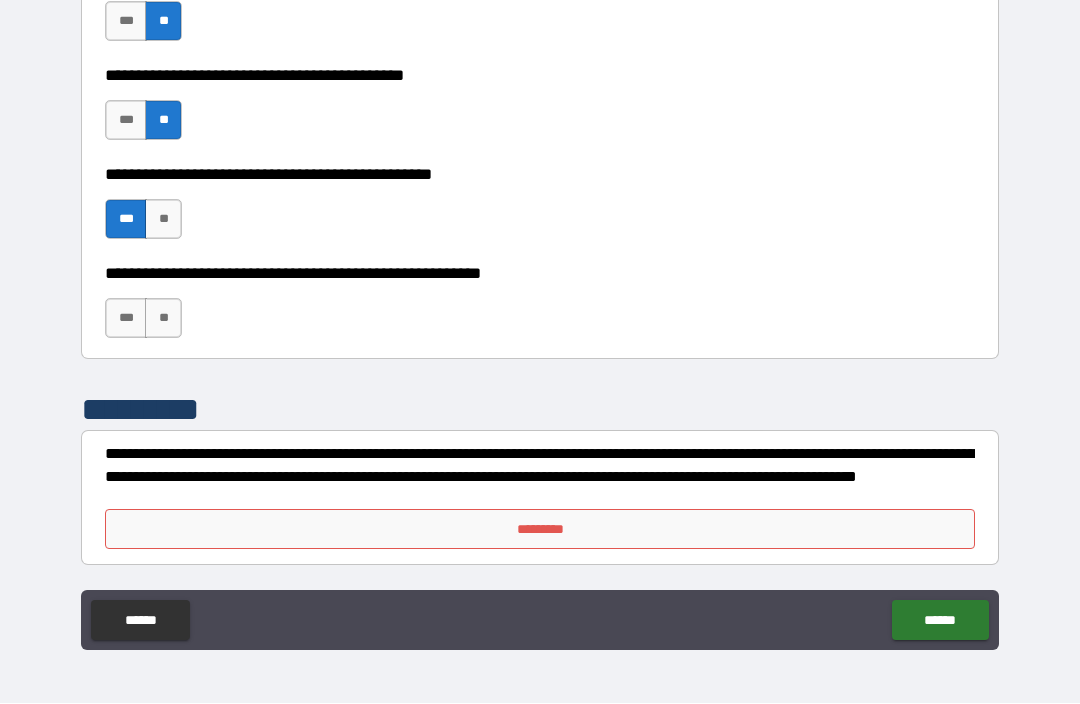 click on "**" at bounding box center [163, 319] 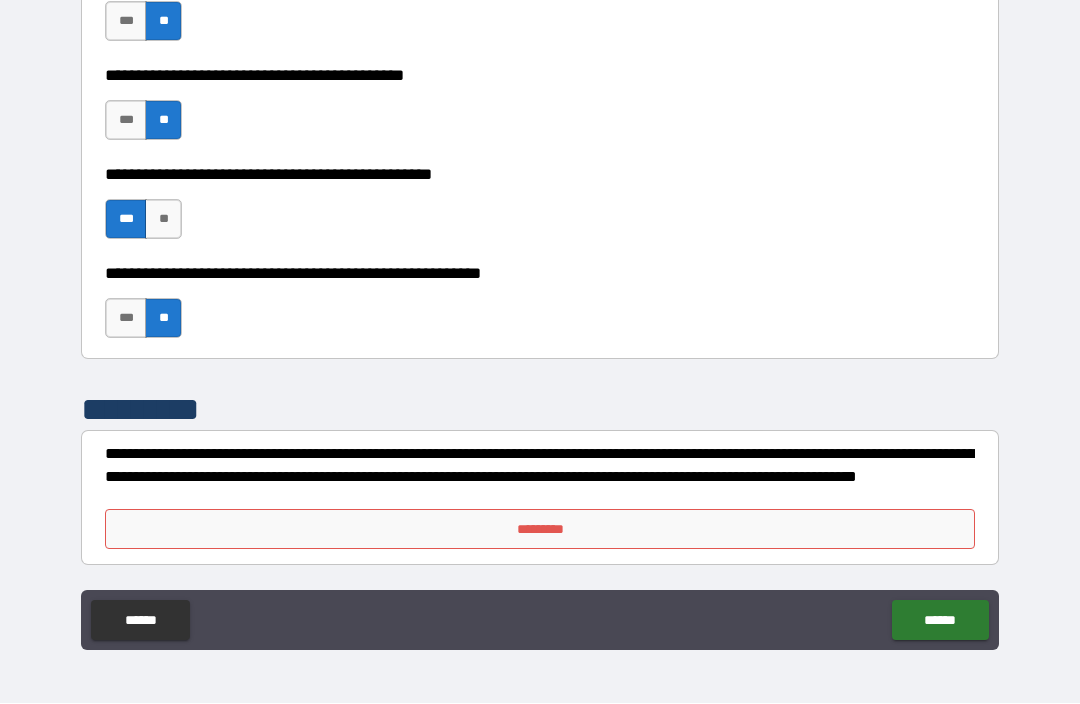 click on "*********" at bounding box center (540, 530) 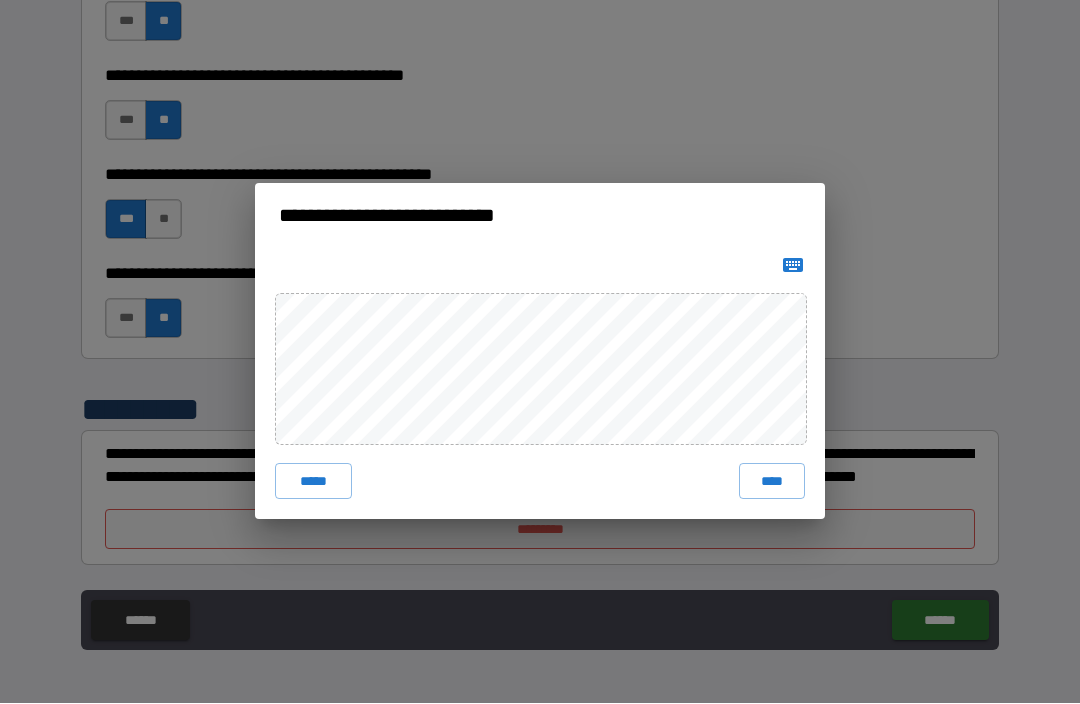 click on "****" at bounding box center [772, 482] 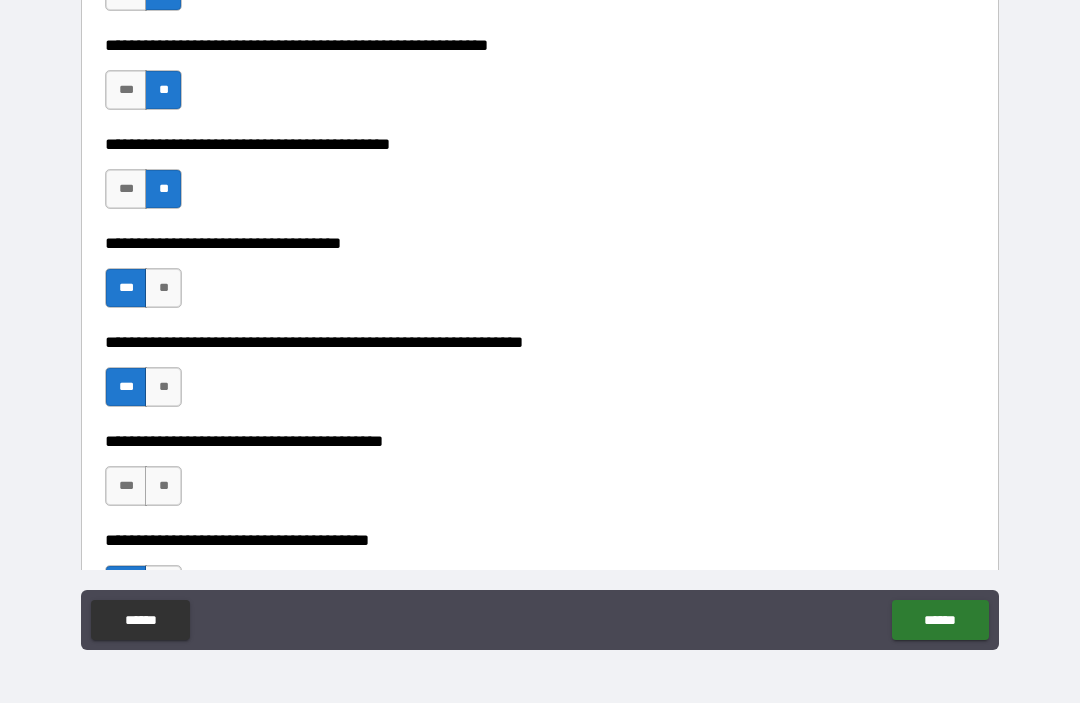 scroll, scrollTop: 8034, scrollLeft: 0, axis: vertical 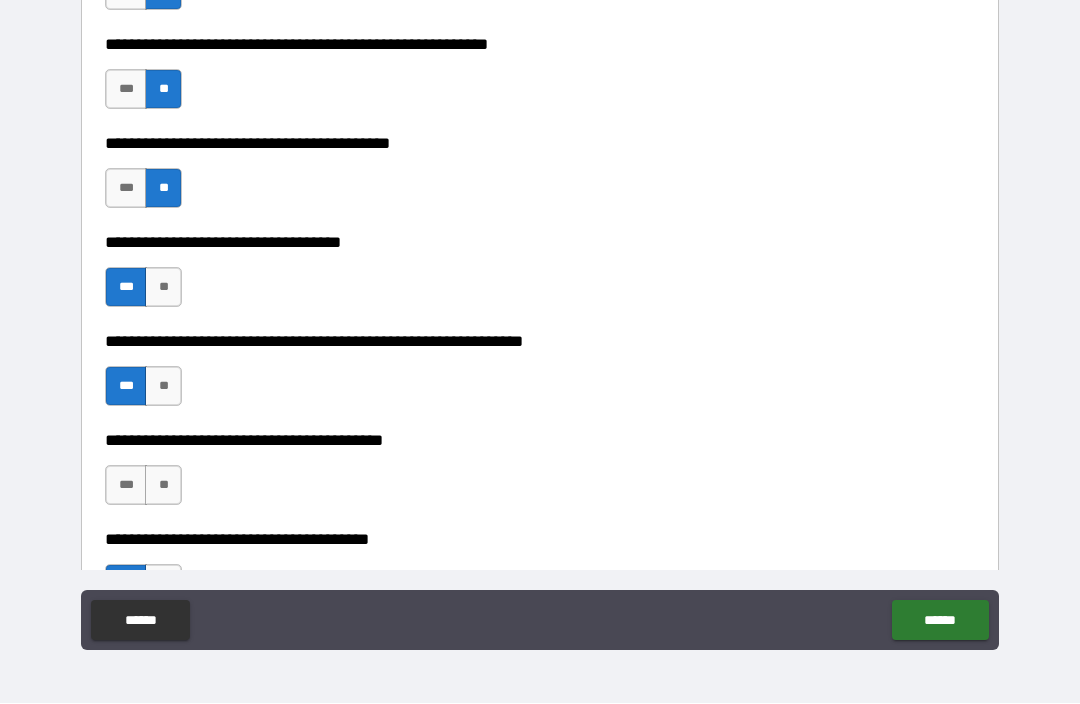 click on "**" at bounding box center (163, 486) 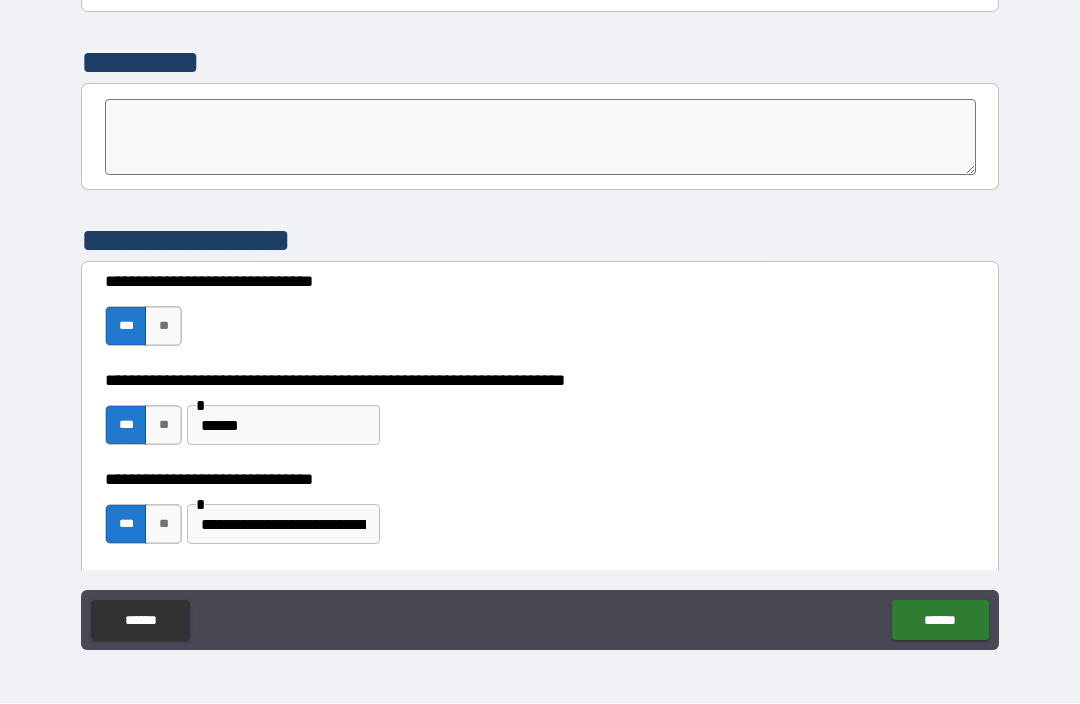 scroll, scrollTop: 6608, scrollLeft: 0, axis: vertical 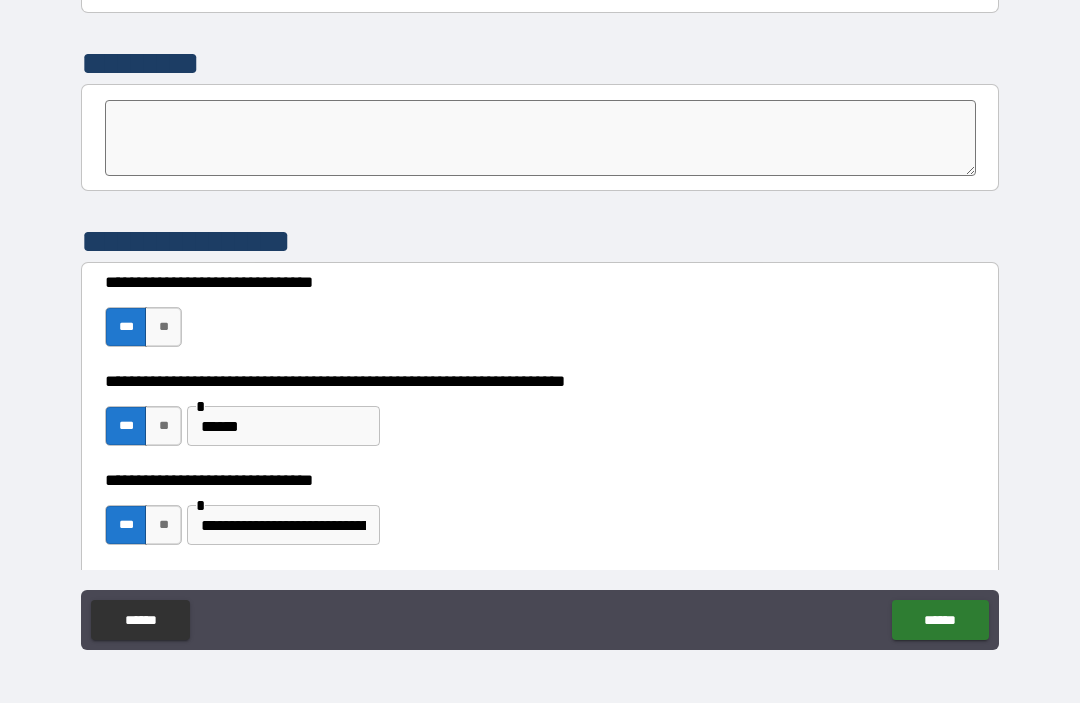 click on "******" at bounding box center [283, 427] 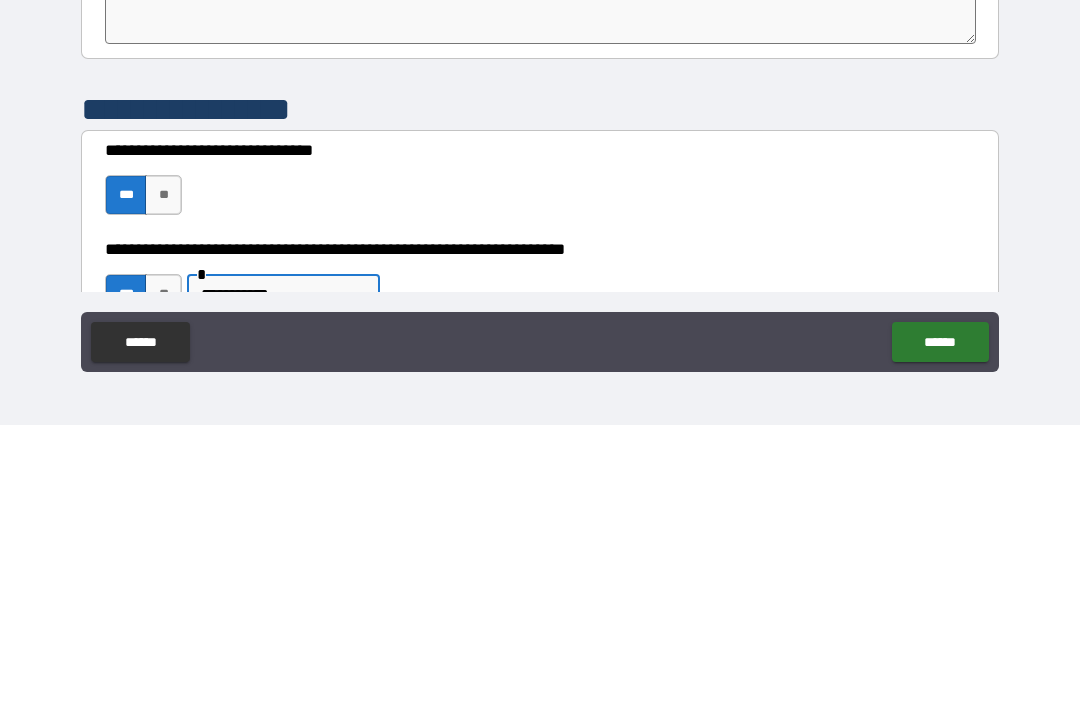 scroll, scrollTop: 6460, scrollLeft: 0, axis: vertical 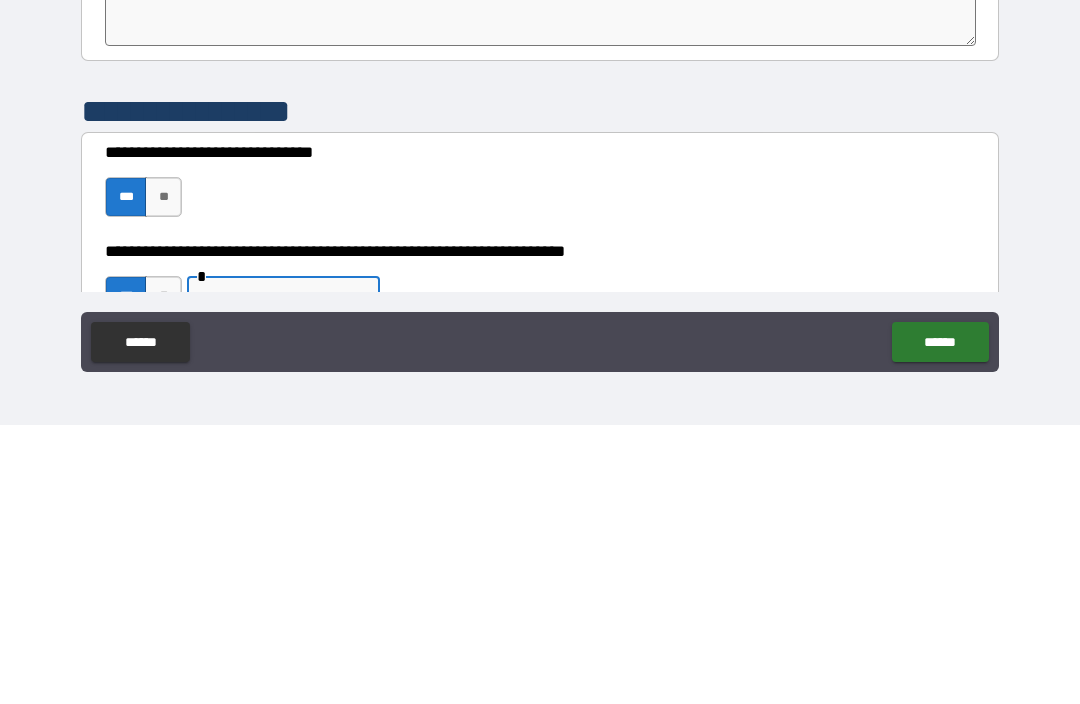 type on "**********" 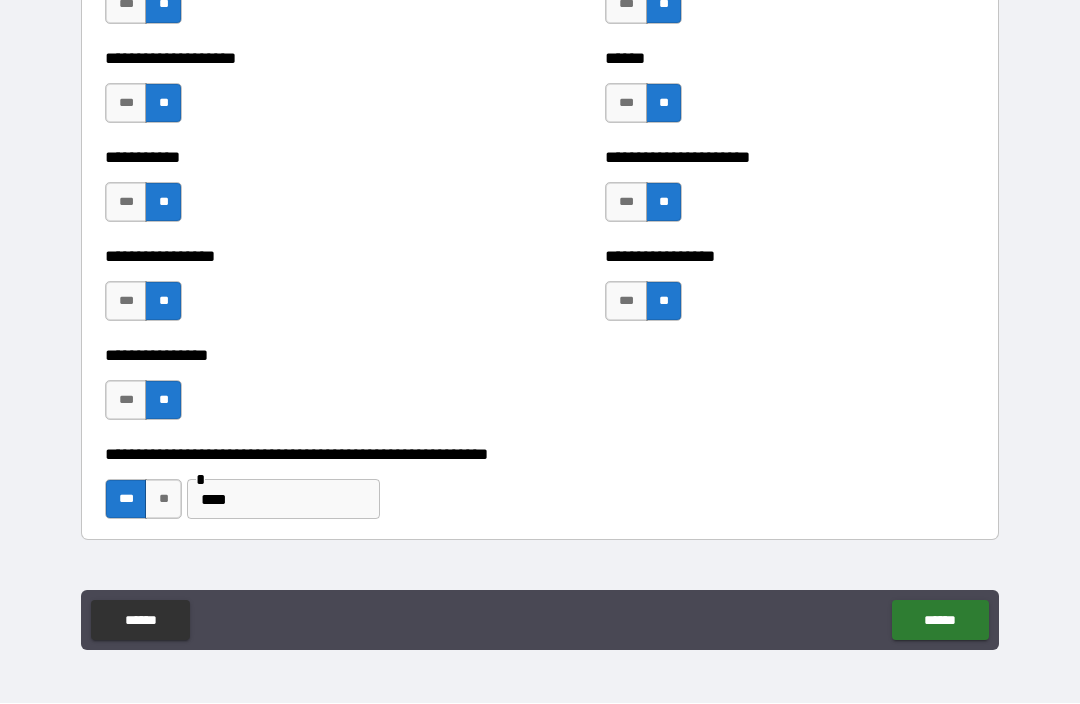 scroll, scrollTop: 6083, scrollLeft: 0, axis: vertical 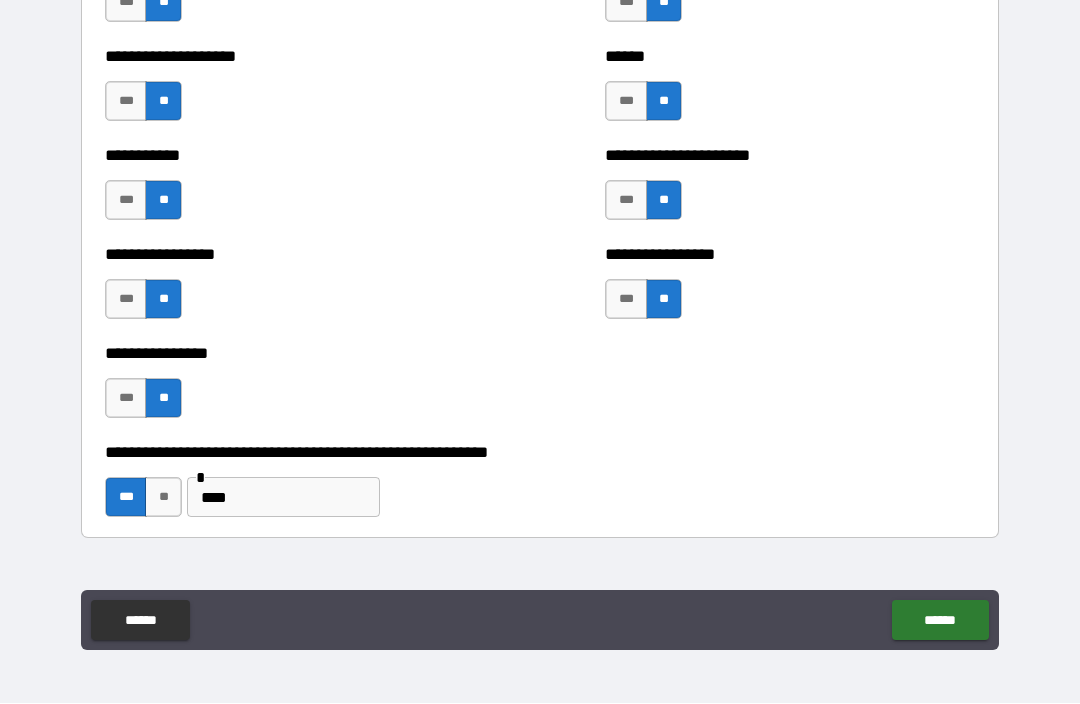click on "******" at bounding box center [940, 621] 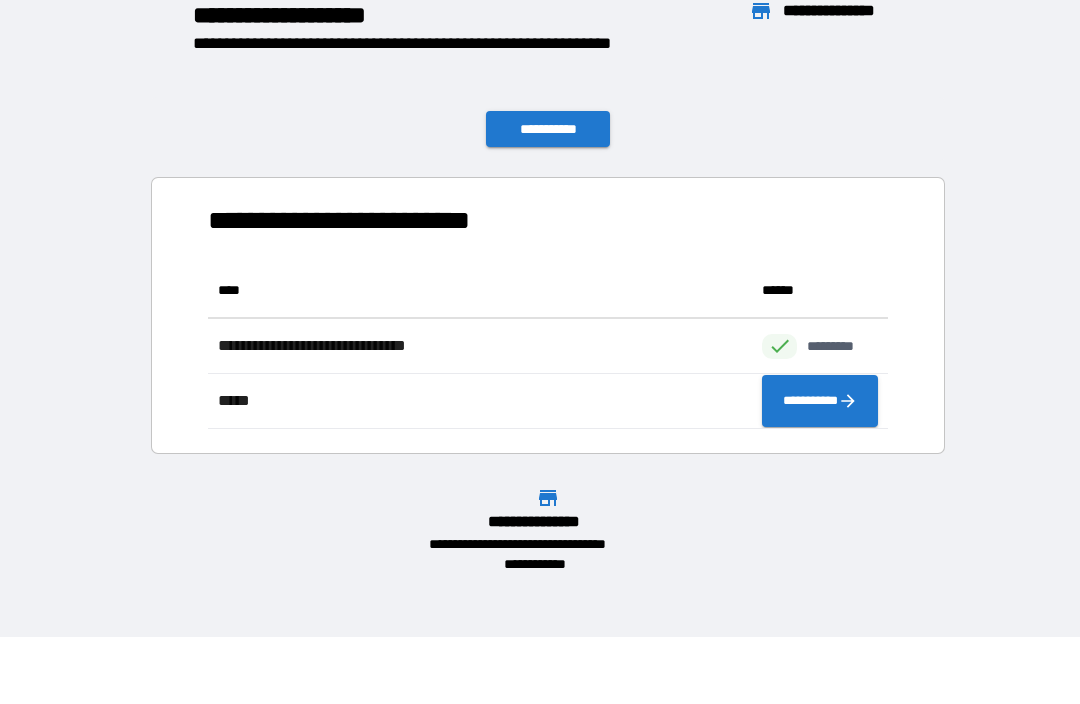 scroll, scrollTop: 1, scrollLeft: 1, axis: both 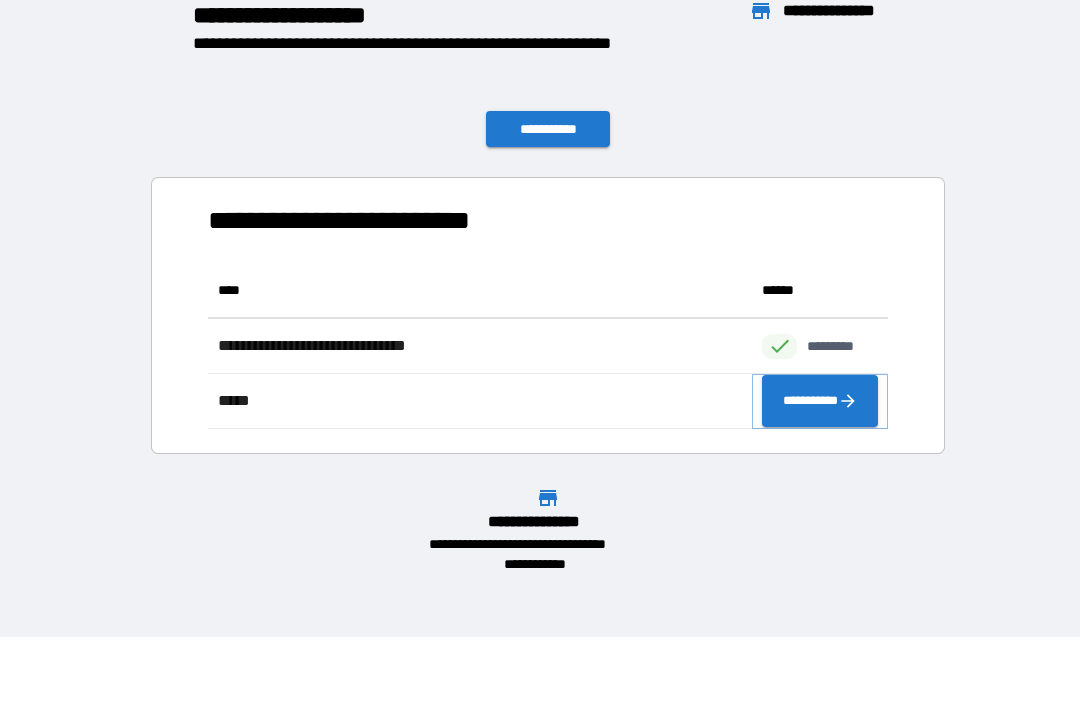 click on "**********" at bounding box center [820, 402] 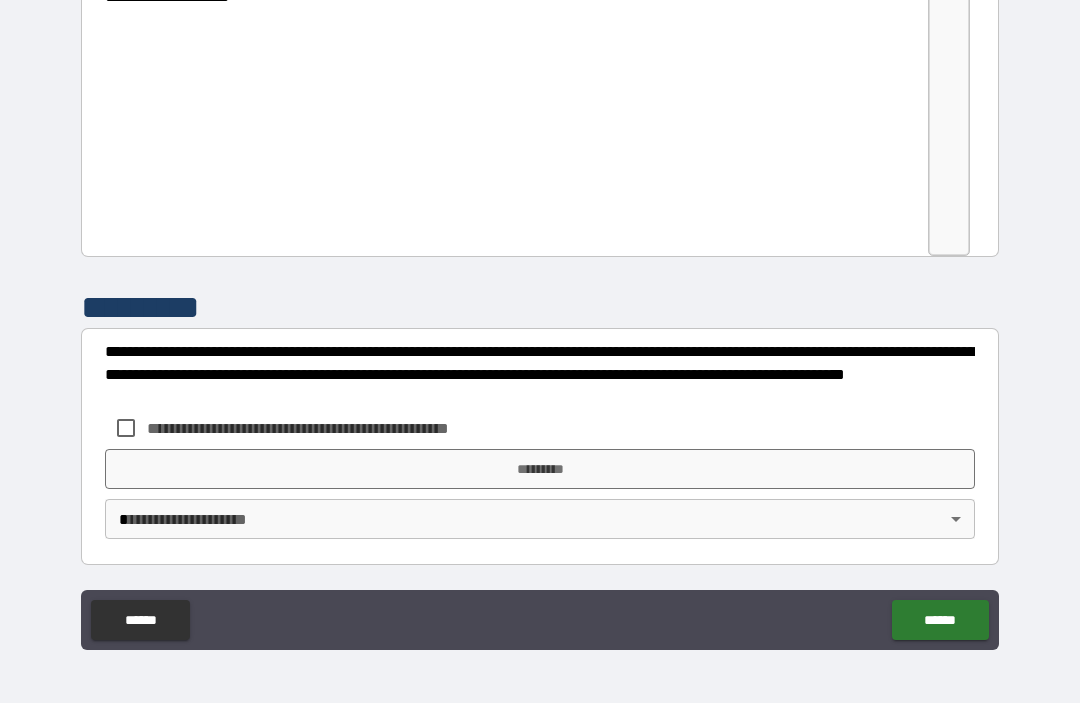scroll, scrollTop: 3233, scrollLeft: 0, axis: vertical 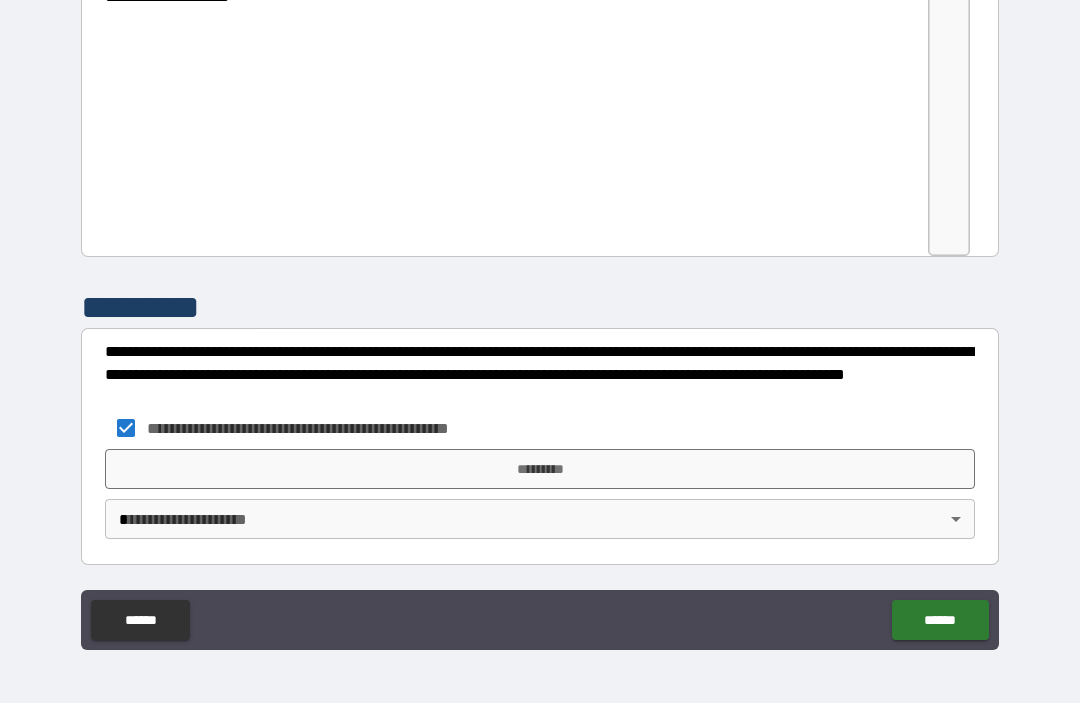 click on "**********" at bounding box center [540, 319] 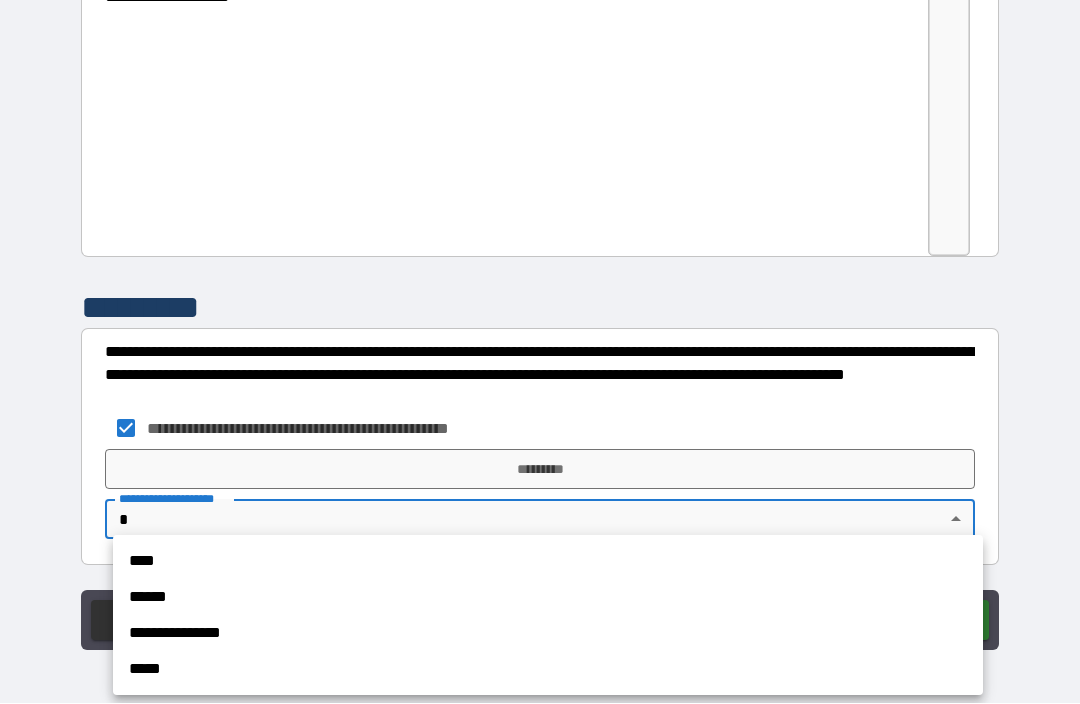 click at bounding box center (540, 352) 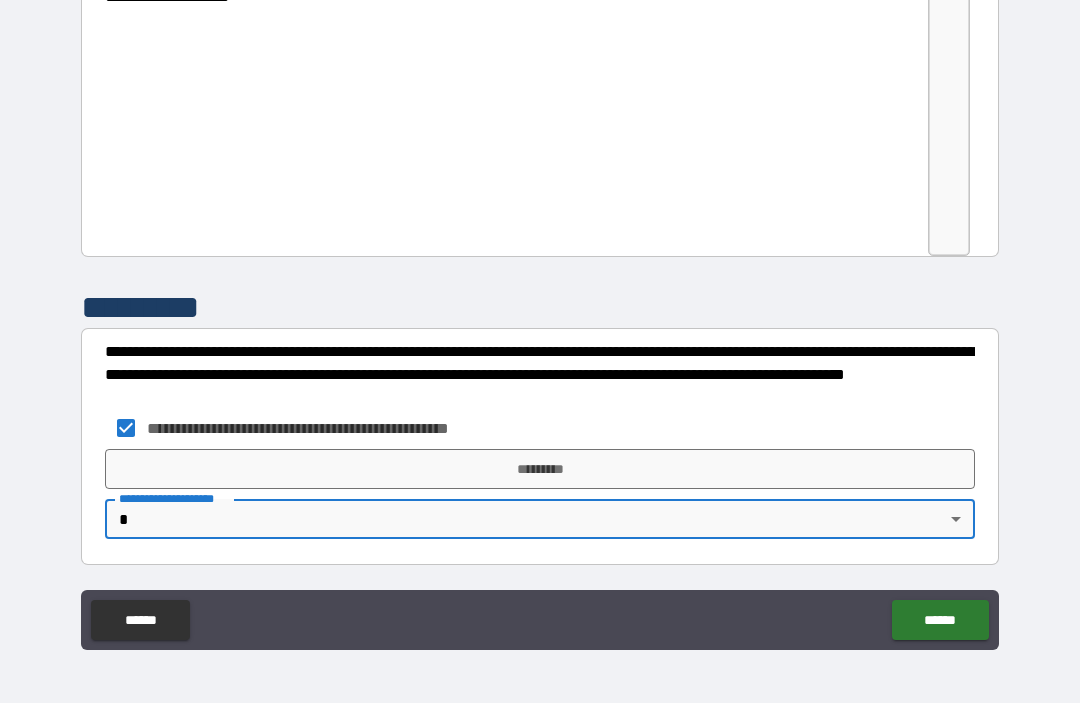click on "*********" at bounding box center (540, 470) 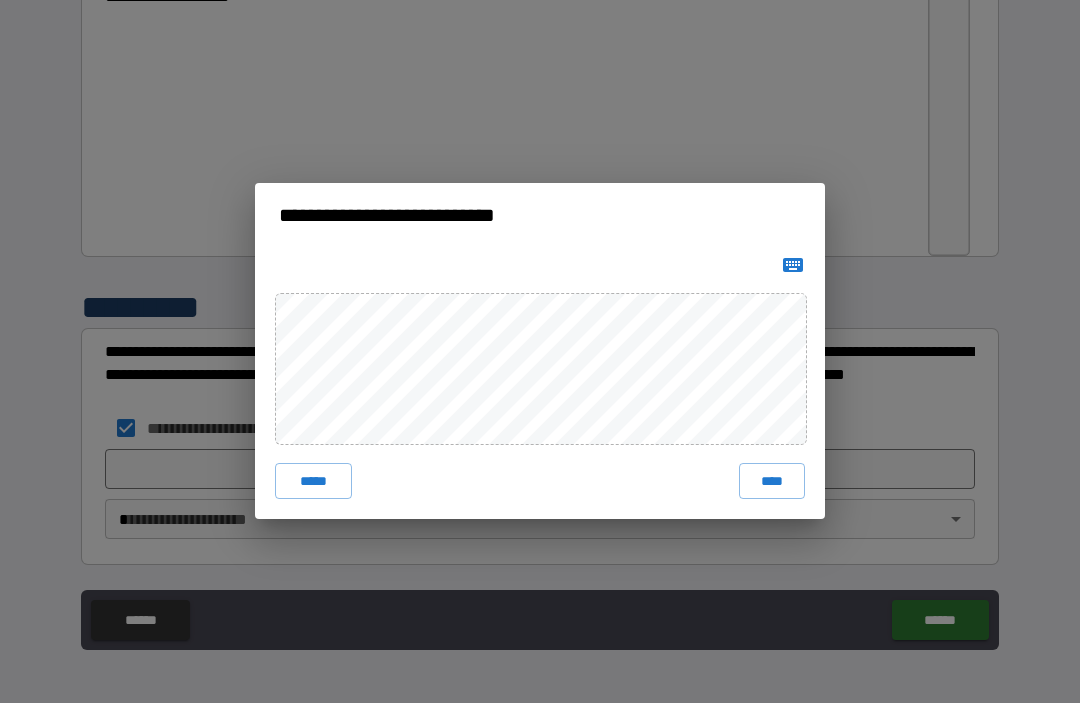 click on "****" at bounding box center [772, 482] 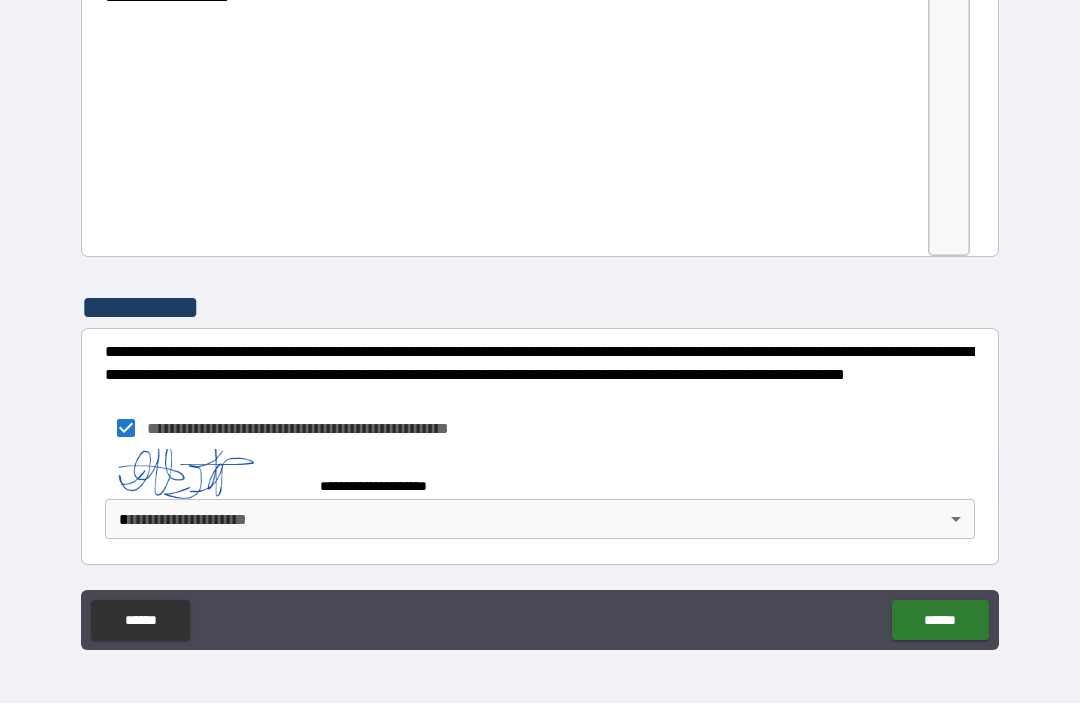 scroll, scrollTop: 3223, scrollLeft: 0, axis: vertical 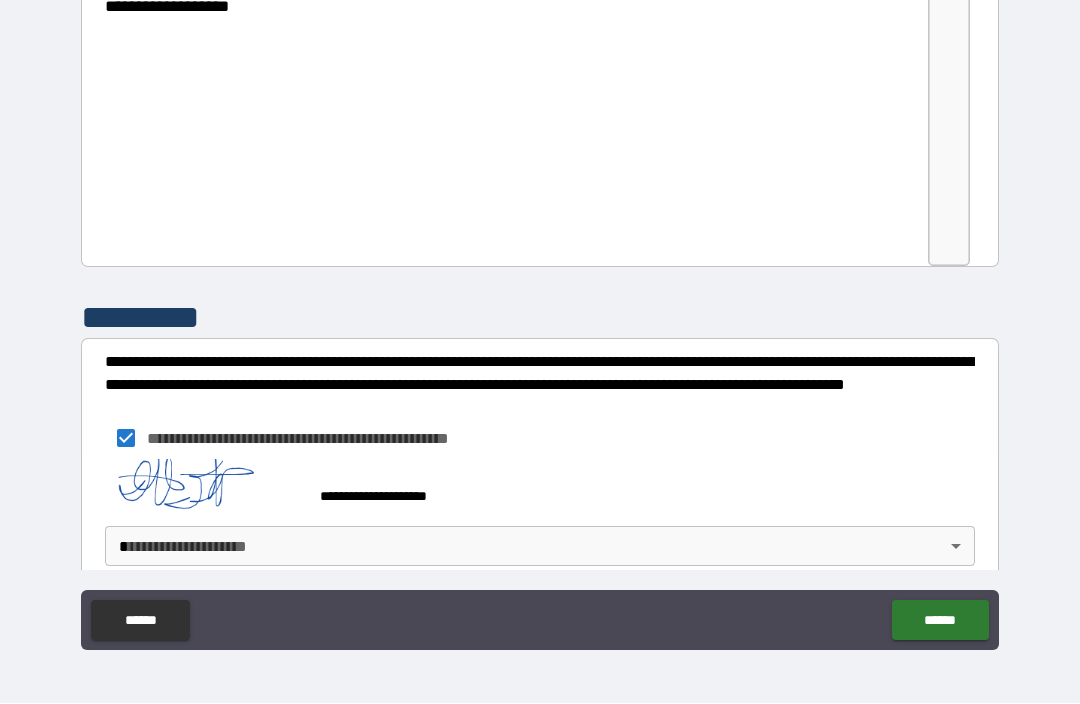 click on "**********" at bounding box center (540, 319) 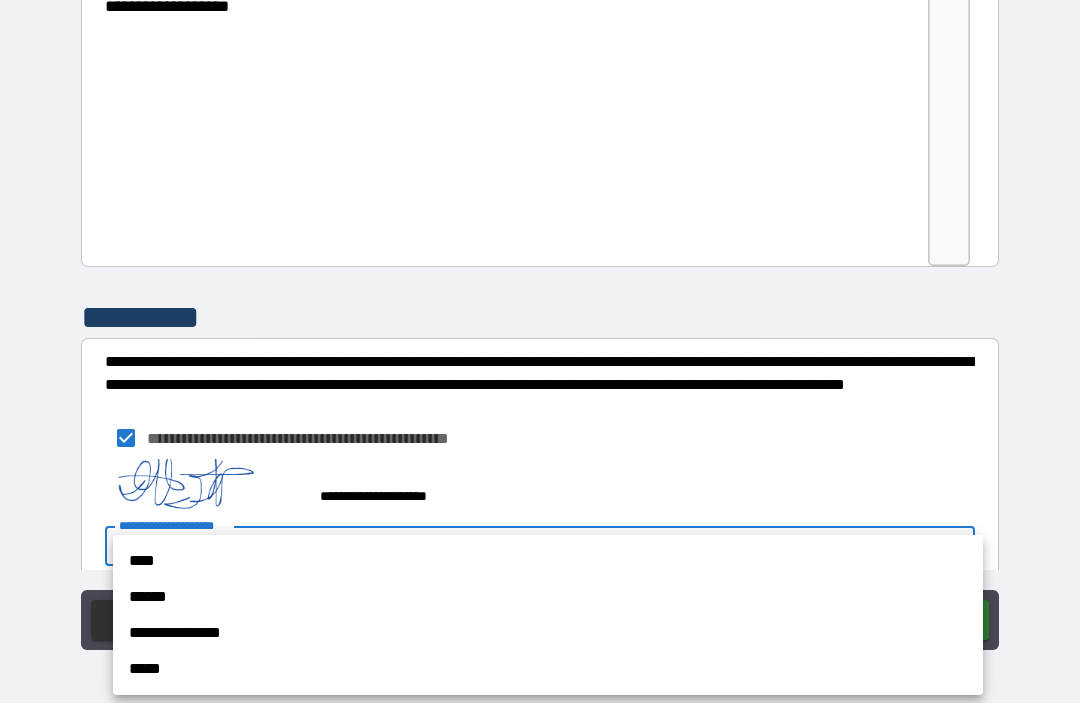 click on "****" at bounding box center [548, 562] 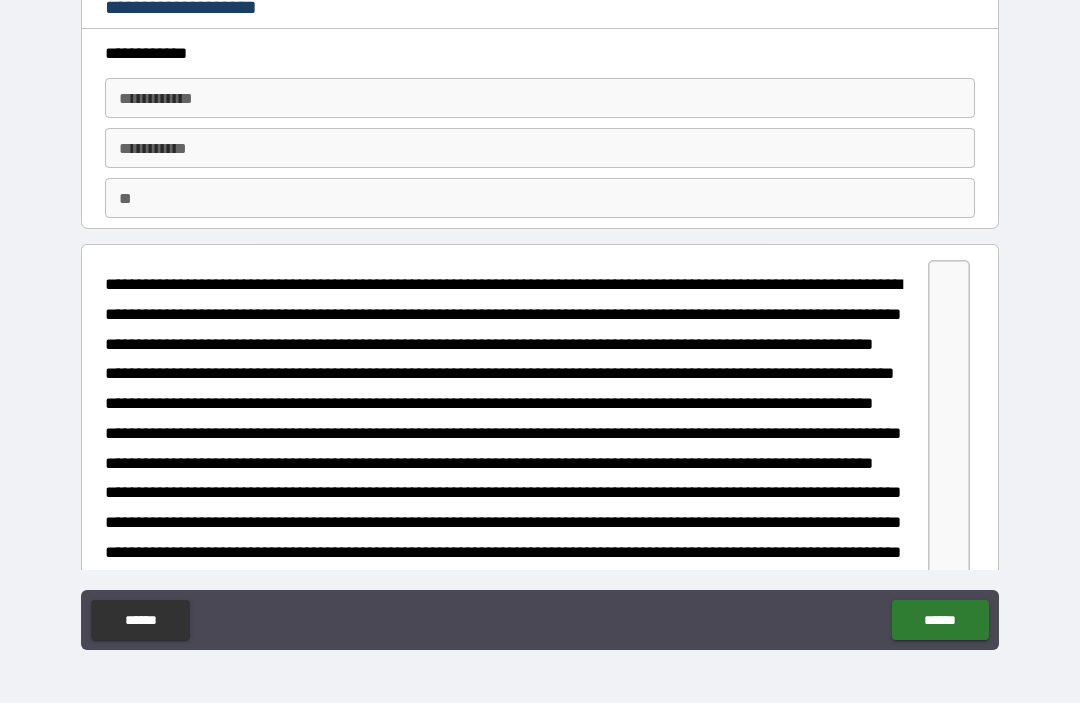scroll, scrollTop: 0, scrollLeft: 0, axis: both 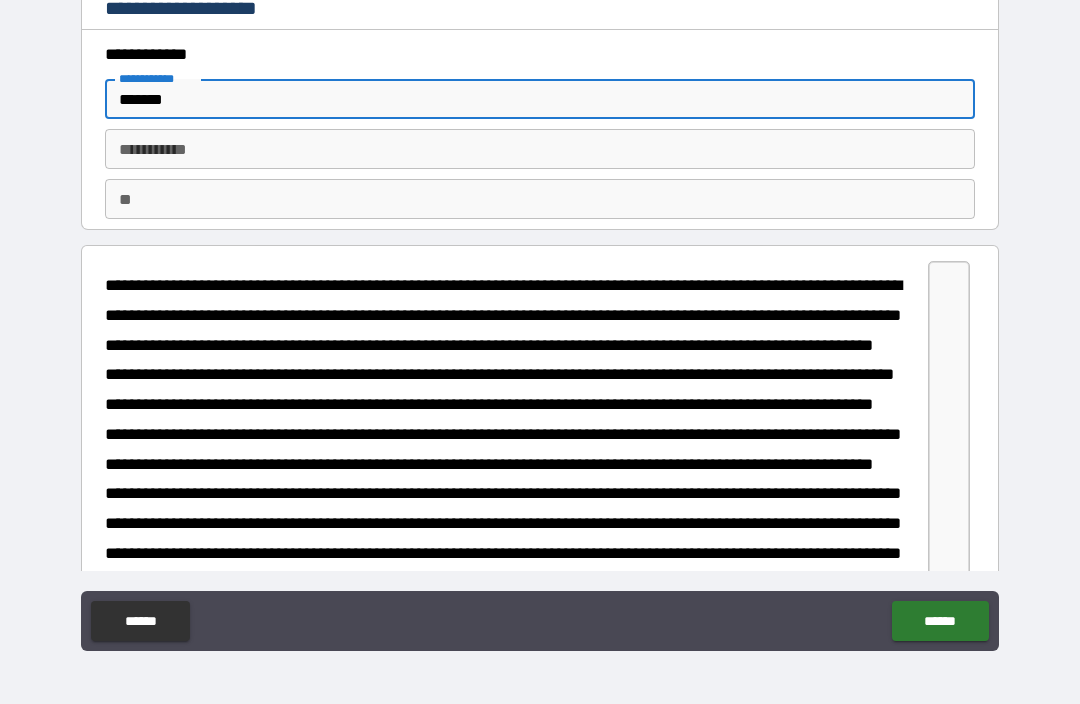 type on "*******" 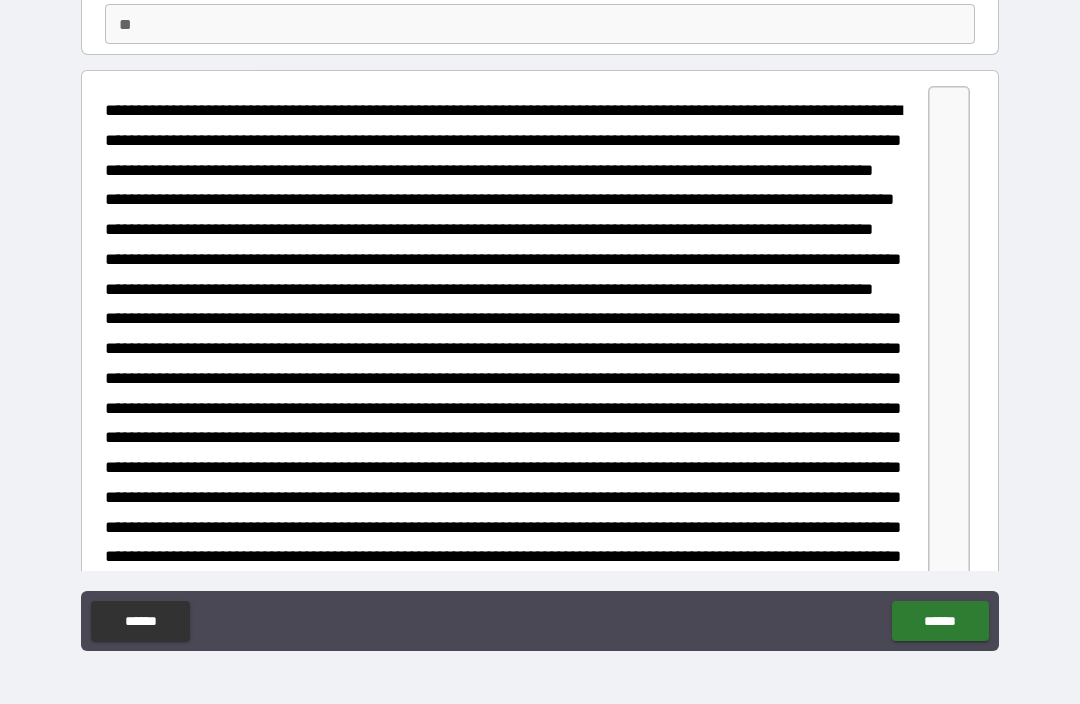 scroll, scrollTop: 170, scrollLeft: 0, axis: vertical 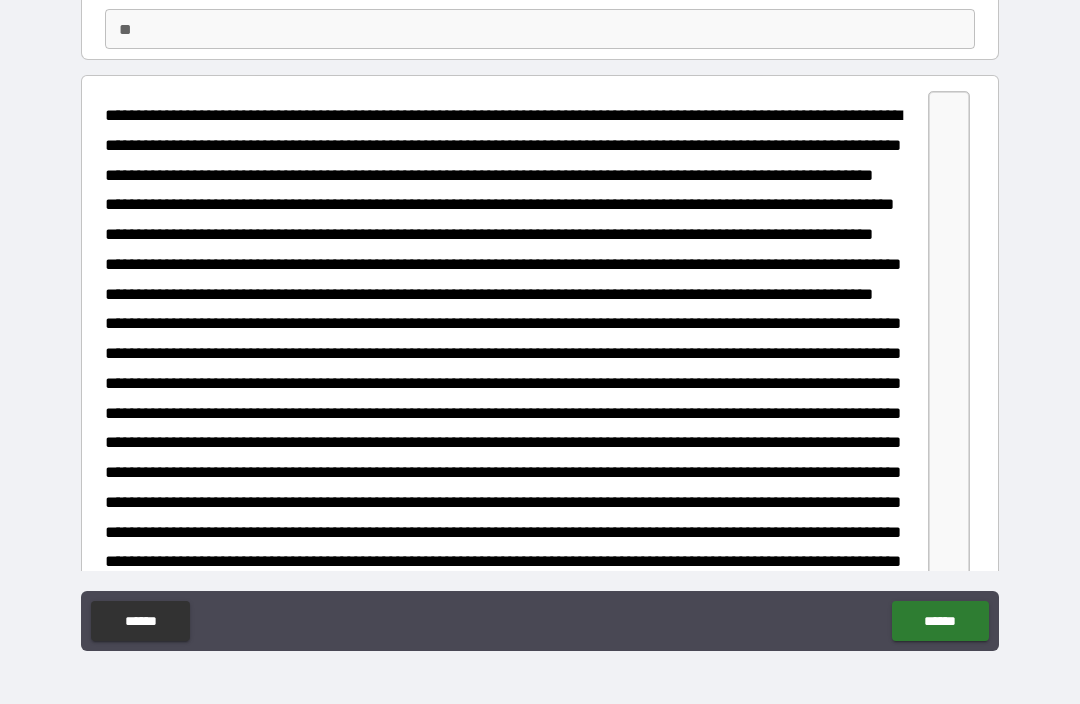 type on "**********" 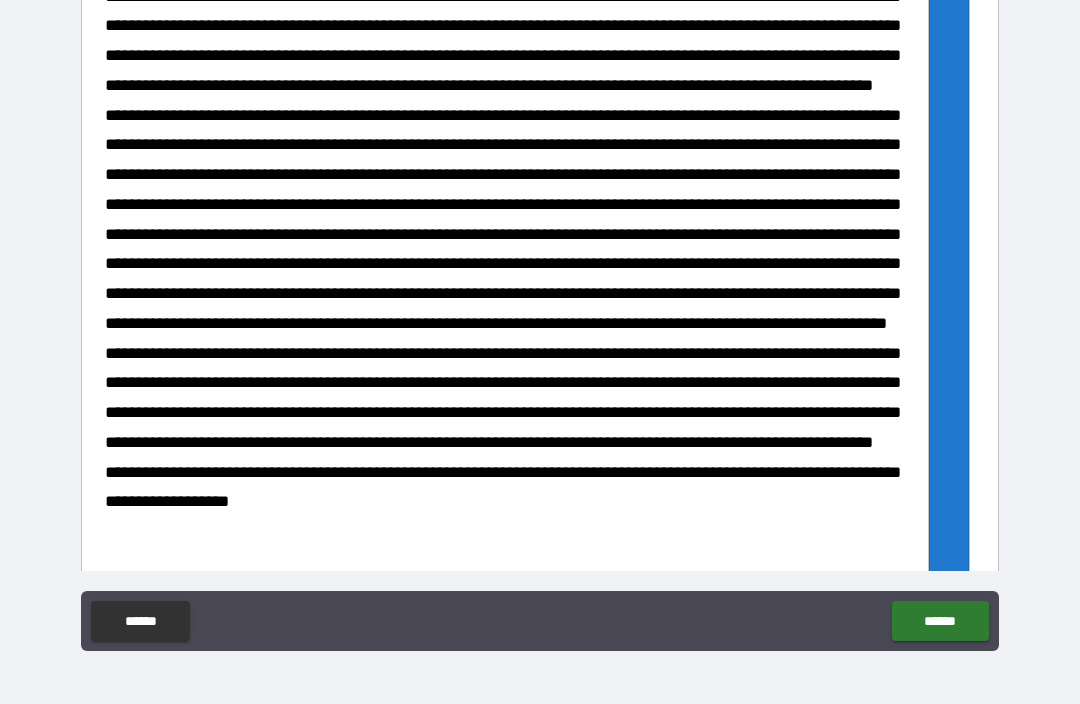scroll, scrollTop: 2747, scrollLeft: 0, axis: vertical 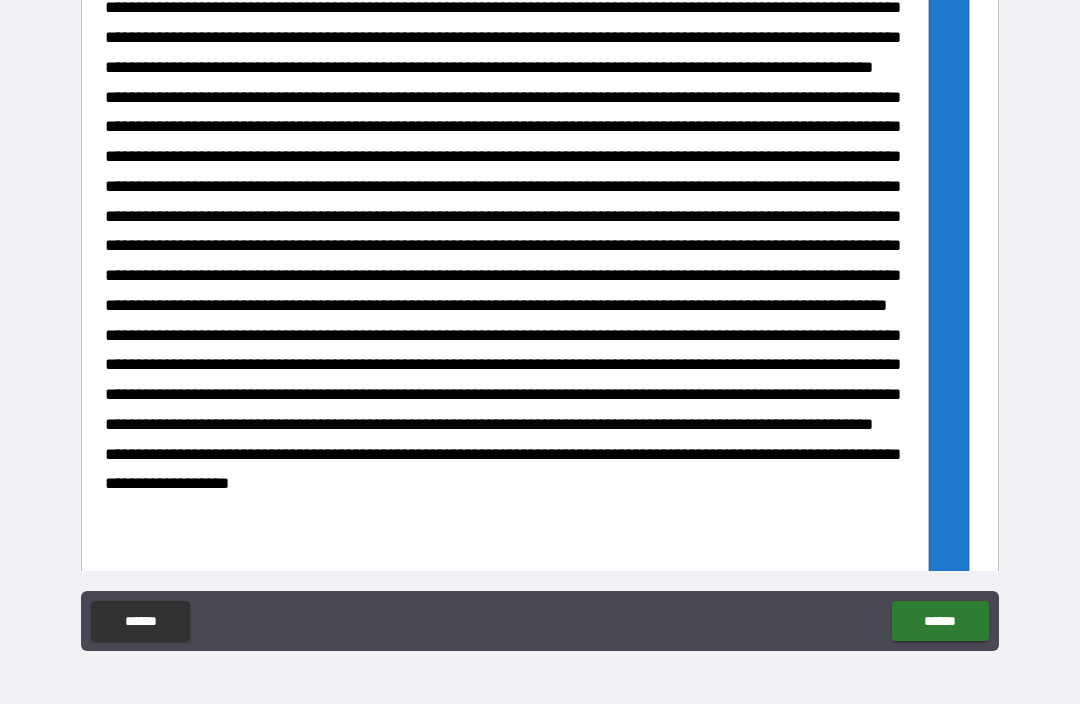 click on "******" at bounding box center (940, 621) 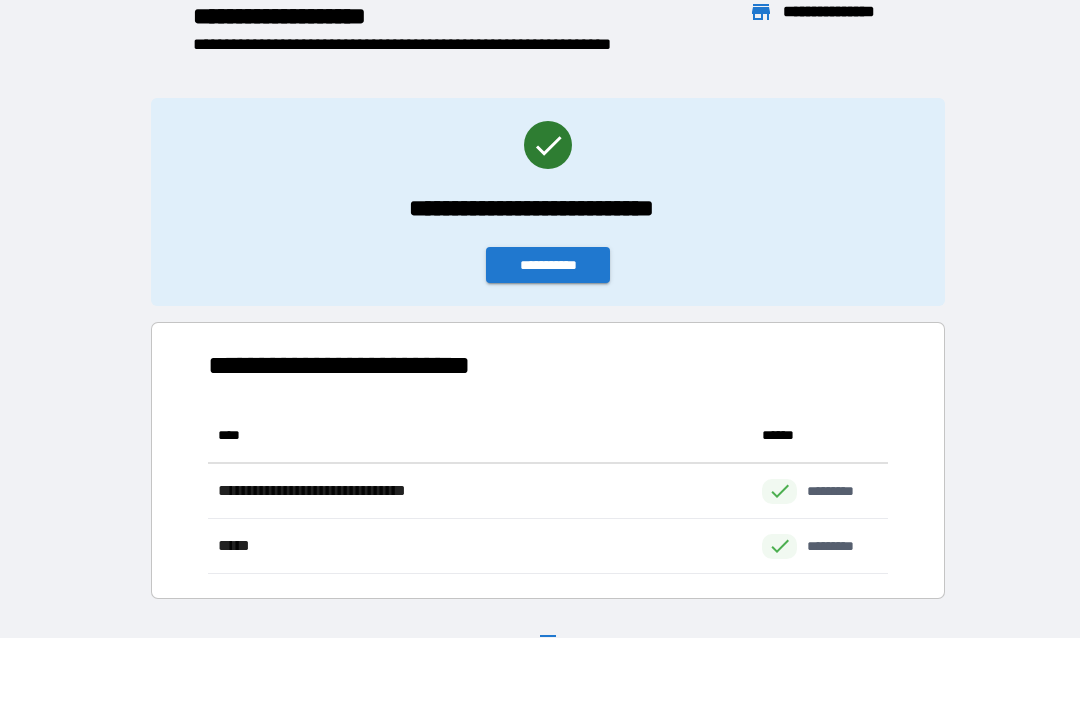 scroll, scrollTop: 1, scrollLeft: 1, axis: both 